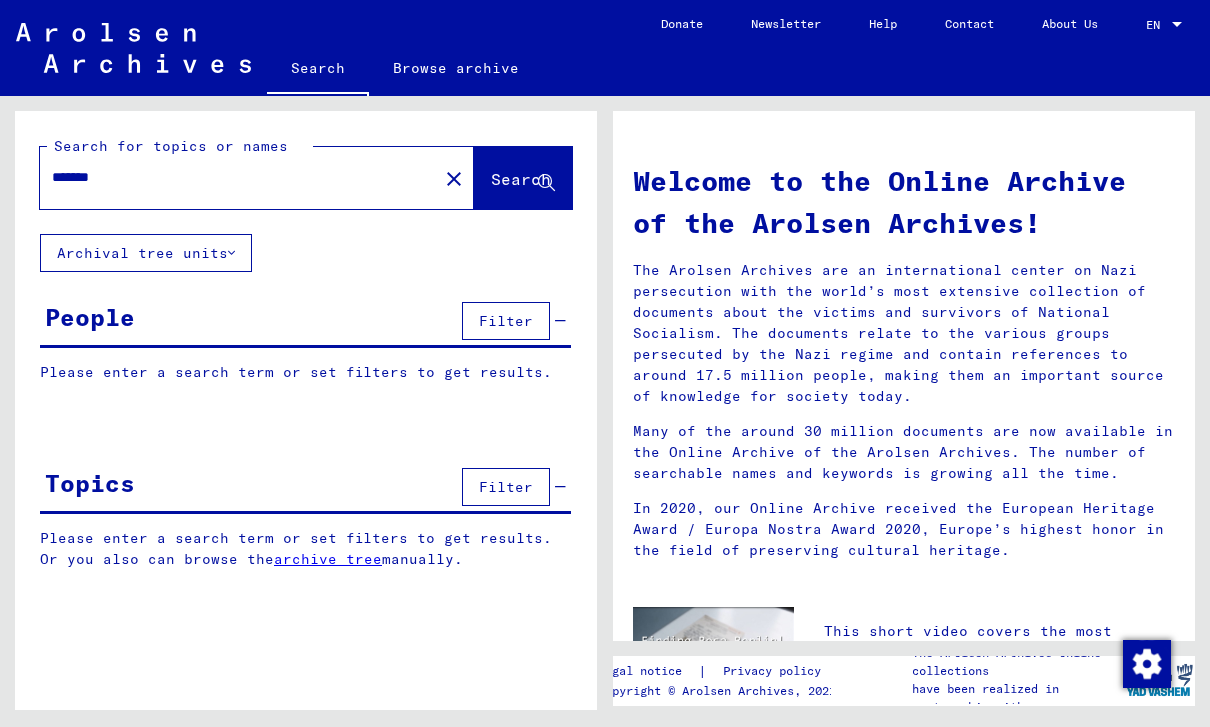 scroll, scrollTop: 0, scrollLeft: 0, axis: both 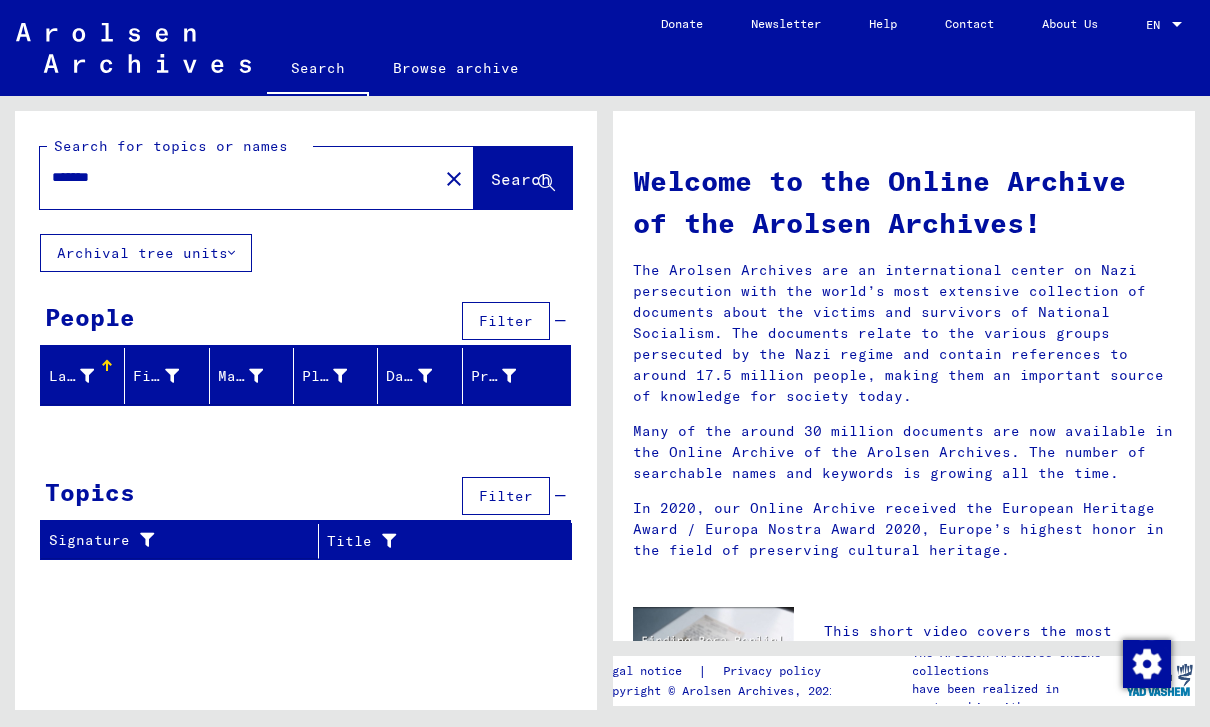 click on "*******" at bounding box center (233, 177) 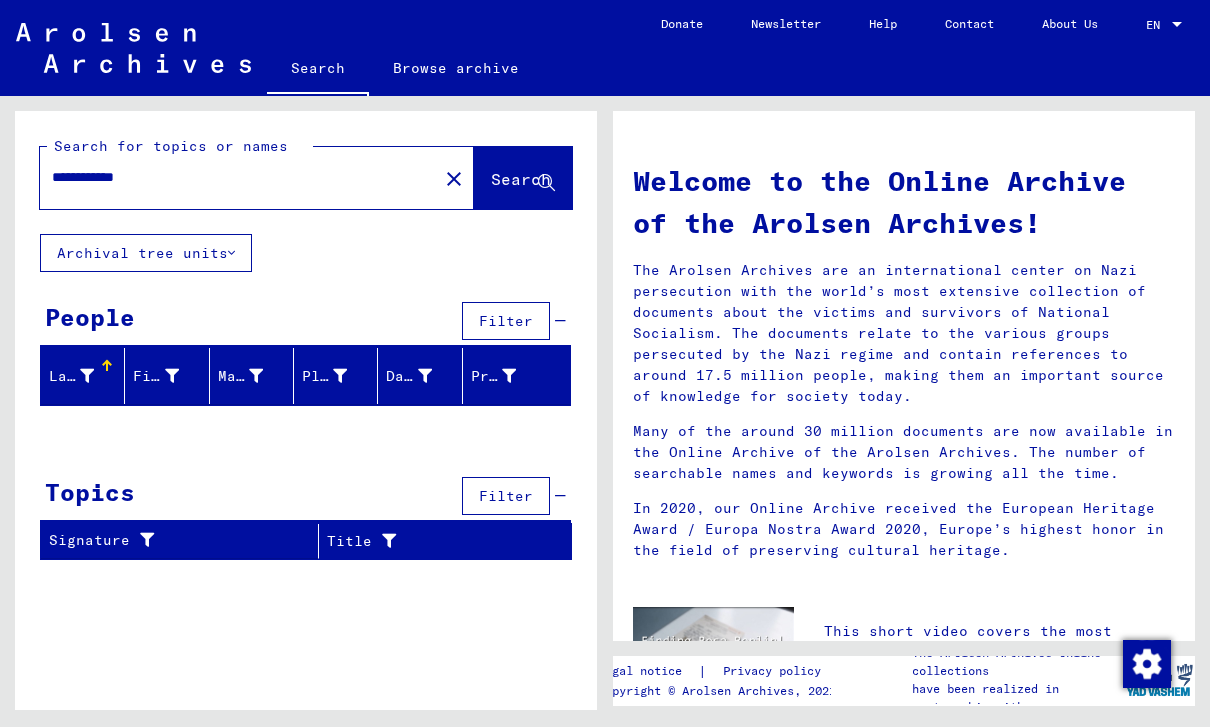 click on "Search" 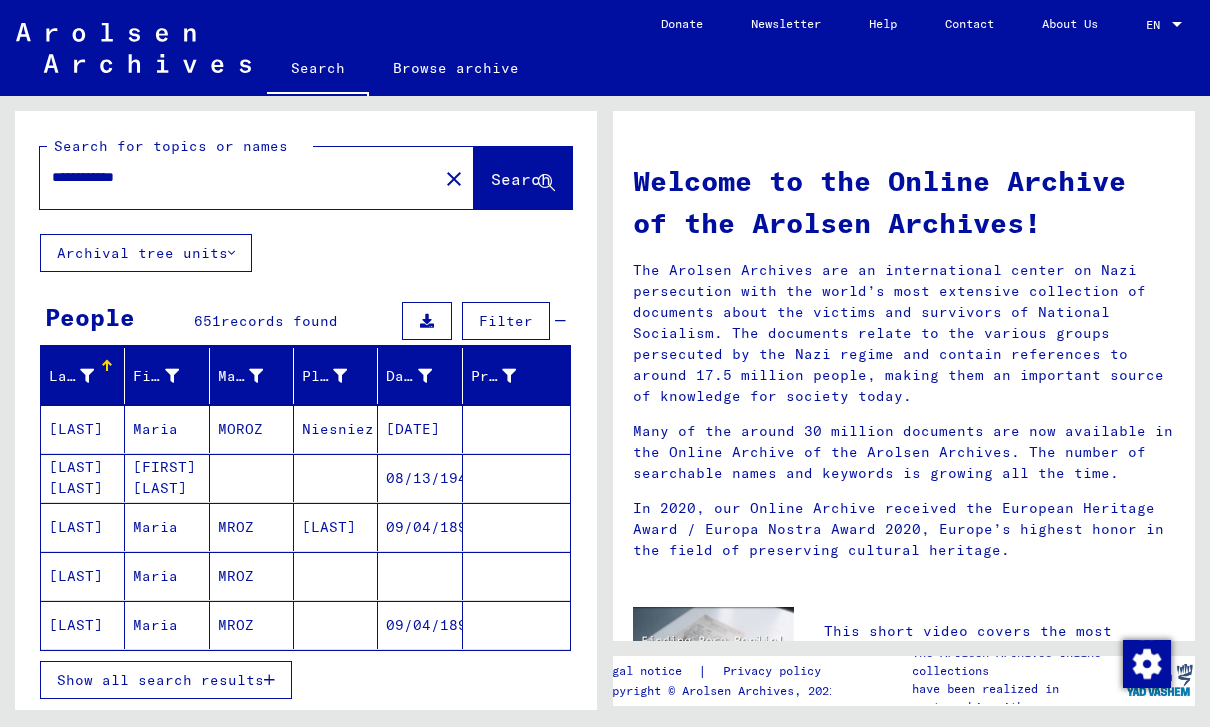 click on "**********" at bounding box center [233, 177] 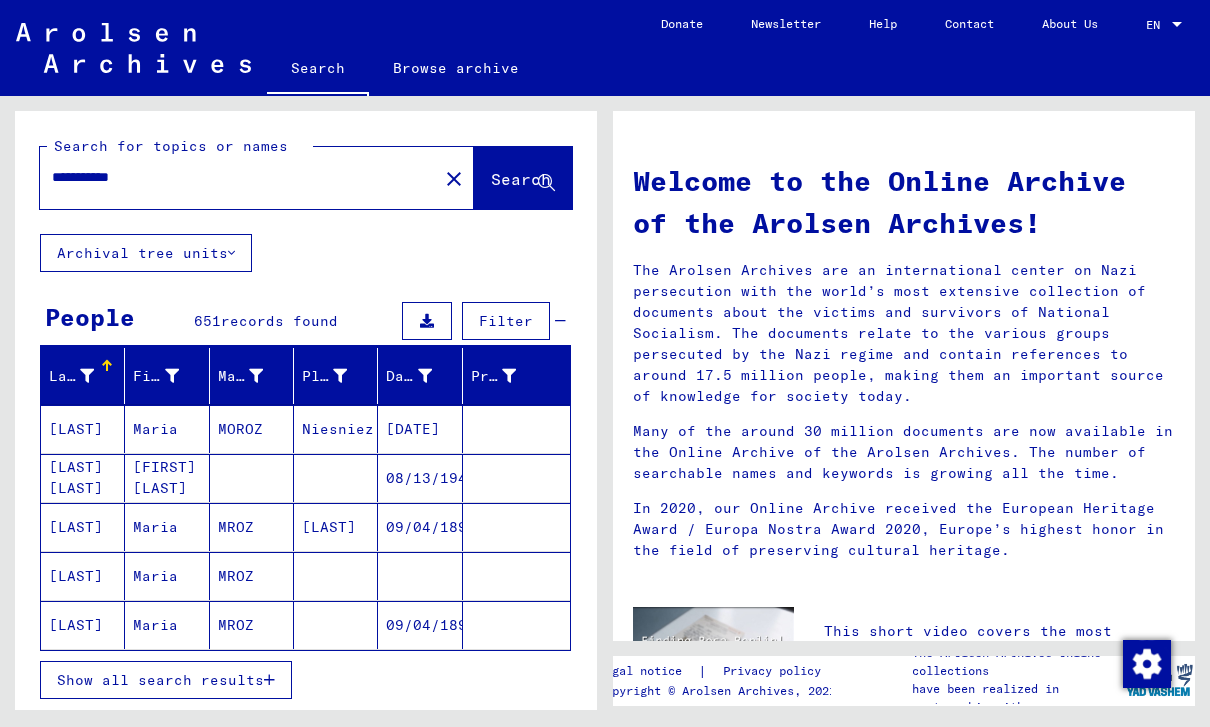 type on "**********" 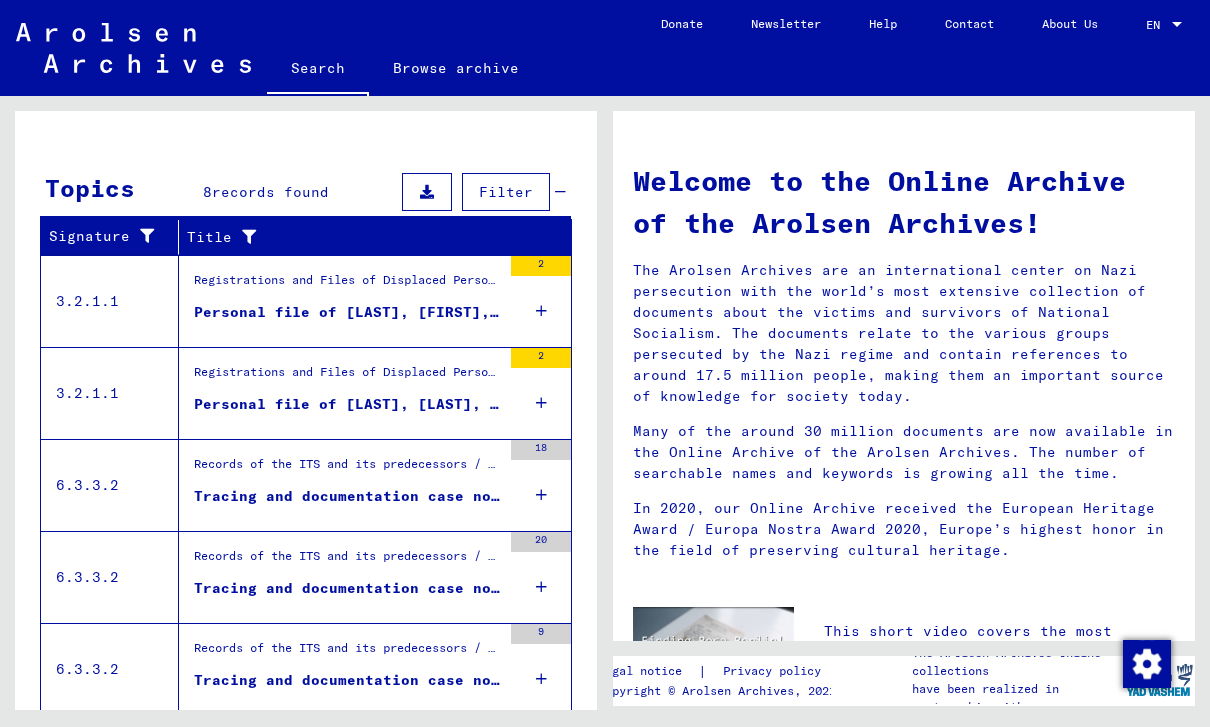 scroll, scrollTop: 606, scrollLeft: 0, axis: vertical 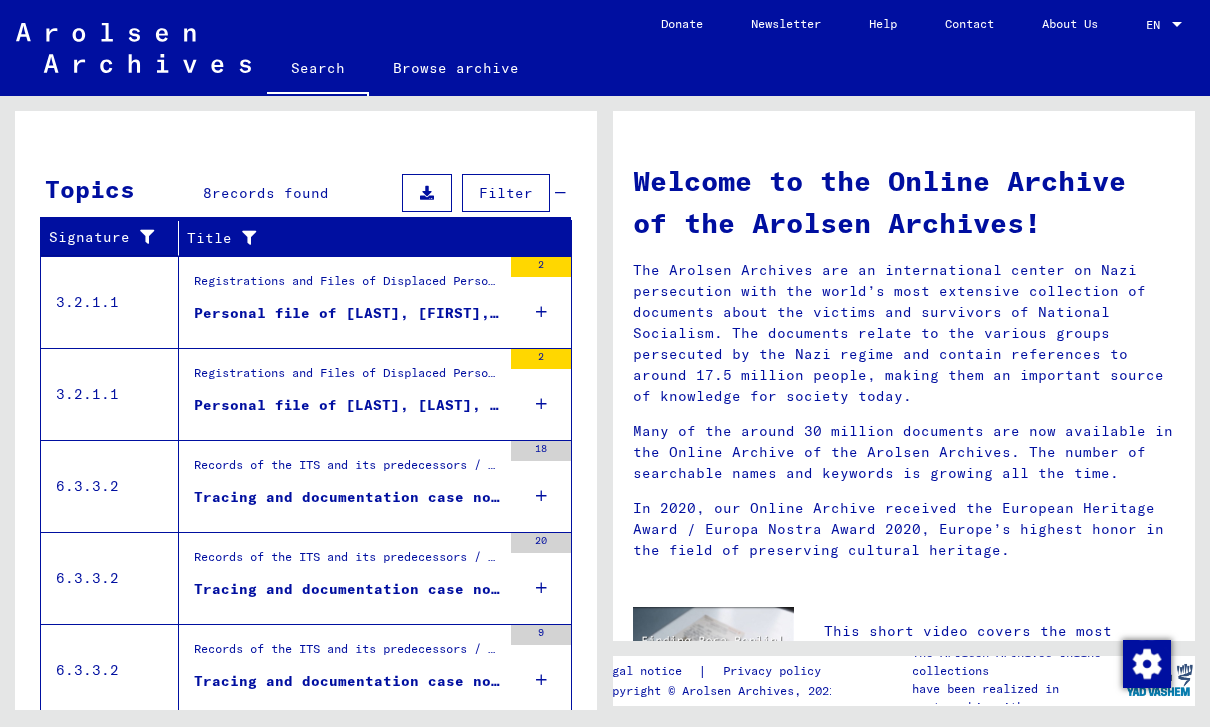 click on "Registrations and Files of Displaced Persons, Children and Missing Persons / Relief Programs of Various Organizations / IRO “Care and Maintenance” Program / CM/1 Files originating in Germany / CM/1 files from Germany, A-Z / Files with names from MONKA" at bounding box center (347, 379) 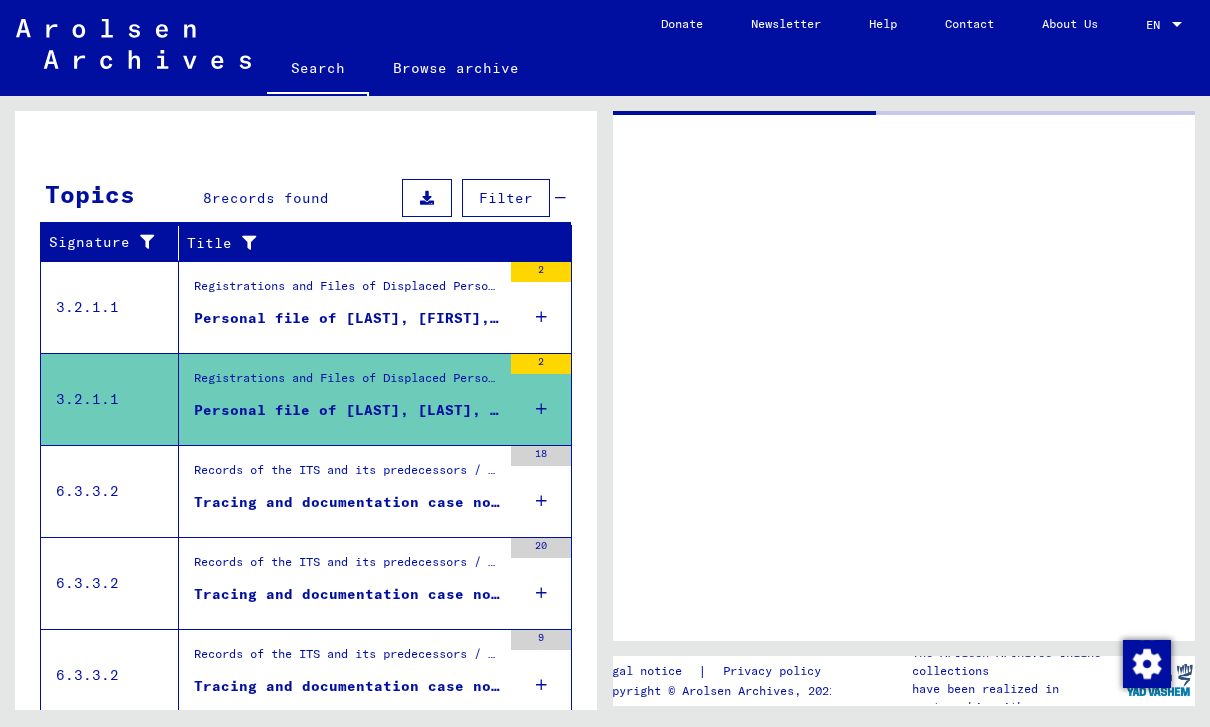 scroll, scrollTop: 577, scrollLeft: 0, axis: vertical 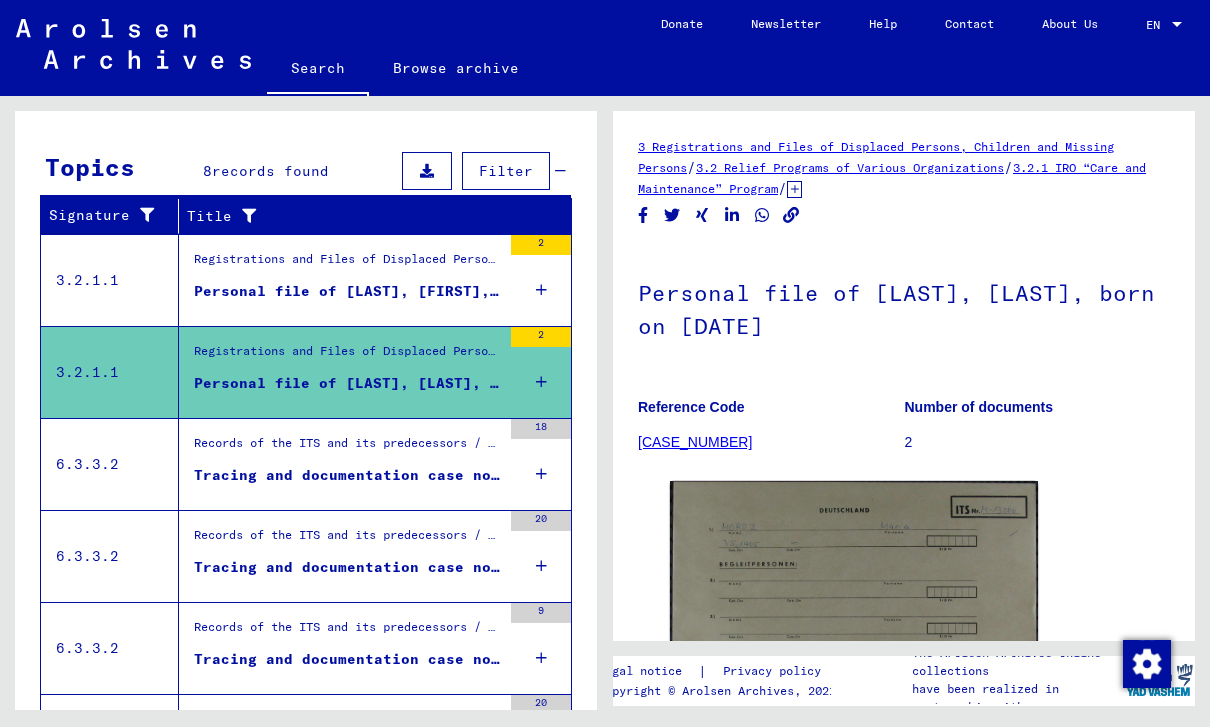 click on "Registrations and Files of Displaced Persons, Children and Missing Persons / Relief Programs of Various Organizations / IRO “Care and Maintenance” Program / CM/1 Files originating in Germany / CM/1 files from Germany, A-Z / Files with names from MONKA" at bounding box center (347, 264) 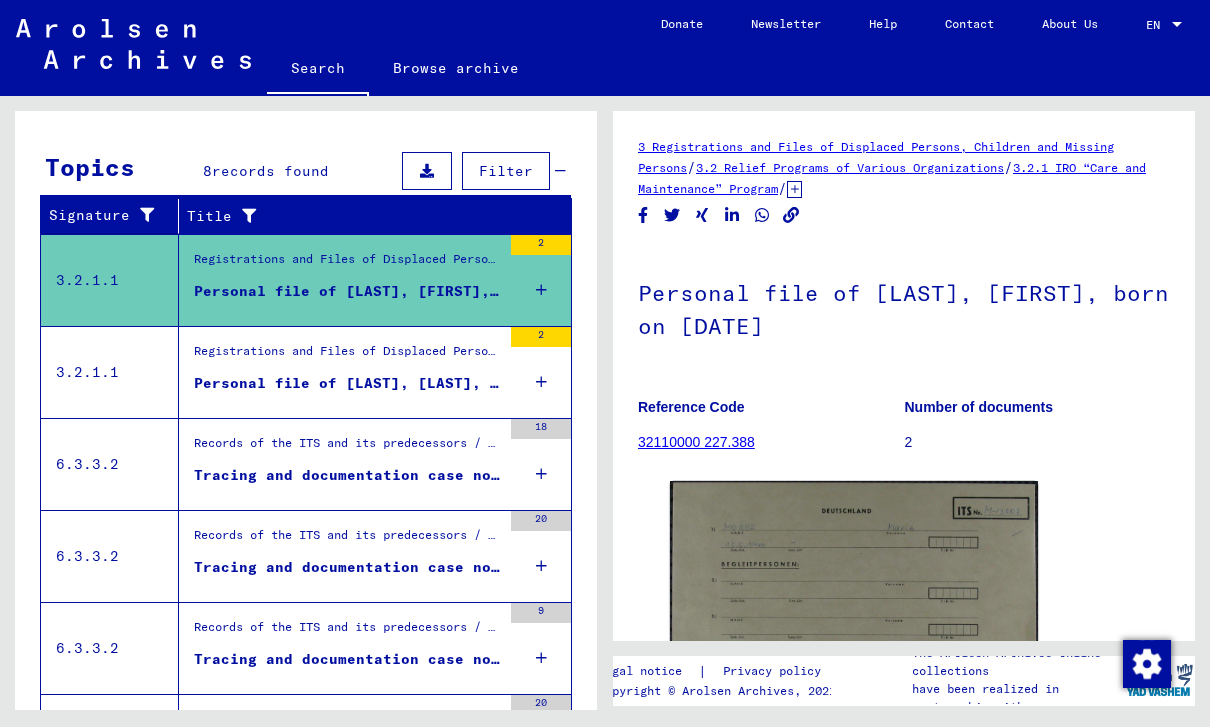 scroll, scrollTop: 0, scrollLeft: 0, axis: both 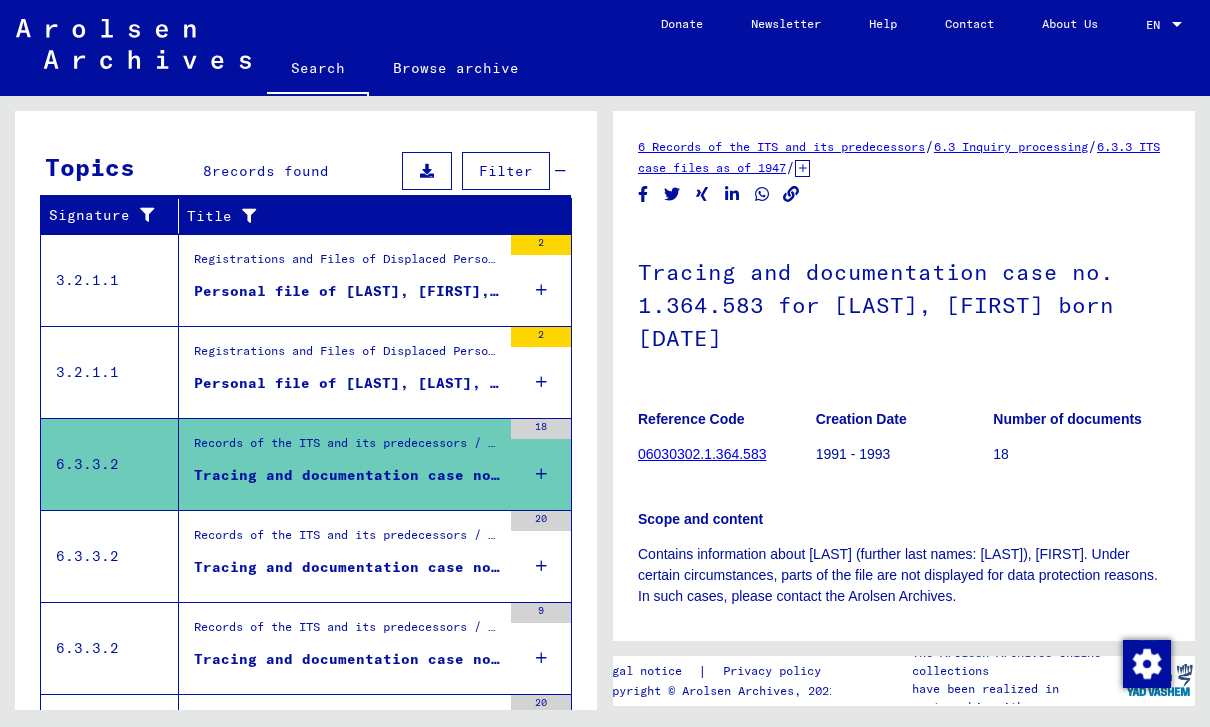 click on "Tracing and documentation case no. 1.435.463 for [LAST], [LAST] born [DATE] or[DATE]" at bounding box center [347, 567] 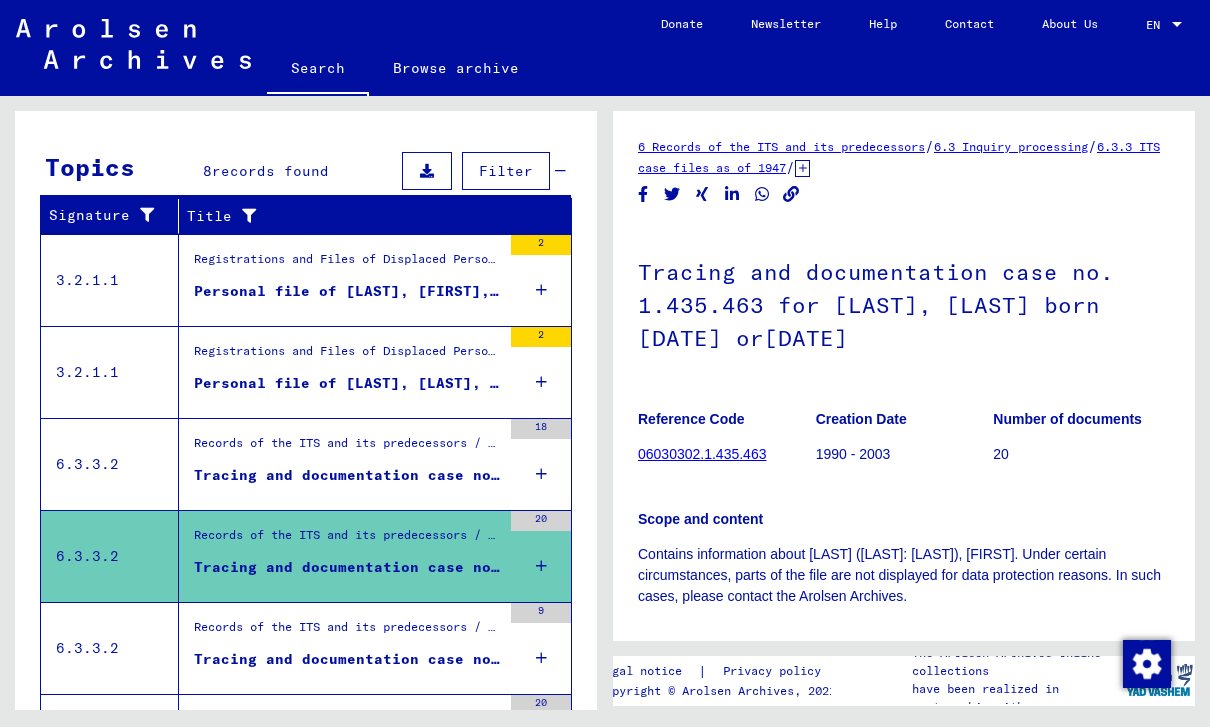 scroll, scrollTop: 0, scrollLeft: 0, axis: both 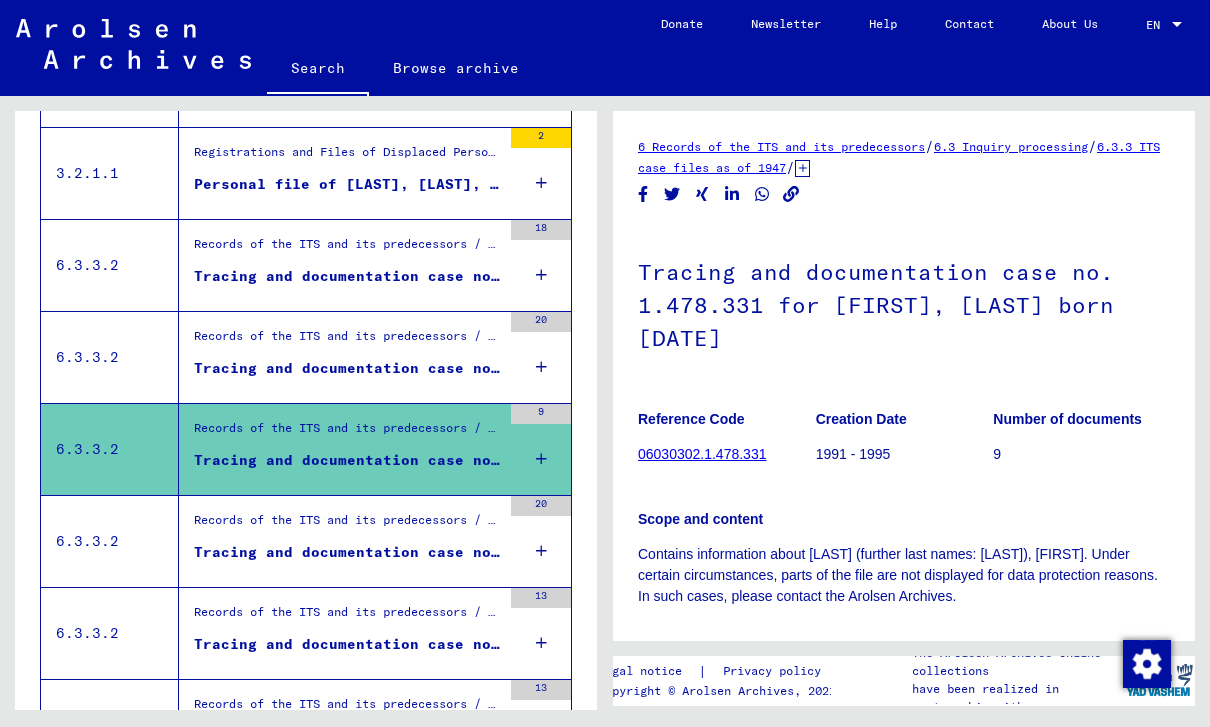 click on "Records of the ITS and its predecessors / Inquiry processing / ITS case files as of 1947 / Repository of T/D cases / Tracing and documentation cases with (T/D) numbers between 1.500.000 and 1.749.999 / Tracing and documentation cases with (T/D) numbers between 1.706.500 and 1.706.999" at bounding box center (347, 526) 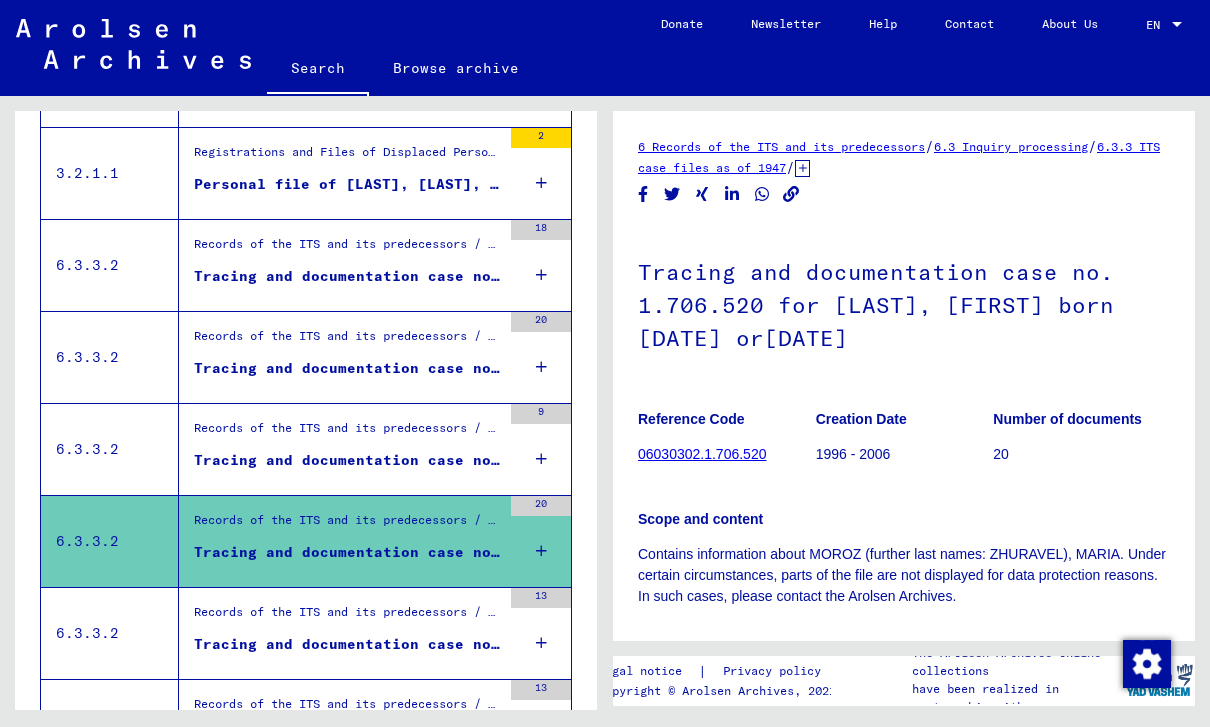scroll, scrollTop: 0, scrollLeft: 0, axis: both 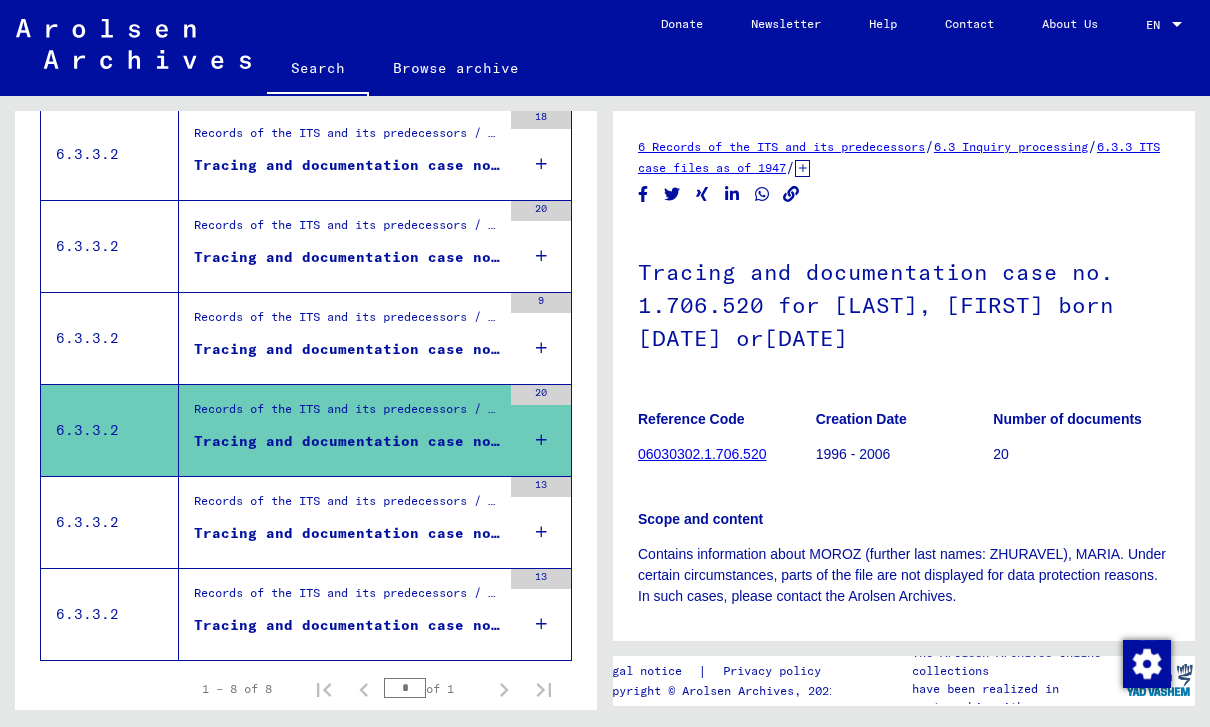 click on "Records of the ITS and its predecessors / Inquiry processing / ITS case files as of 1947 / Repository of T/D cases / Tracing and documentation cases with (T/D) numbers between 1 bis 249.999 / Tracing and documentation cases with (T/D) numbers between 246.000 and 246.499" at bounding box center (347, 507) 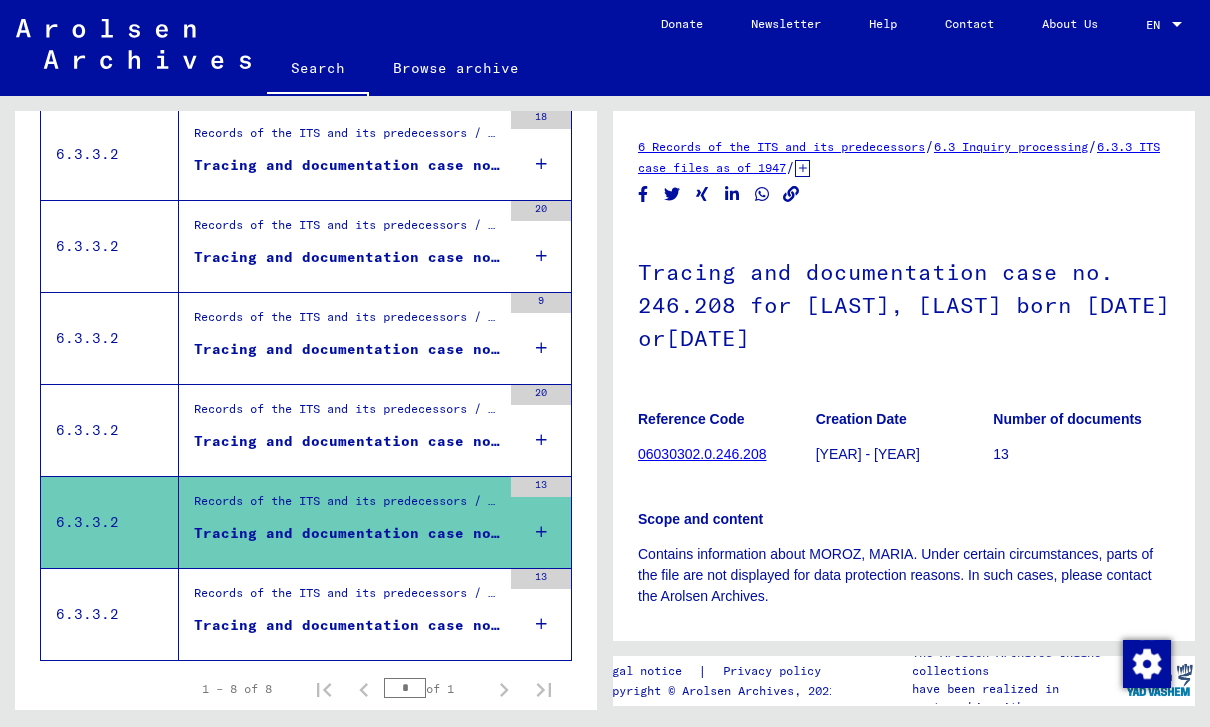 scroll, scrollTop: 0, scrollLeft: 0, axis: both 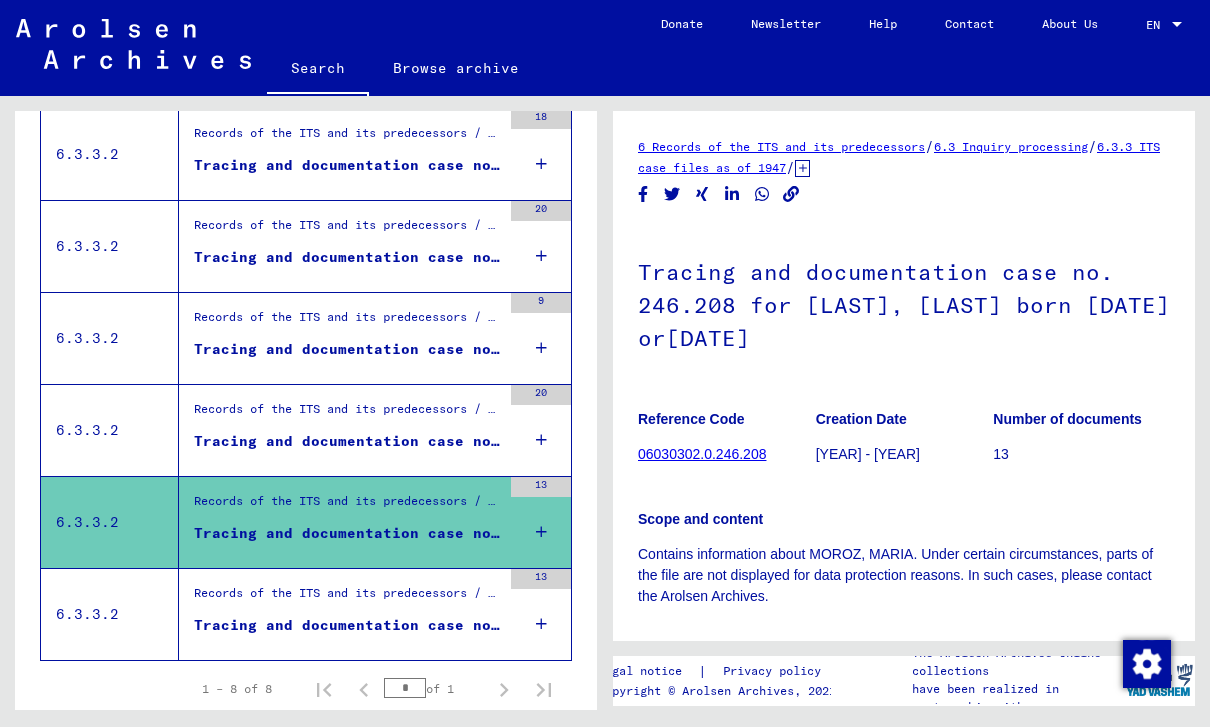 click on "Records of the ITS and its predecessors / Inquiry processing / ITS case files as of 1947 / Repository of T/D cases / Tracing and documentation cases with (T/D) numbers between 250.000 and 499.999 / Tracing and documentation cases with (T/D) numbers between 443.500 and 443.999" at bounding box center (347, 599) 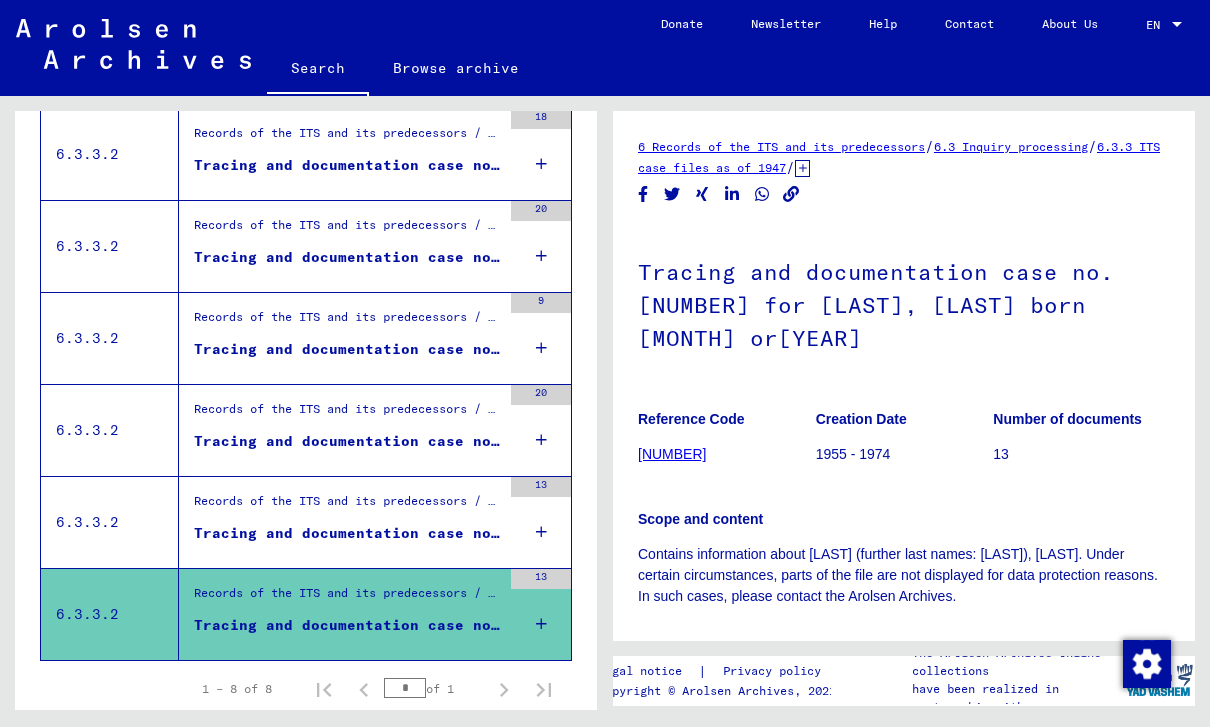 scroll, scrollTop: 0, scrollLeft: 0, axis: both 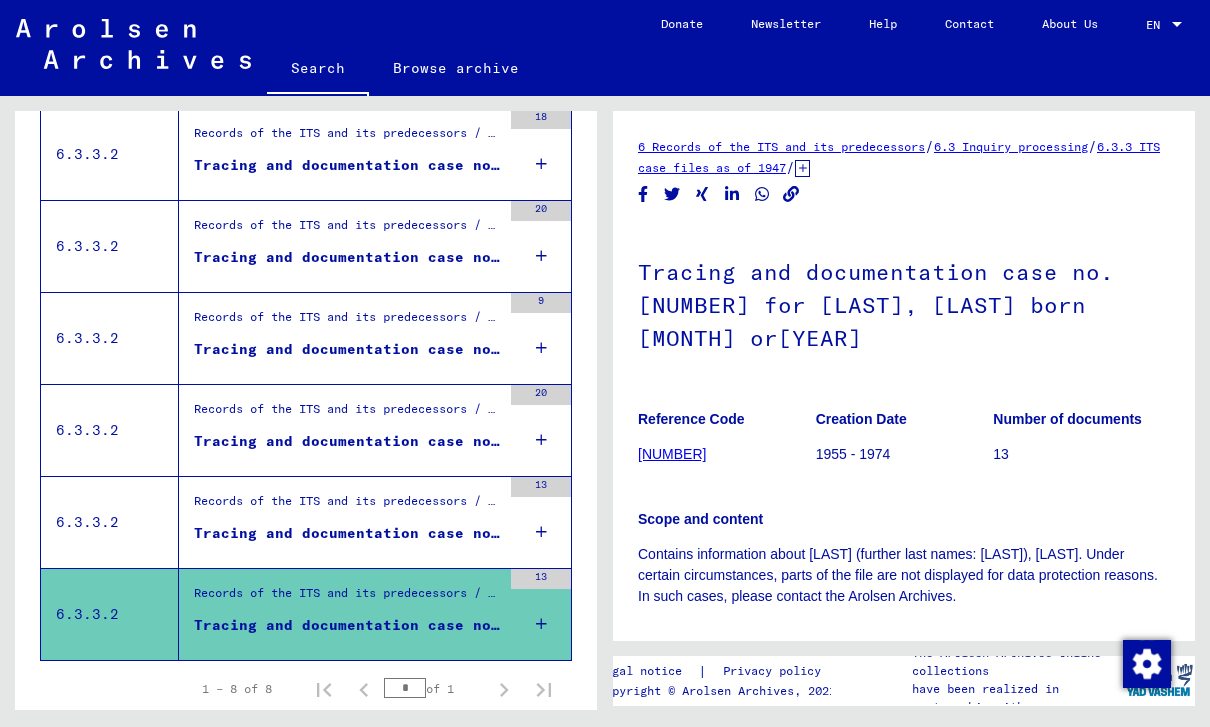click on "[NUMBER]" 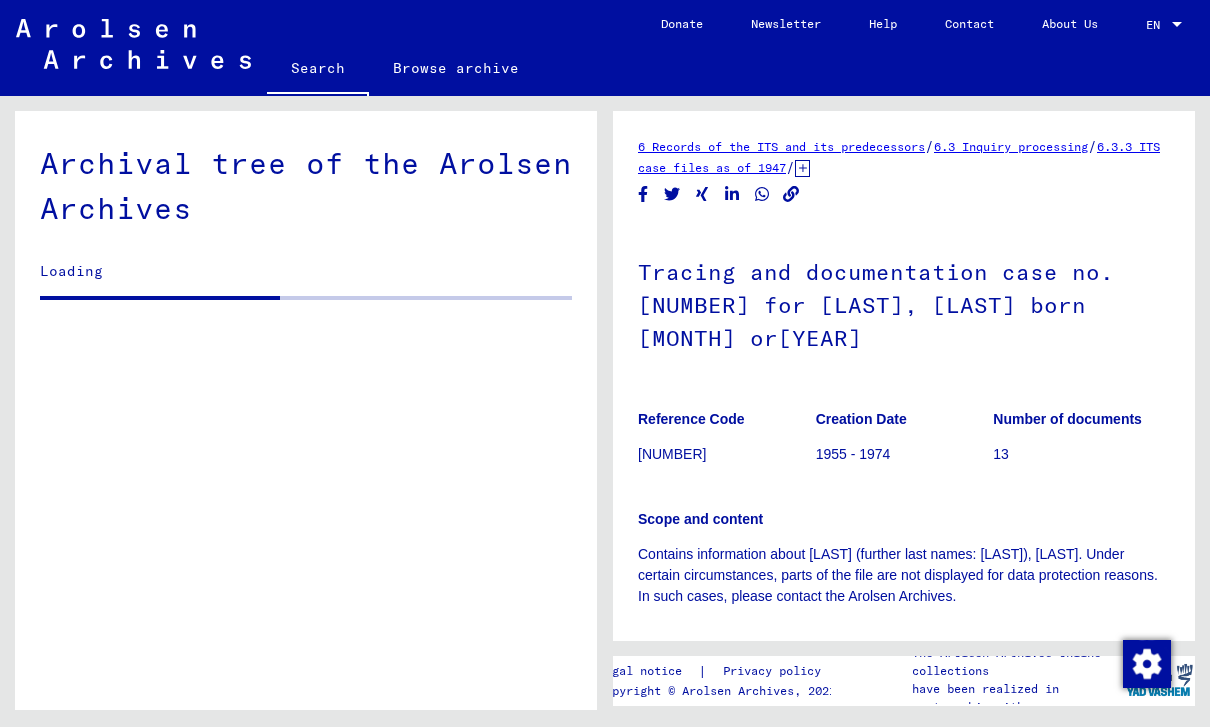 scroll, scrollTop: 0, scrollLeft: 0, axis: both 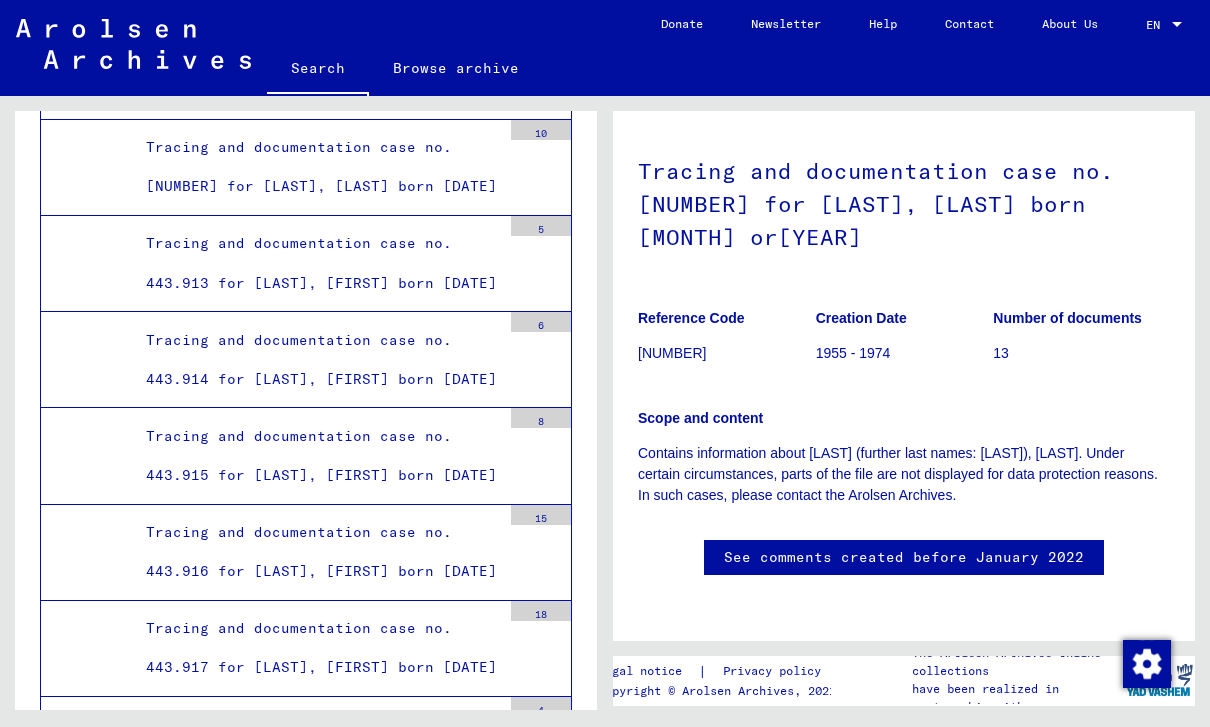 click on "Contains information about [LAST] (further last names: [LAST]), [LAST]. Under certain circumstances, parts of the file are not displayed for data protection reasons. In such cases, please contact the Arolsen Archives." 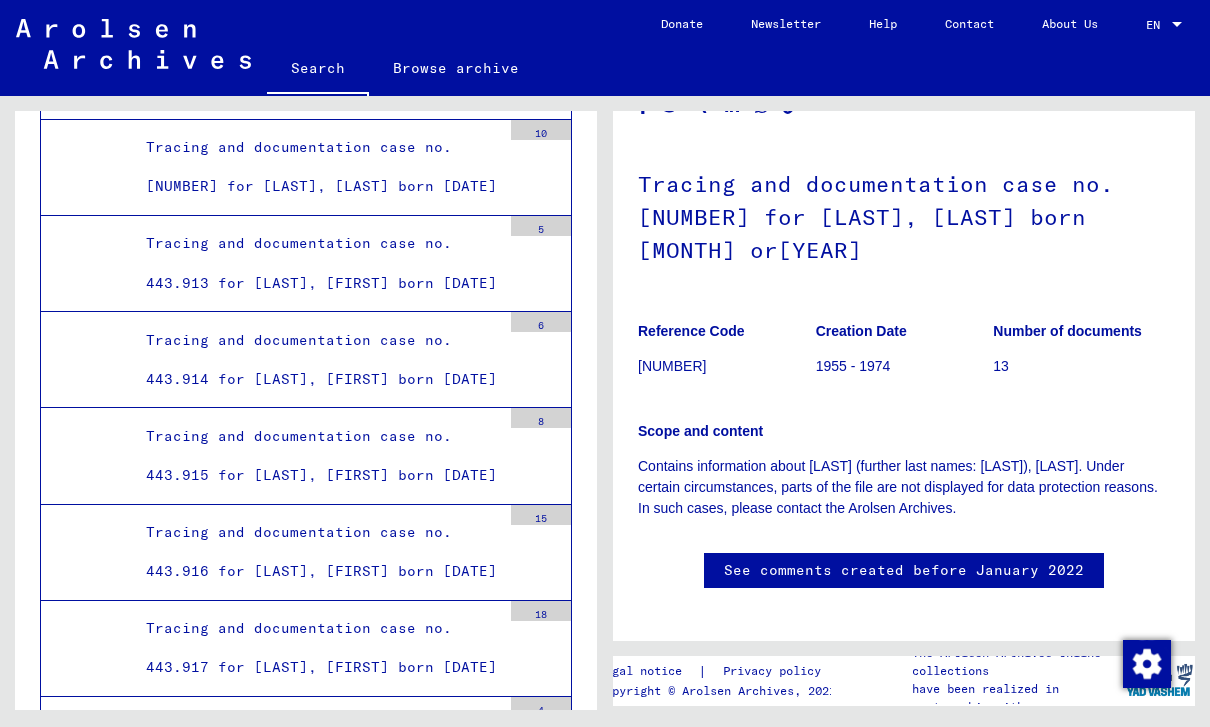 scroll, scrollTop: 86, scrollLeft: 0, axis: vertical 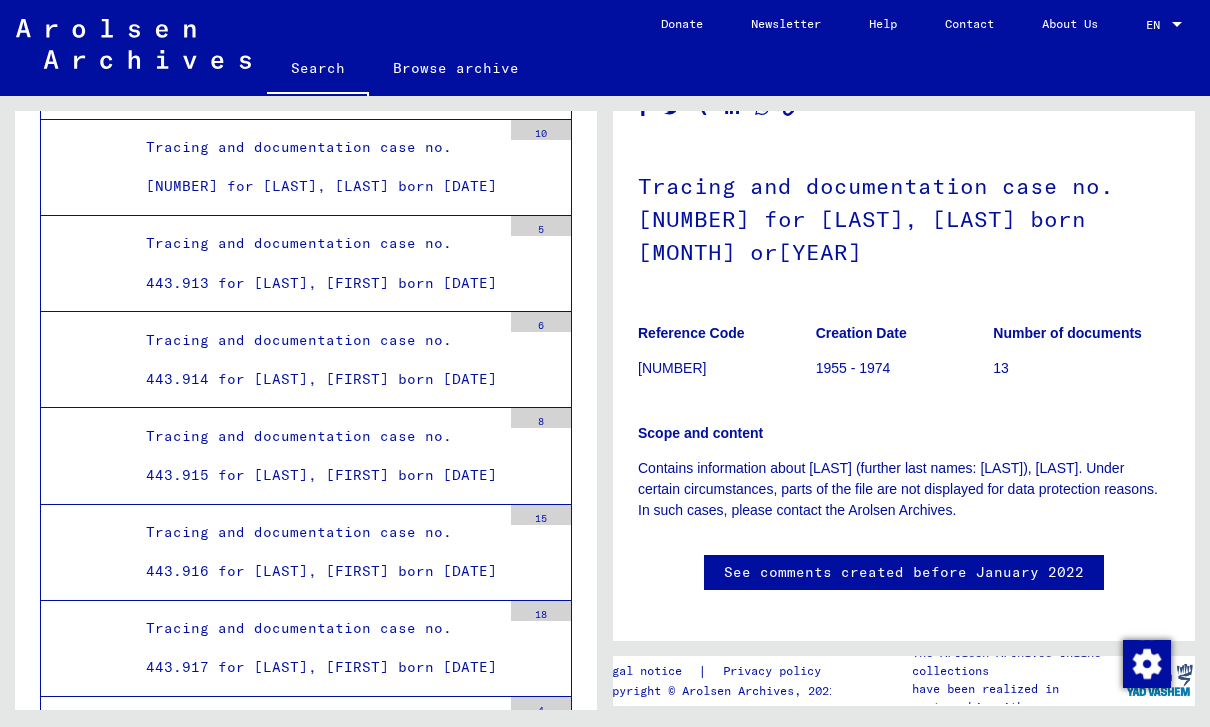 click on "13" 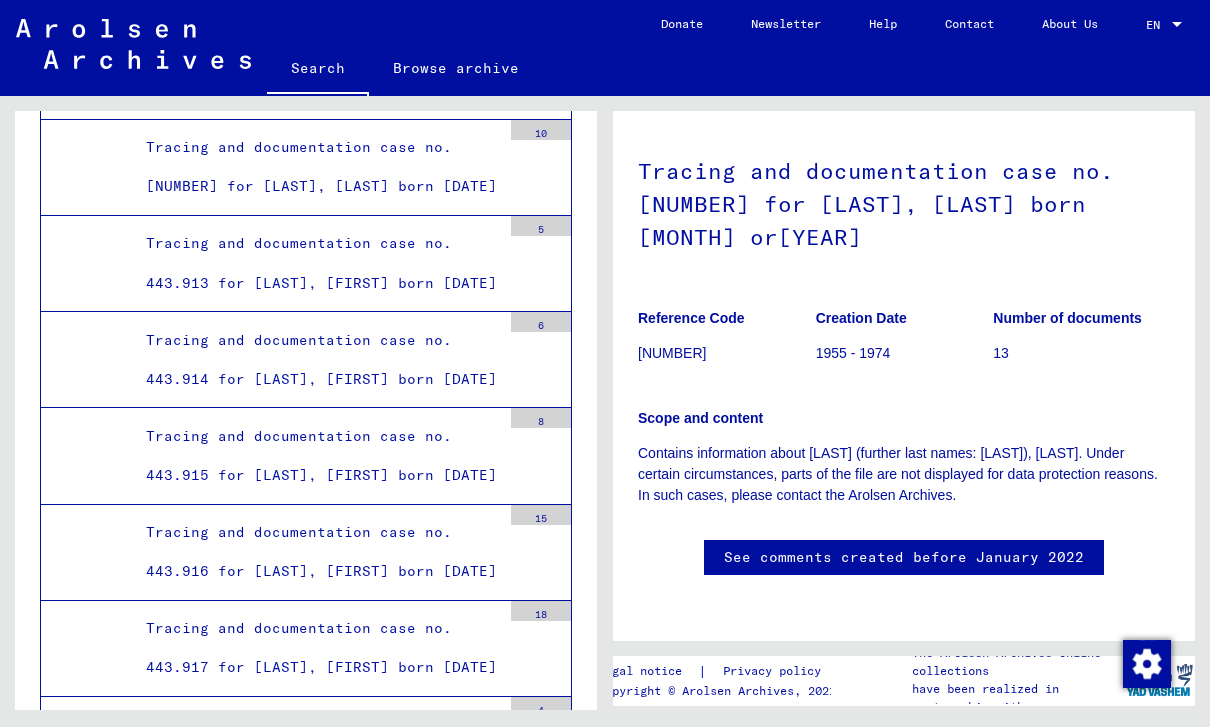 scroll, scrollTop: 319, scrollLeft: 0, axis: vertical 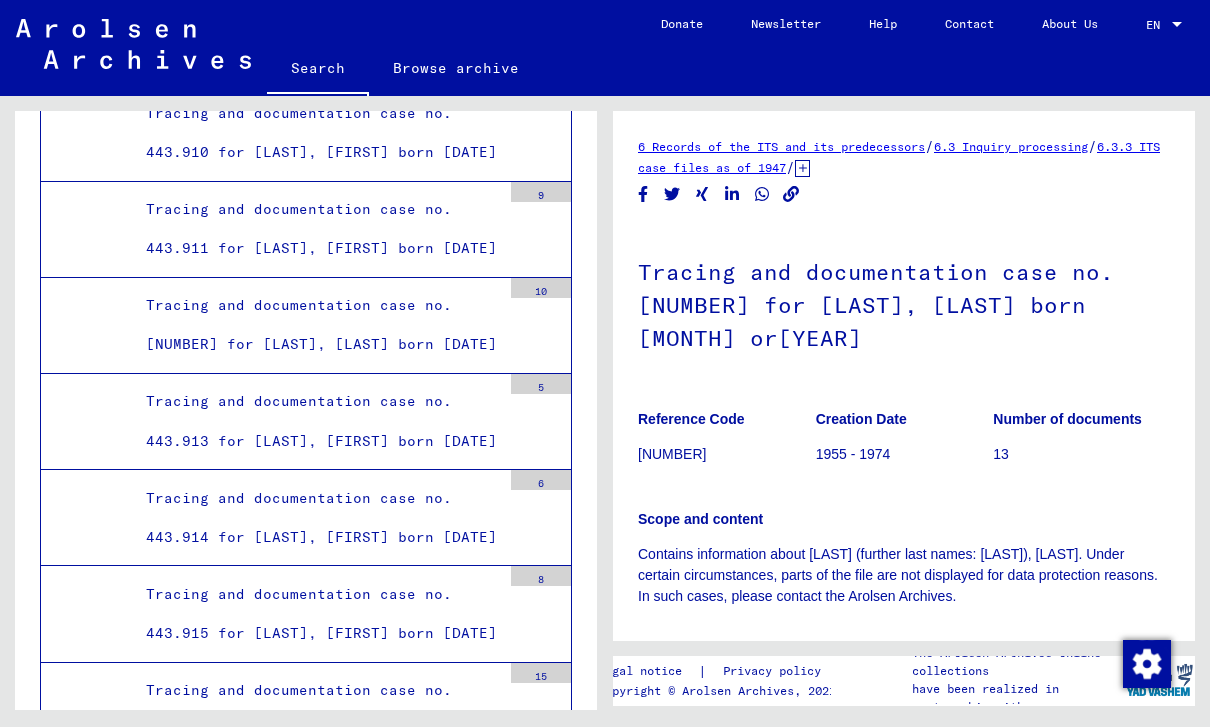 click on "13" at bounding box center [541, -1018] 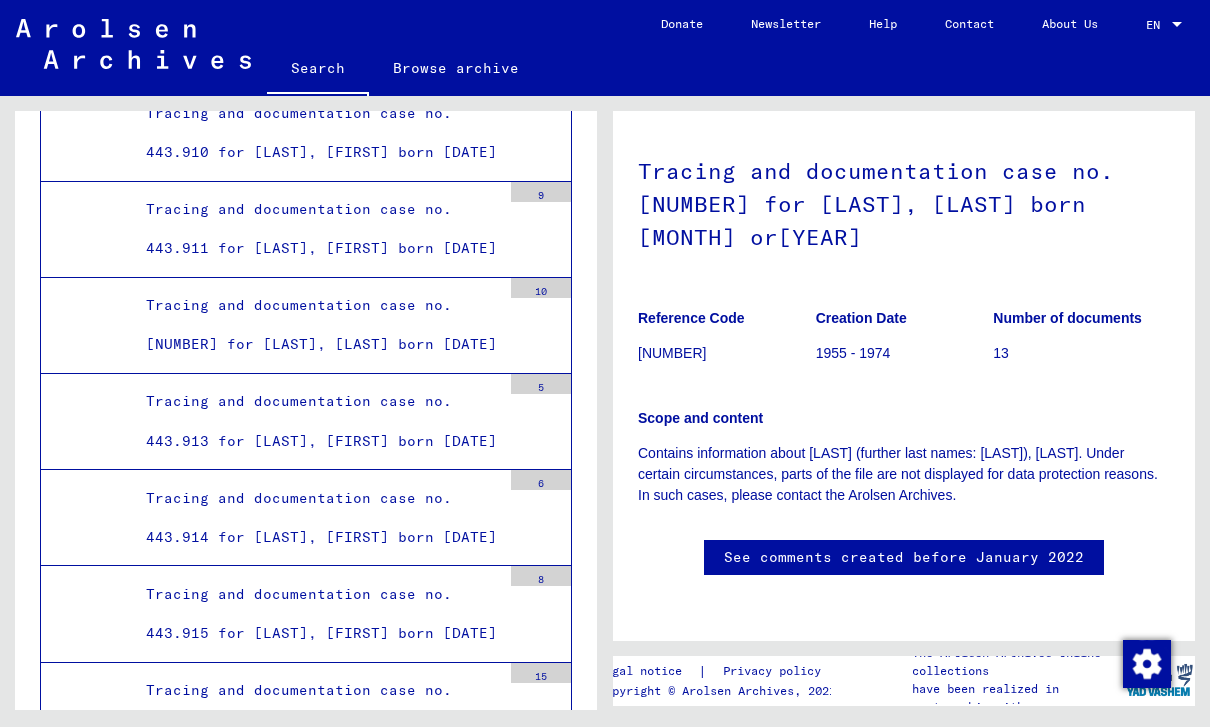 scroll, scrollTop: 211, scrollLeft: 0, axis: vertical 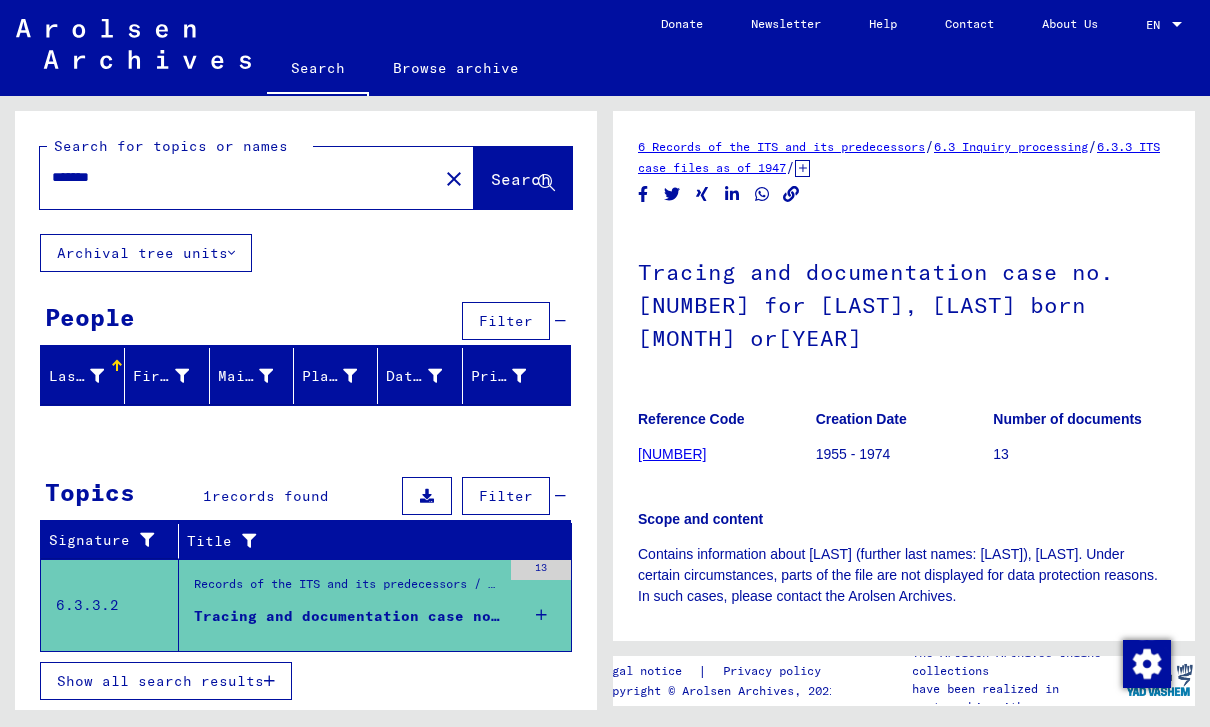 click on "*******" at bounding box center (239, 177) 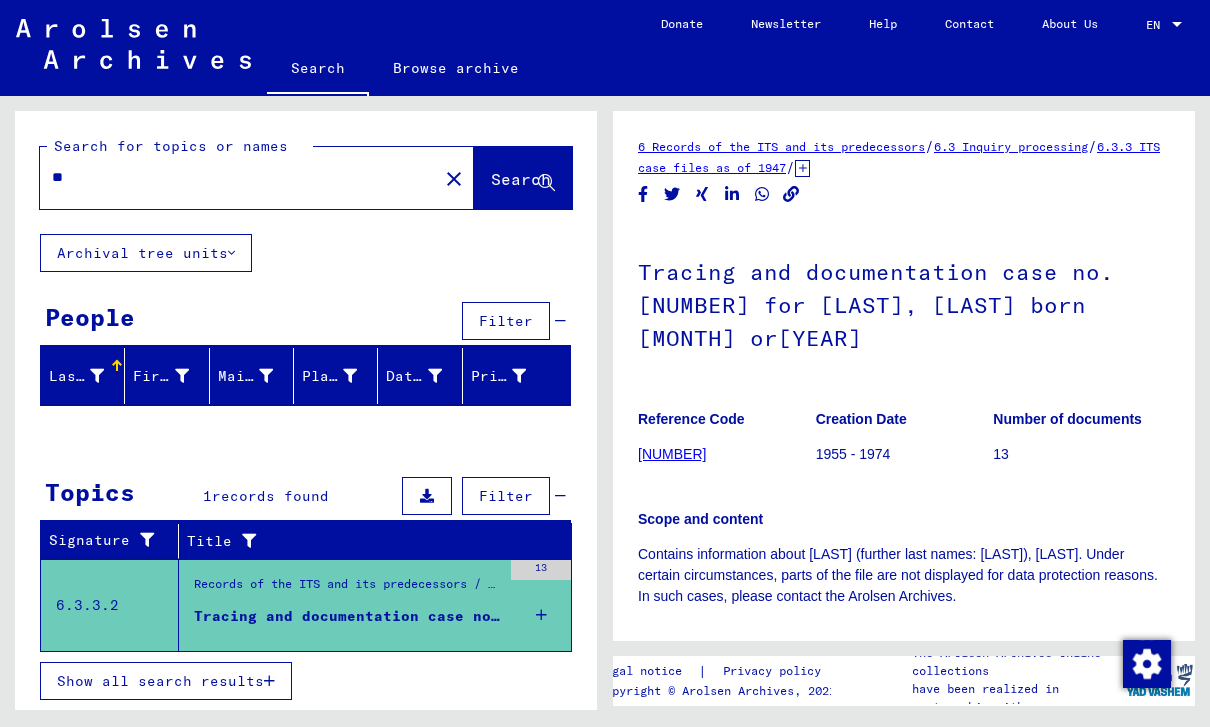 type on "*" 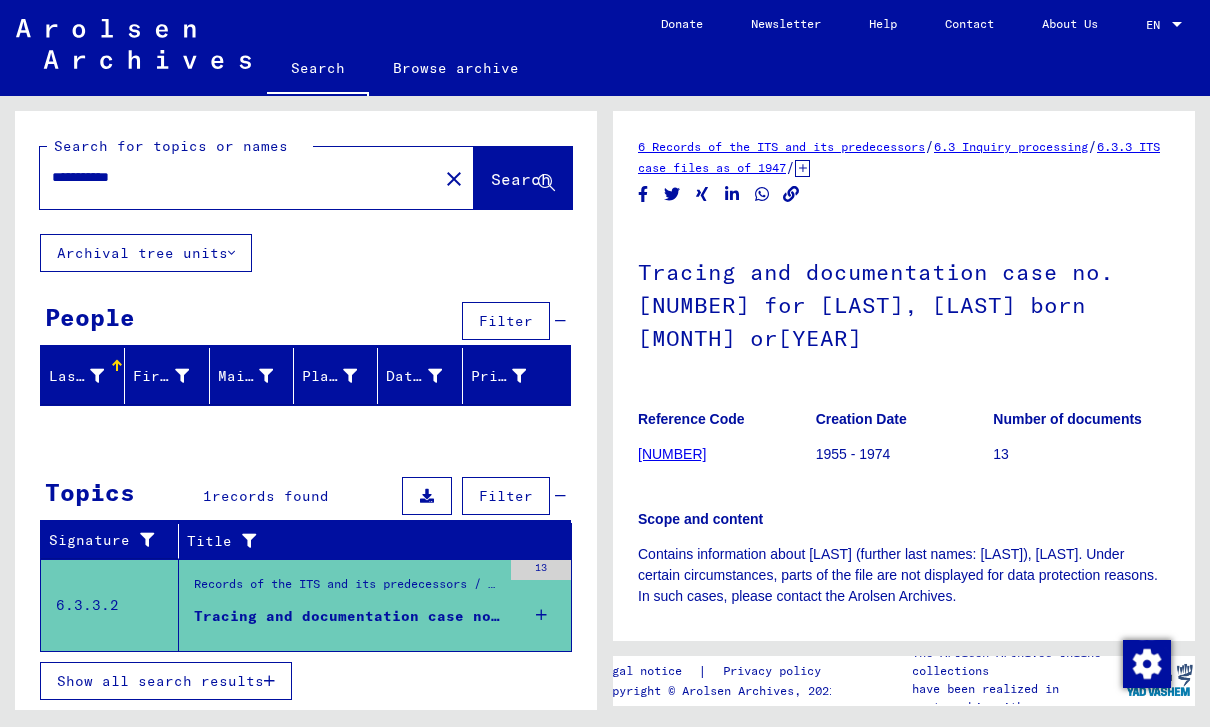 type on "**********" 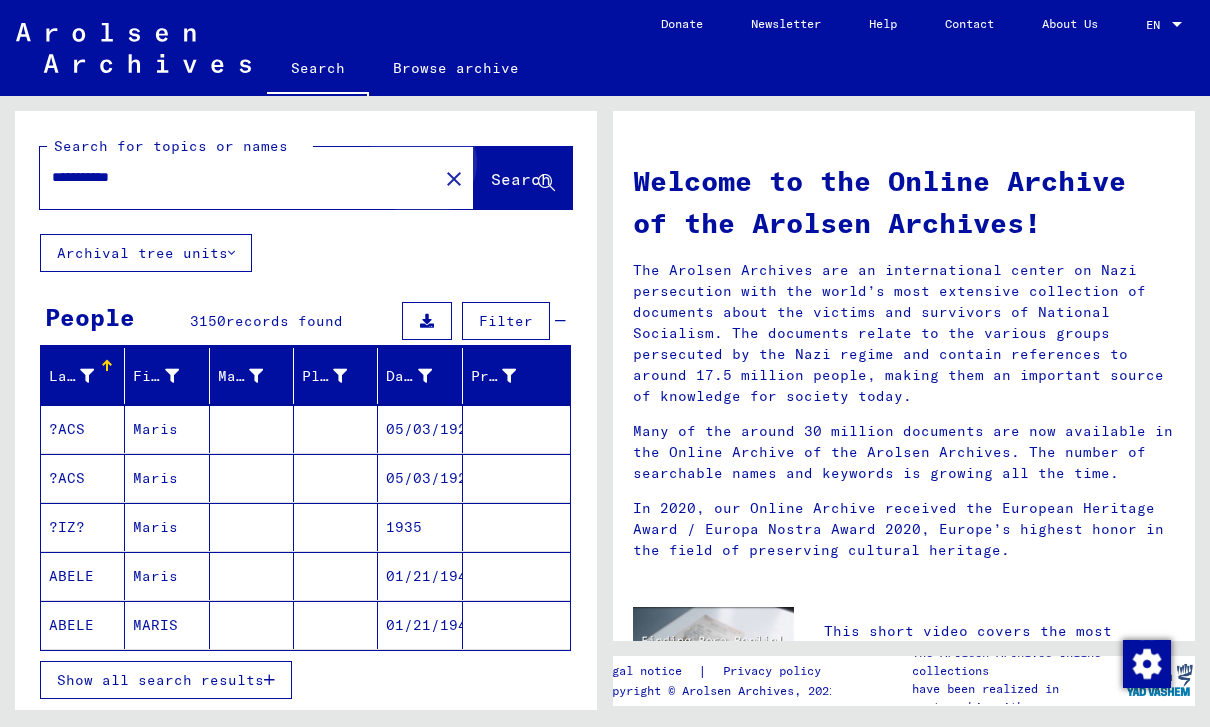 click on "Search" 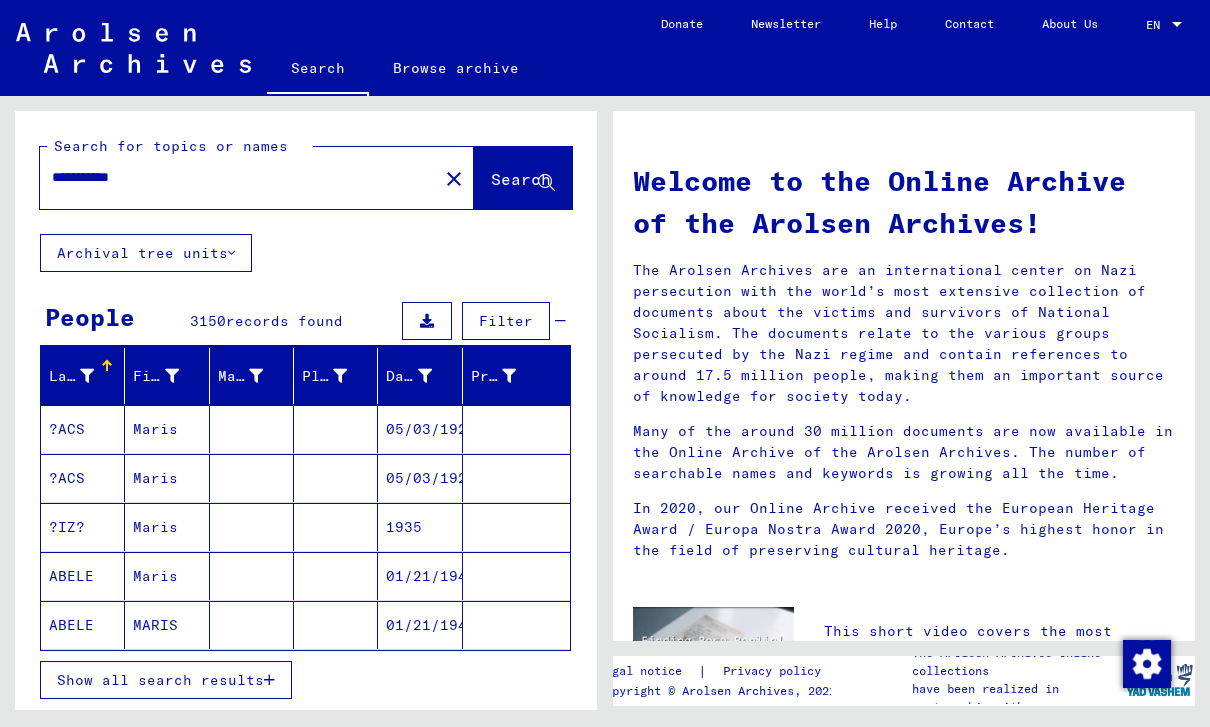 click on "Search" 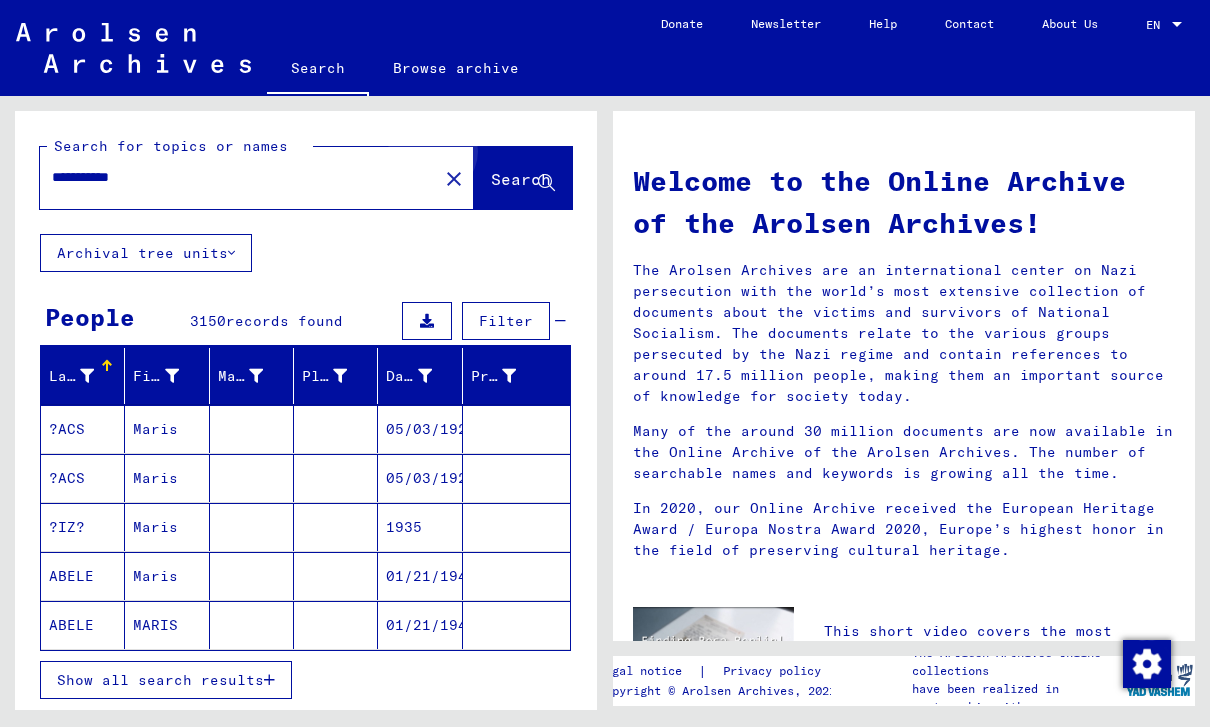 click on "Search" 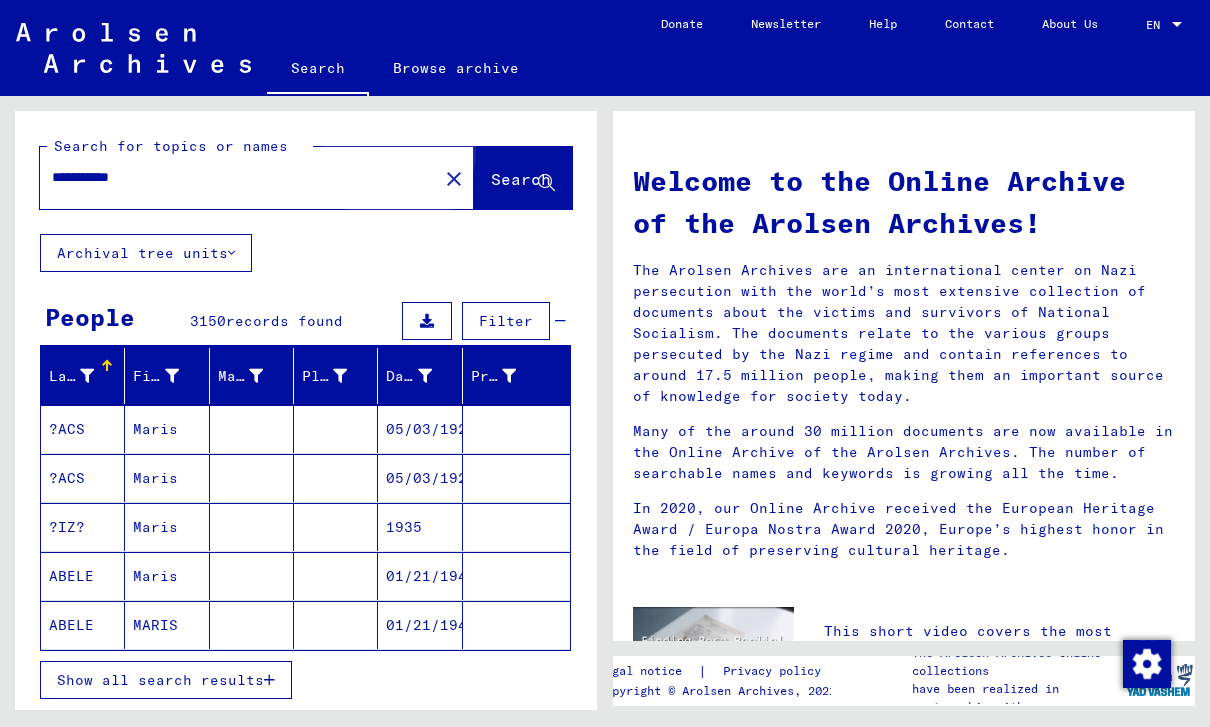 click on "Search" 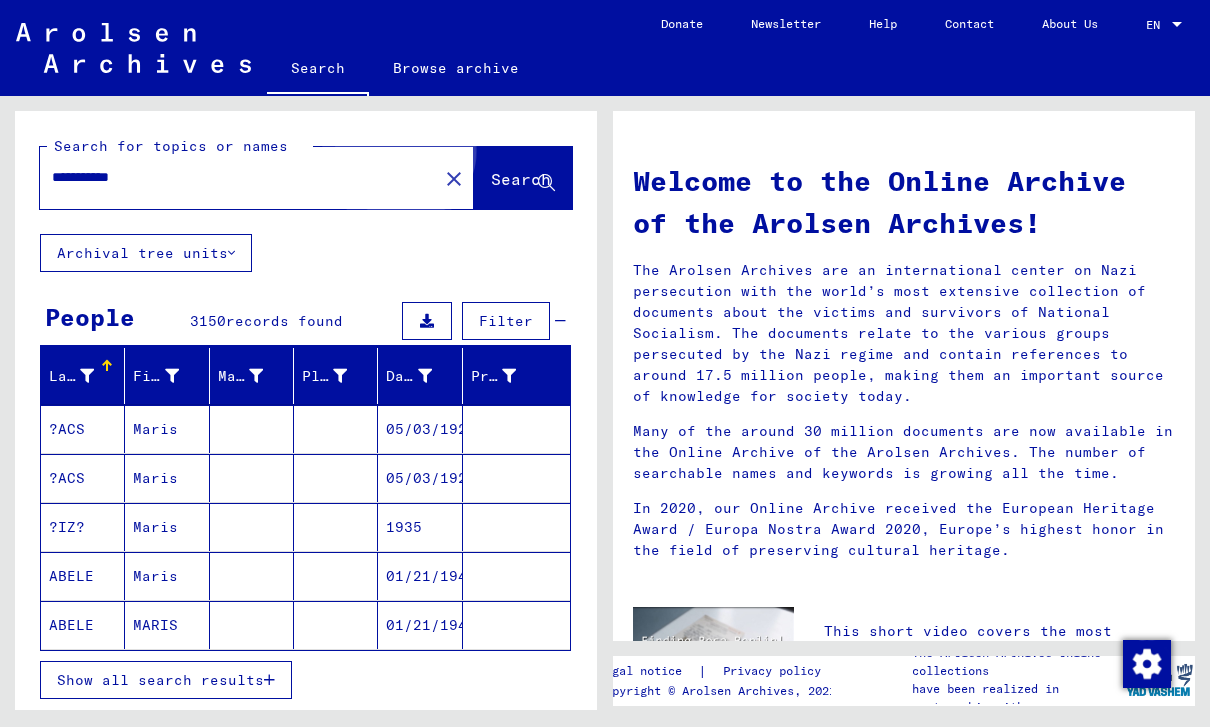 click on "Search" 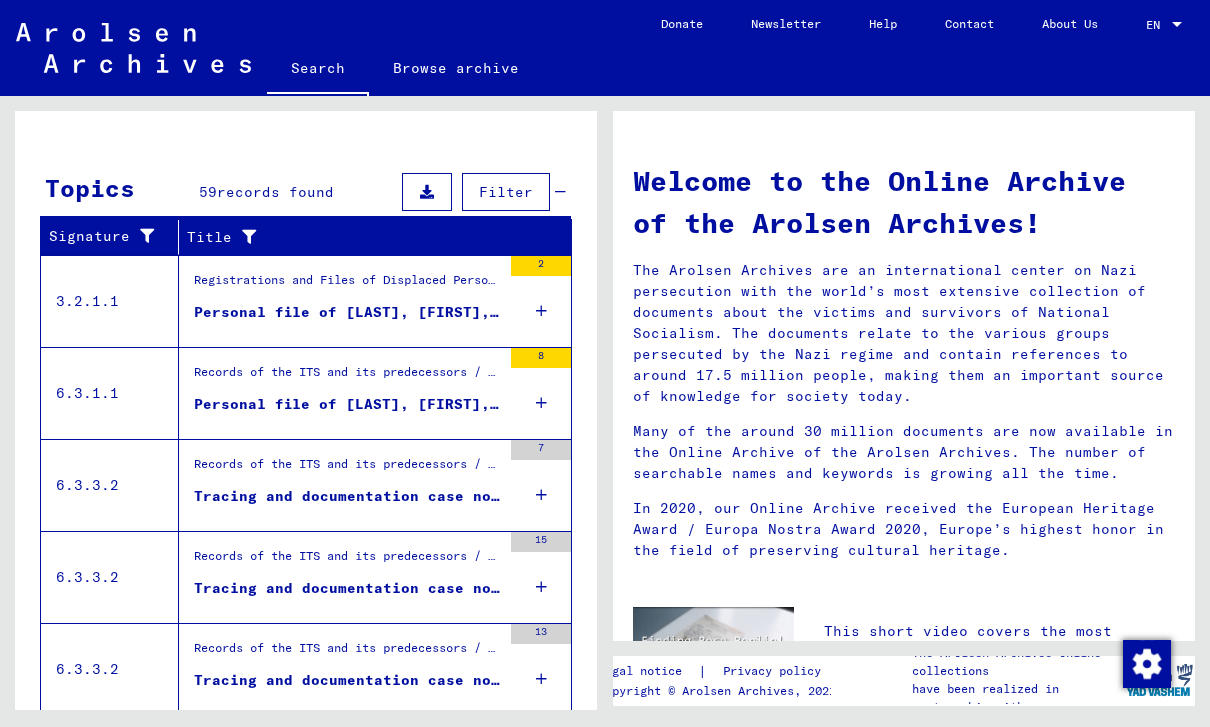 scroll, scrollTop: 606, scrollLeft: 0, axis: vertical 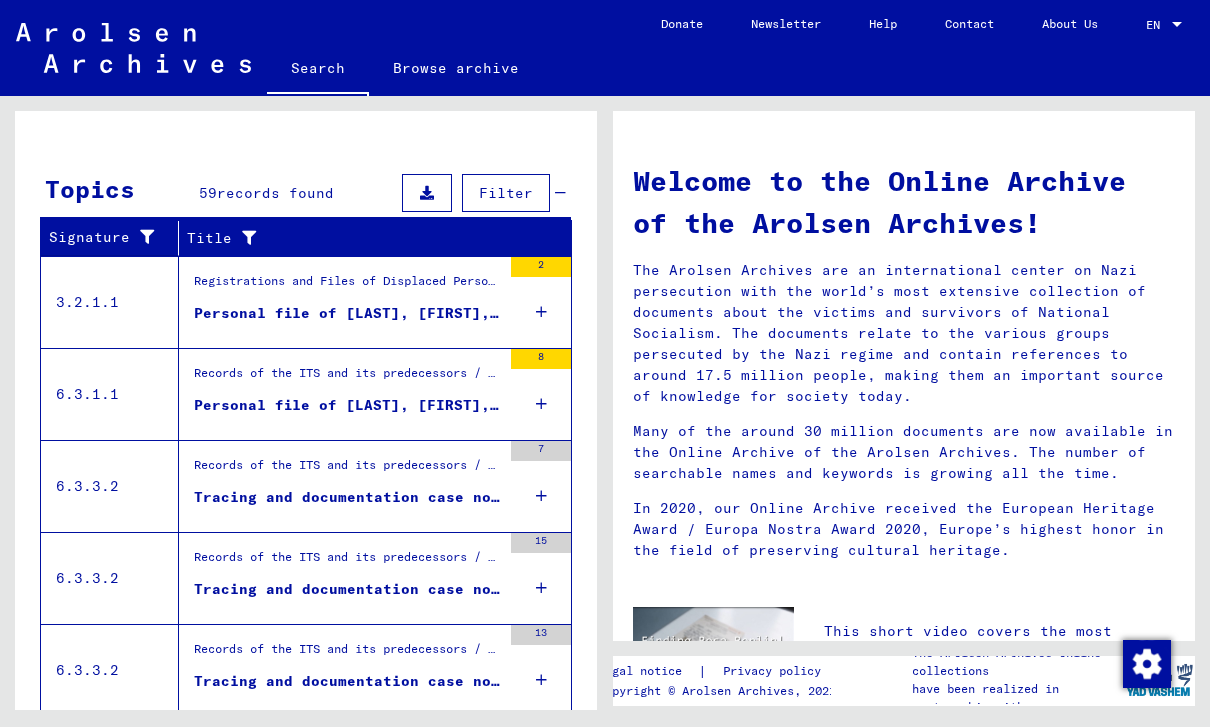 click on "Personal file of [LAST], [FIRST], born on [DATE], born in [CITY], KR. [CITY]" at bounding box center (347, 405) 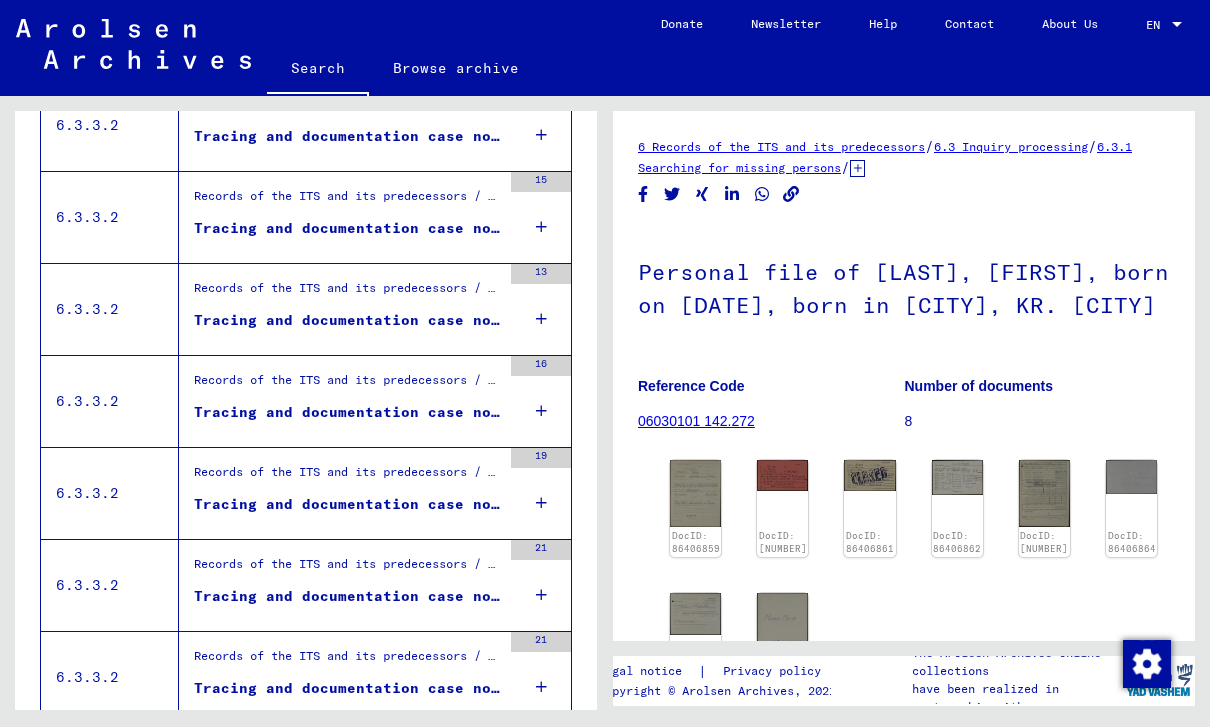 scroll, scrollTop: 0, scrollLeft: 0, axis: both 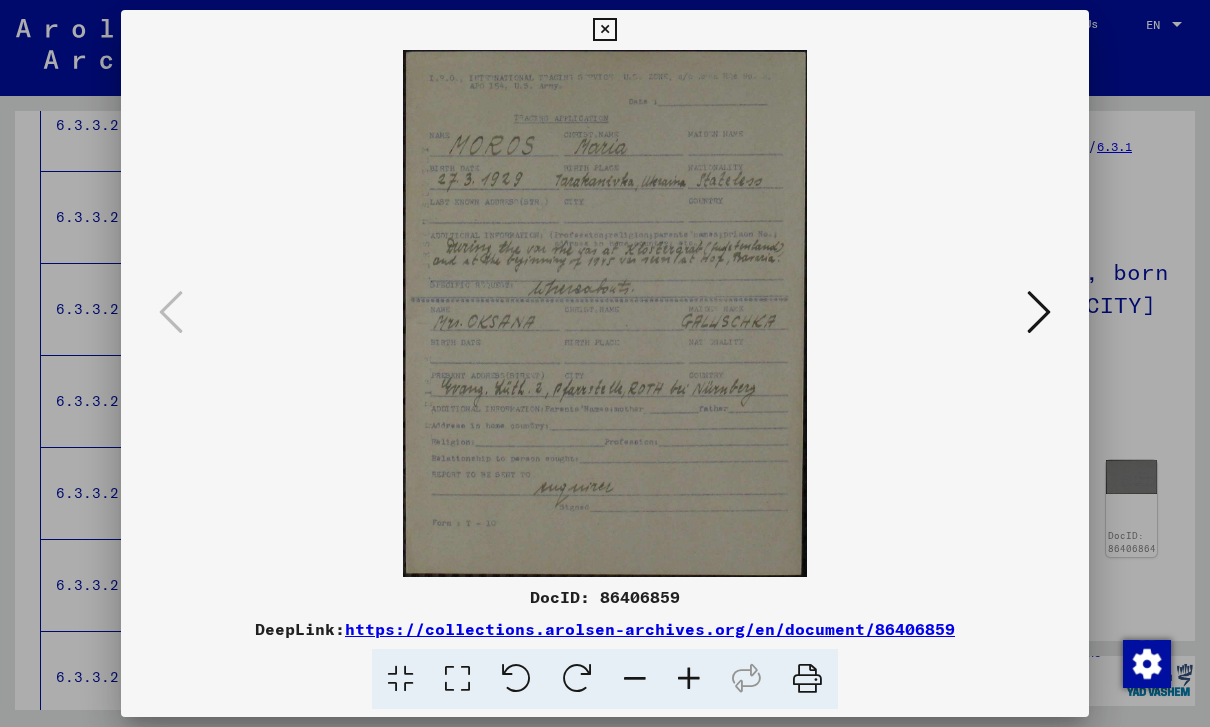 click at bounding box center [1039, 312] 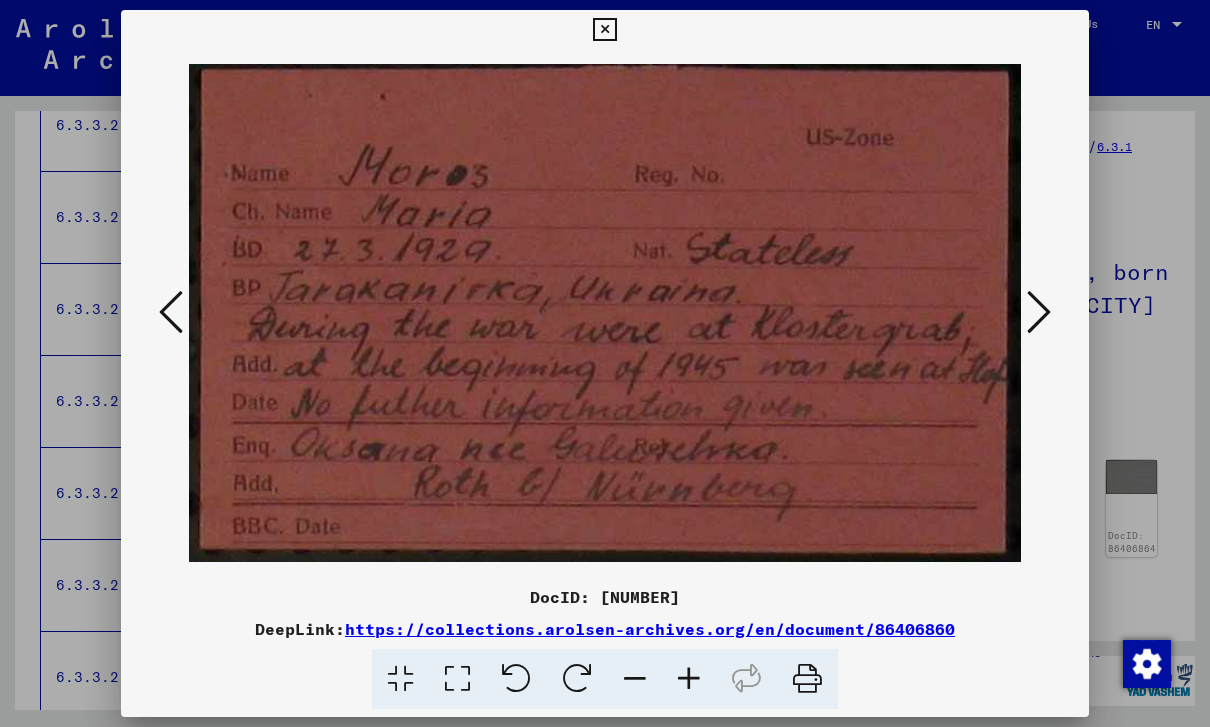 click at bounding box center [1039, 312] 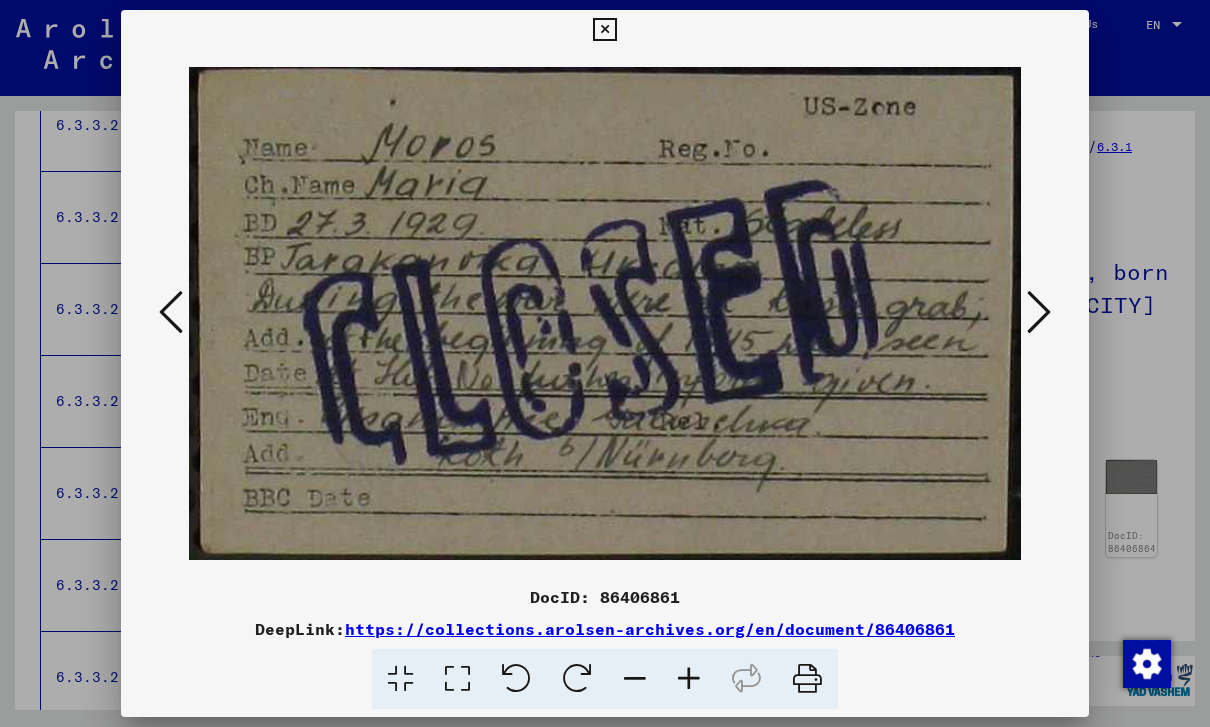 click at bounding box center (1039, 312) 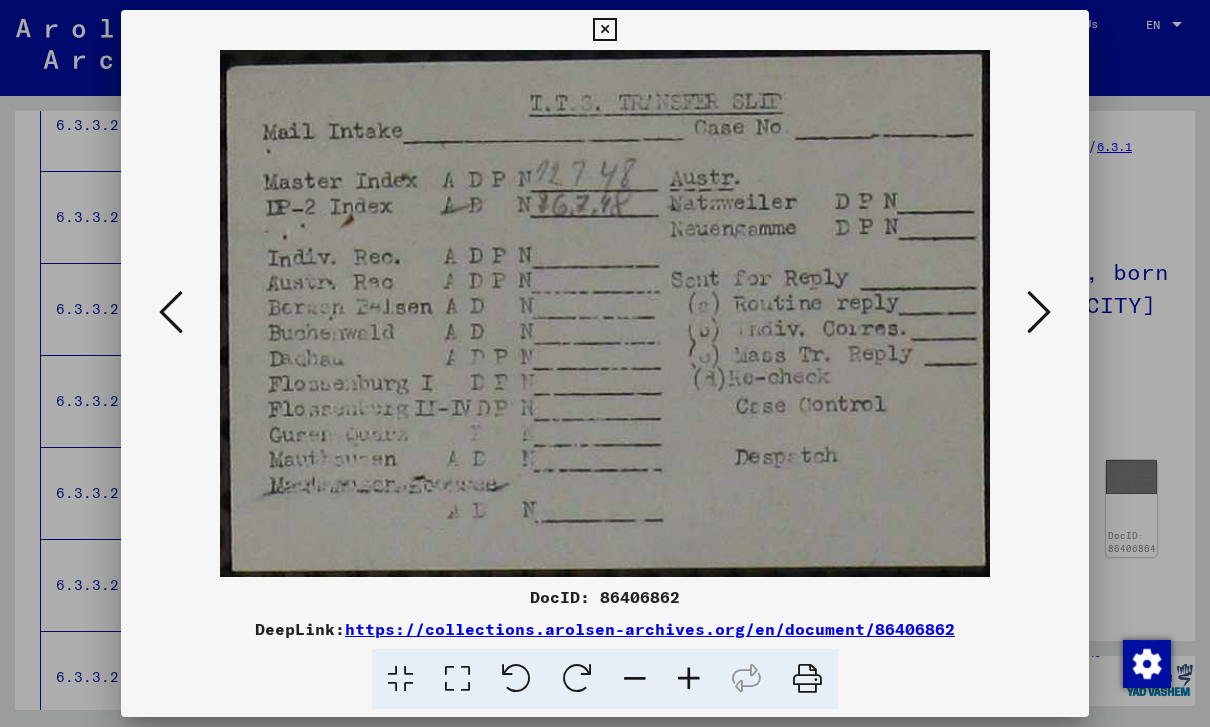 click at bounding box center (1039, 312) 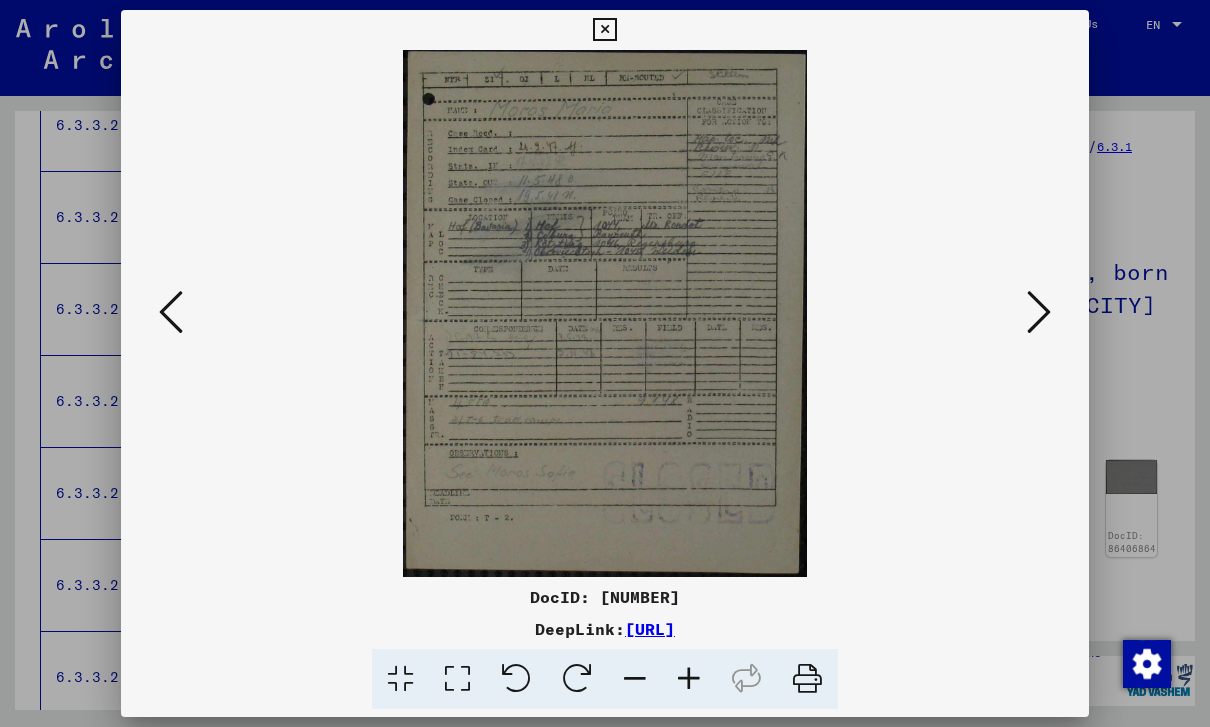 click at bounding box center [1039, 312] 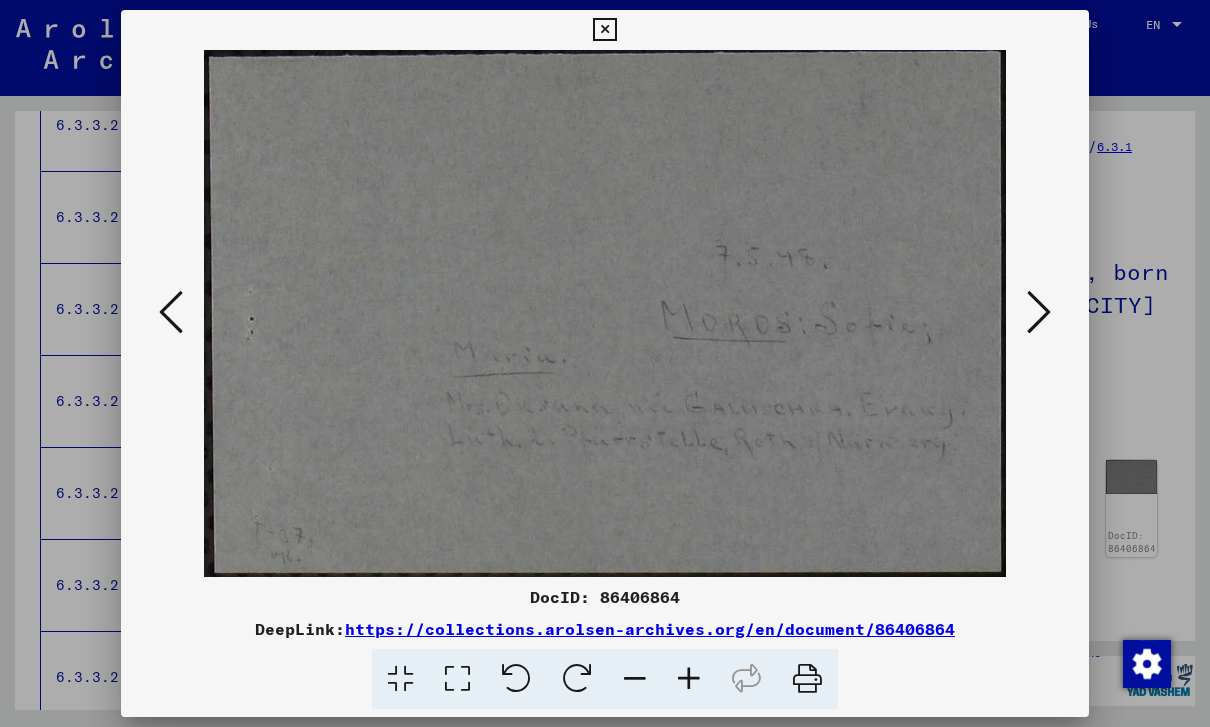 click at bounding box center (1039, 312) 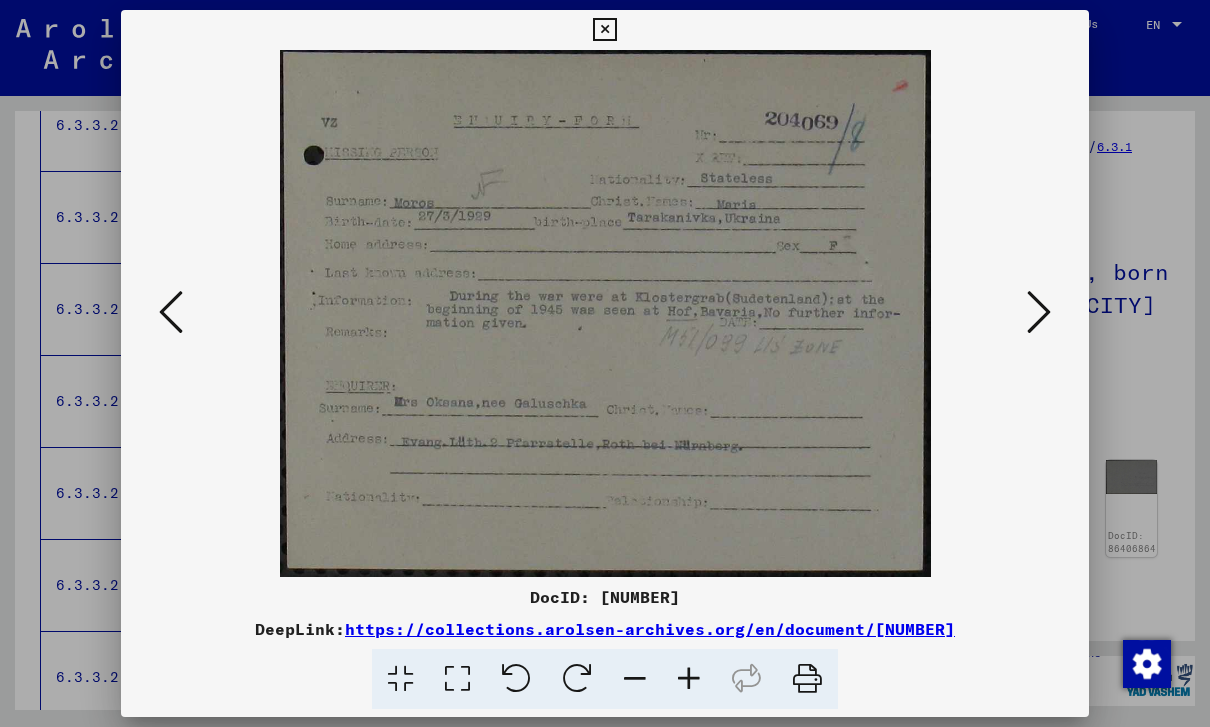 click at bounding box center (1039, 312) 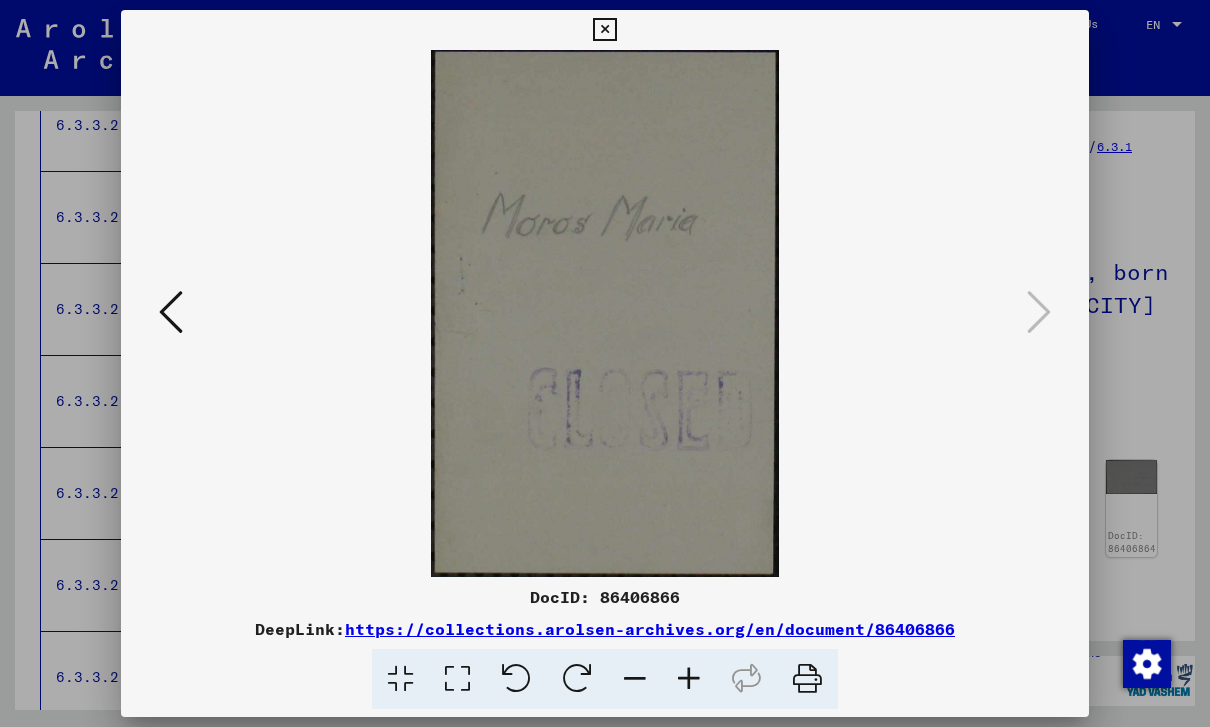 click at bounding box center [604, 30] 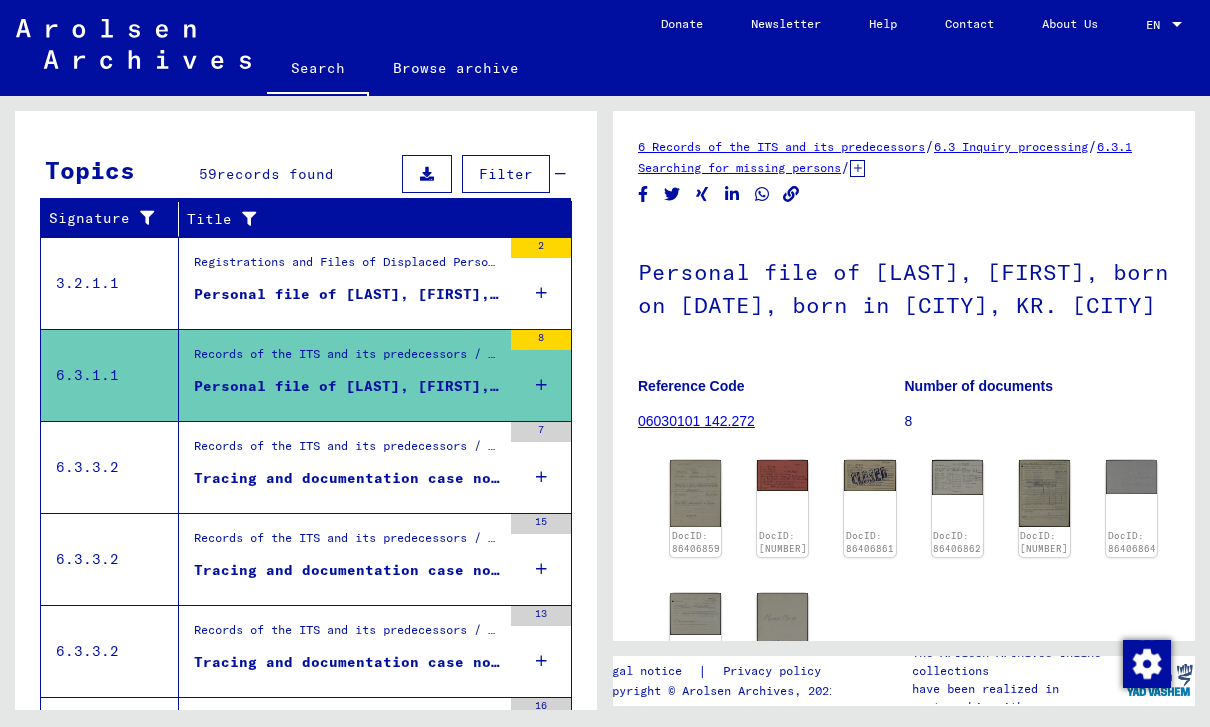 scroll, scrollTop: 251, scrollLeft: 0, axis: vertical 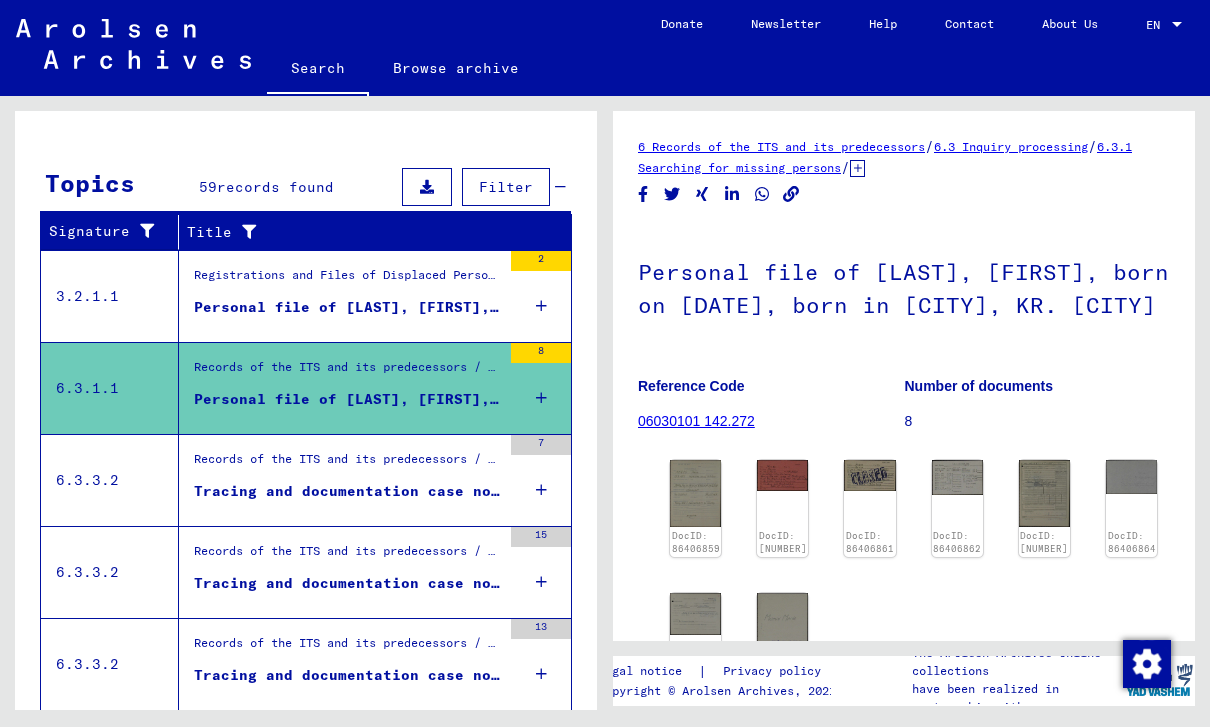 click on "Personal file of [LAST], [FIRST], born on [DATE]" at bounding box center (347, 307) 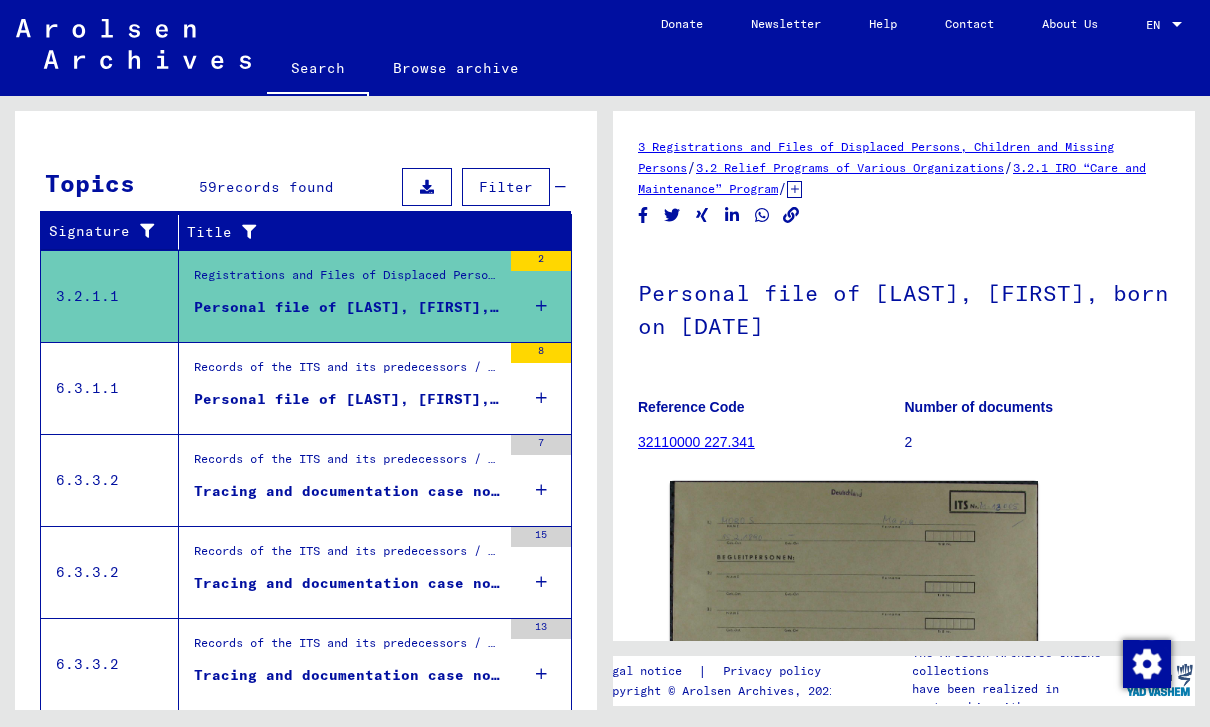 scroll, scrollTop: 0, scrollLeft: 0, axis: both 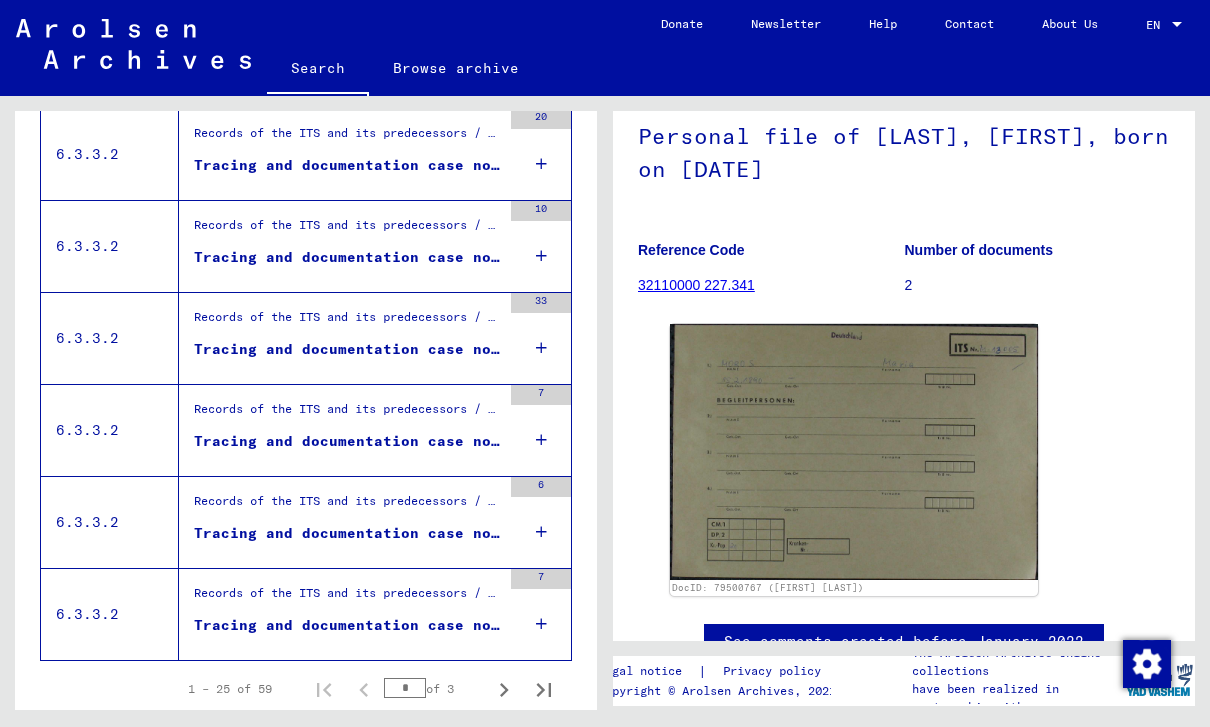 click 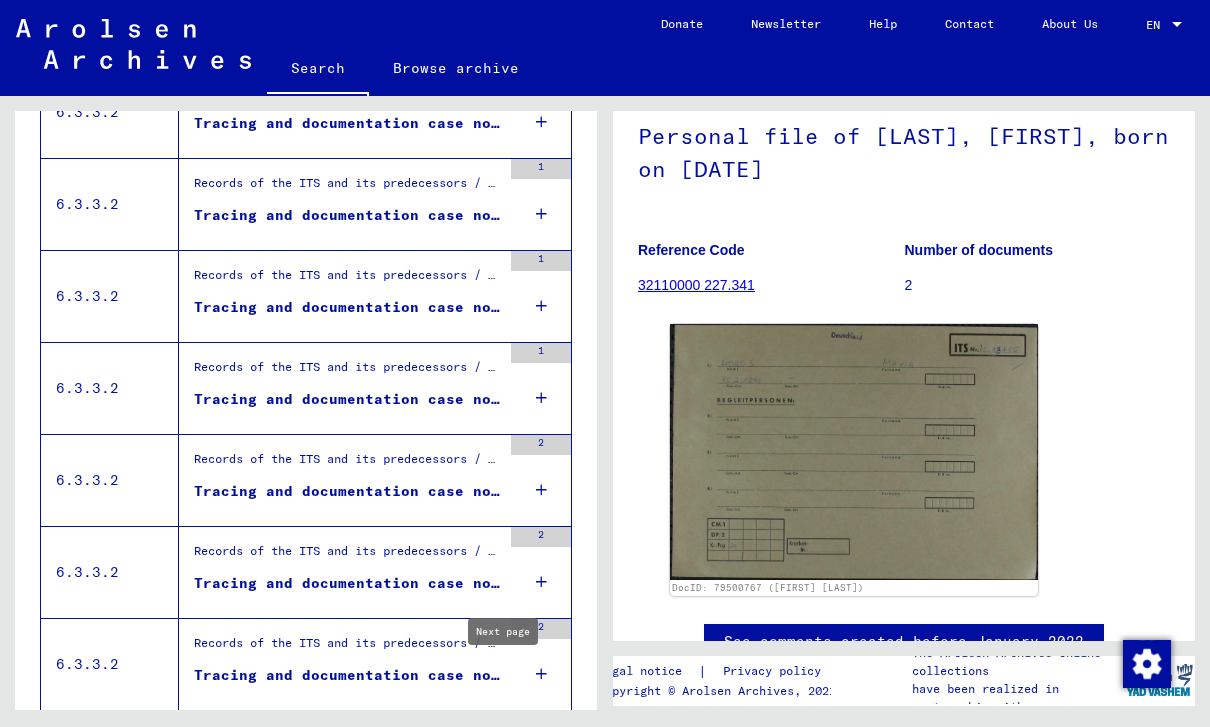 scroll, scrollTop: 1133, scrollLeft: 0, axis: vertical 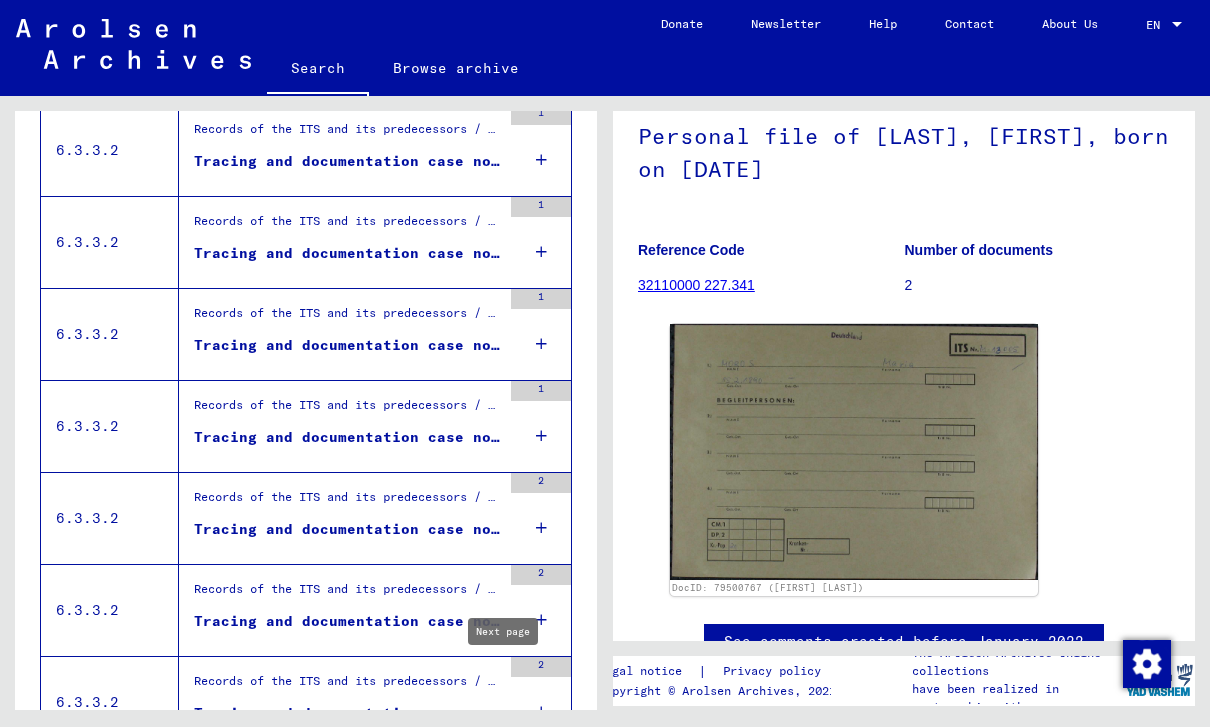 click on "Tracing and documentation case no. 5.000.560 for [LAST], [FIRST] born [DATE]" at bounding box center [347, 529] 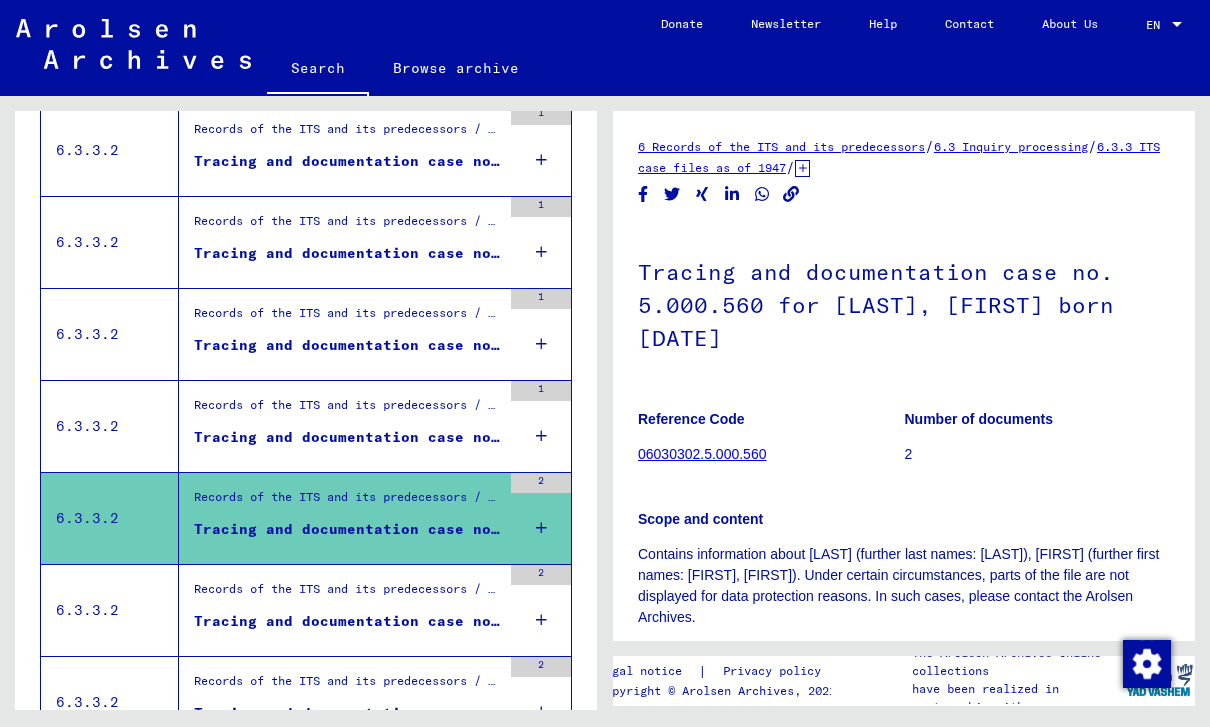 scroll, scrollTop: 0, scrollLeft: 0, axis: both 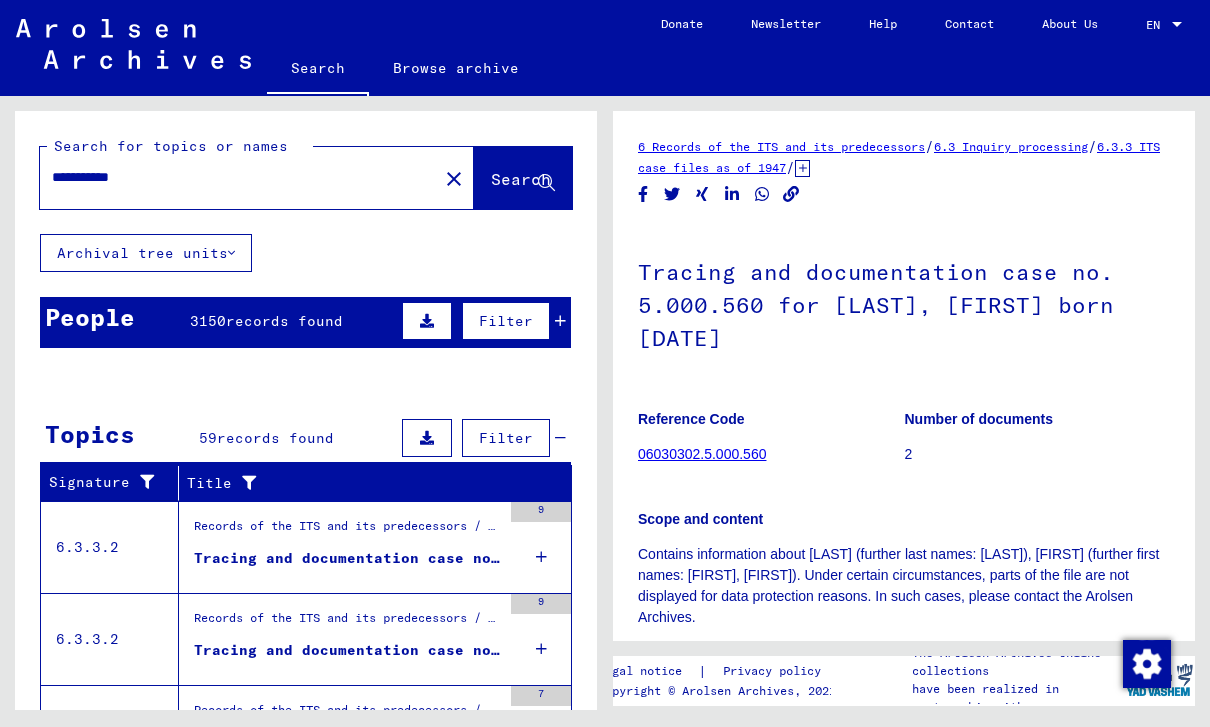 click on "**********" at bounding box center [239, 177] 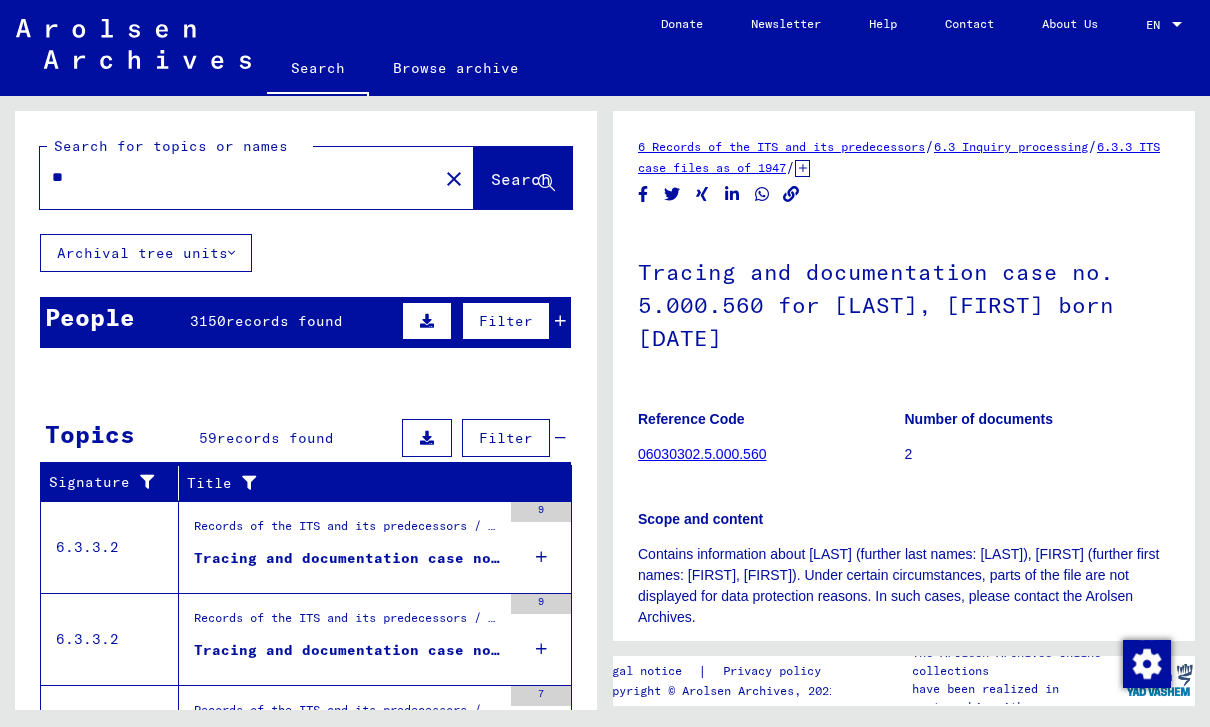type on "*" 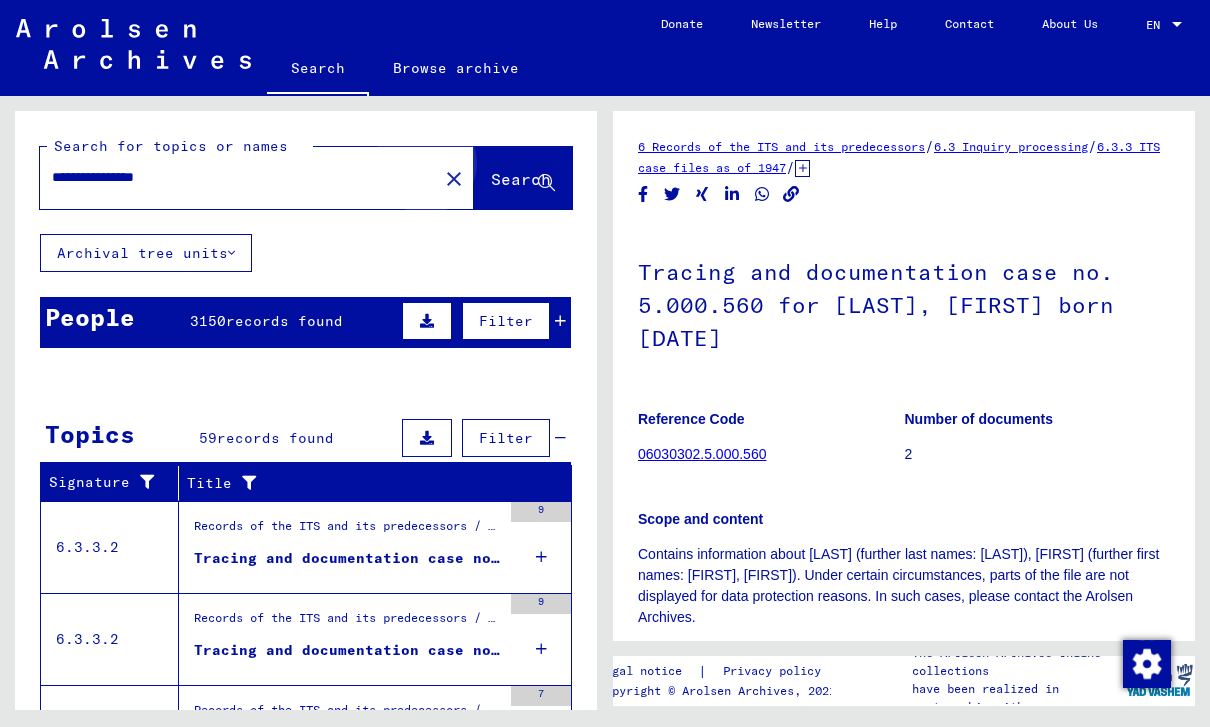 click on "Search" 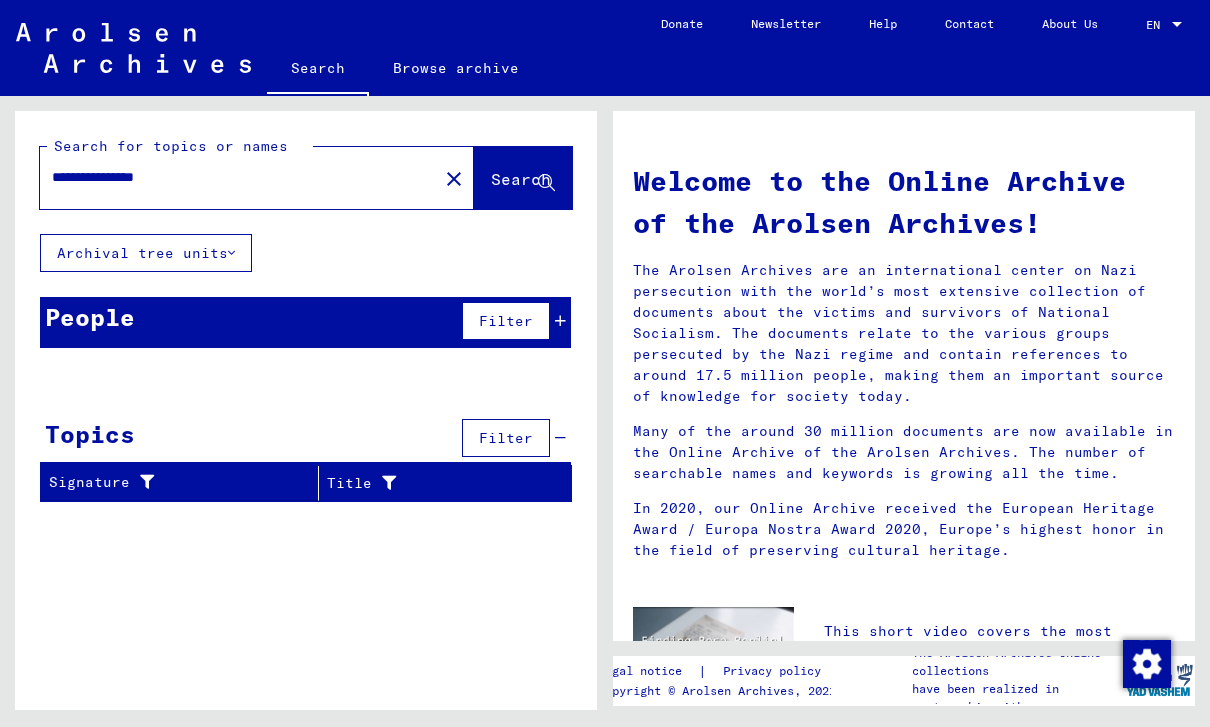 click on "**********" at bounding box center [233, 177] 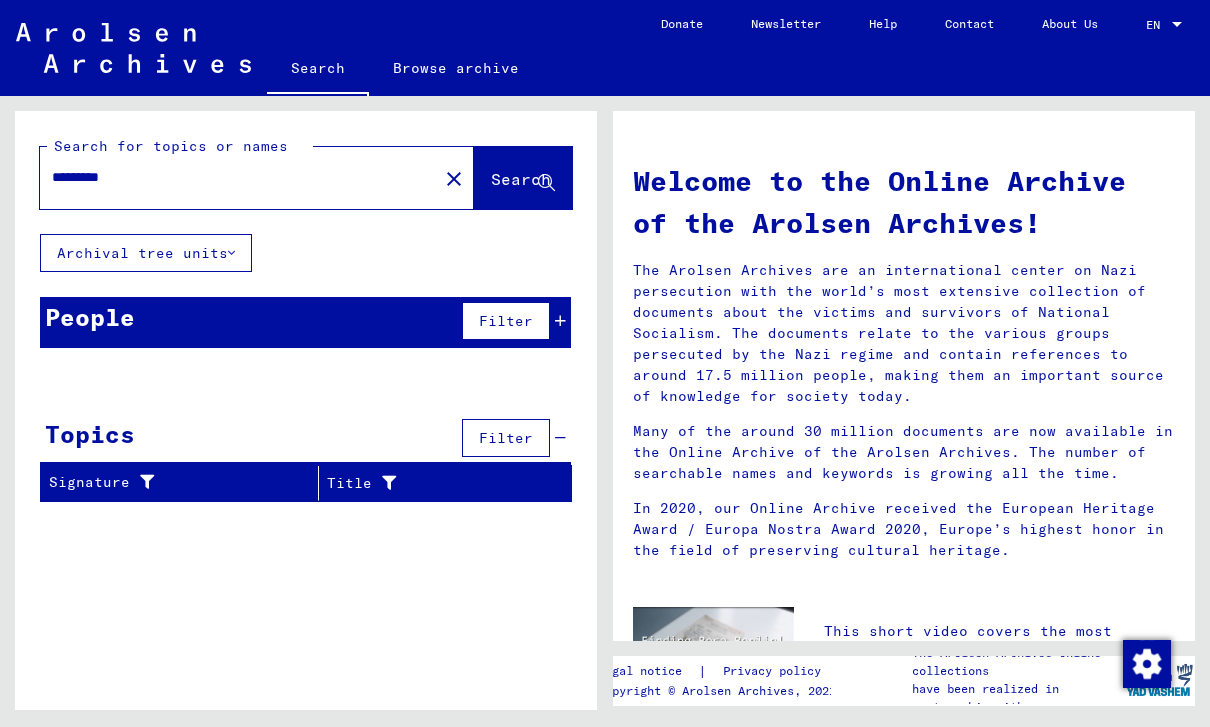 click on "Search" 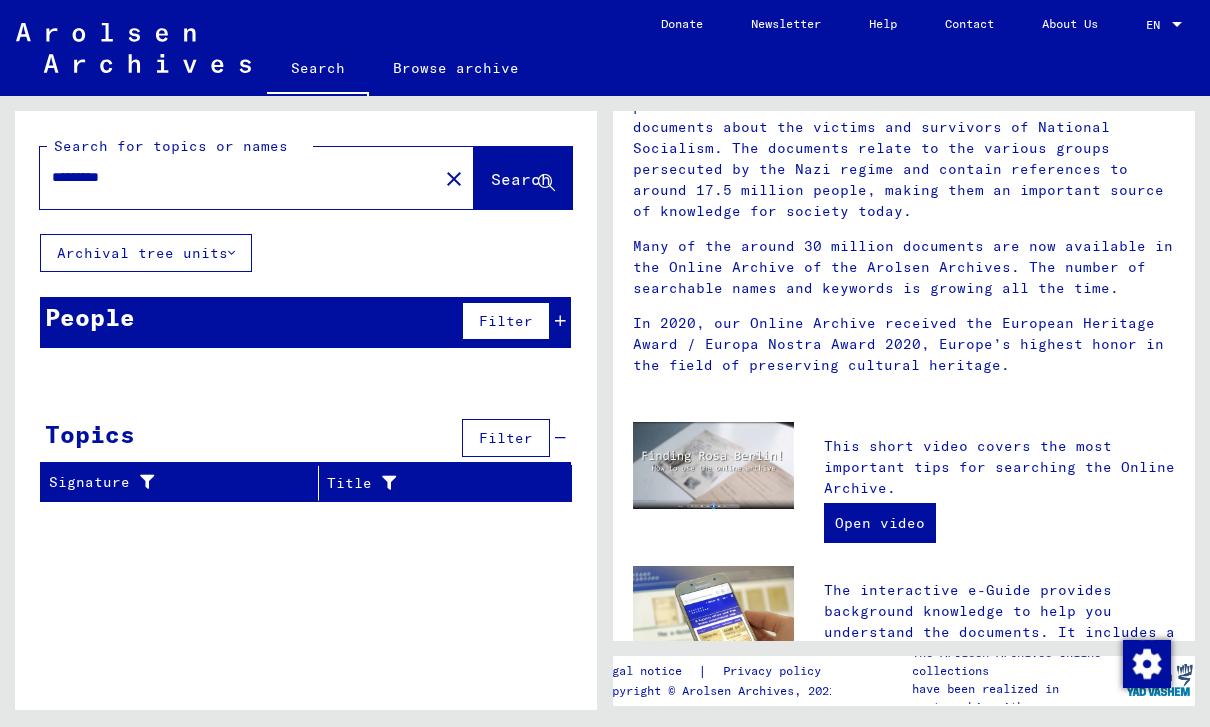 scroll, scrollTop: 187, scrollLeft: 0, axis: vertical 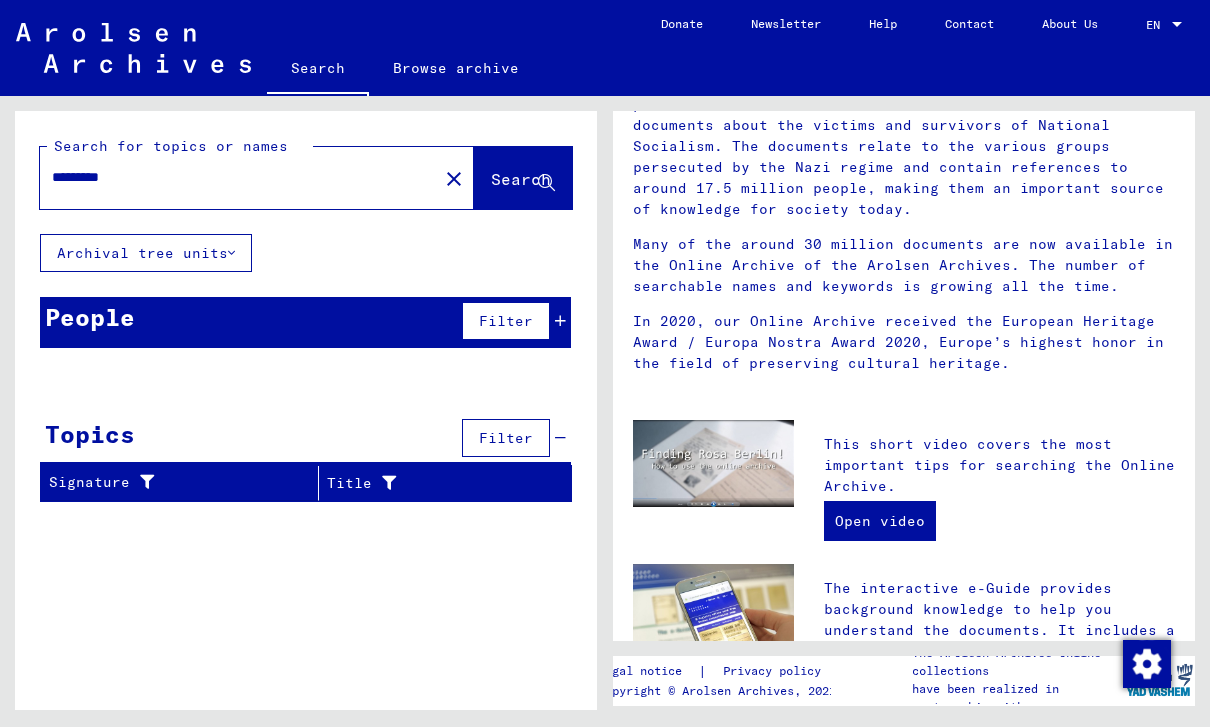 click on "*********" at bounding box center (233, 177) 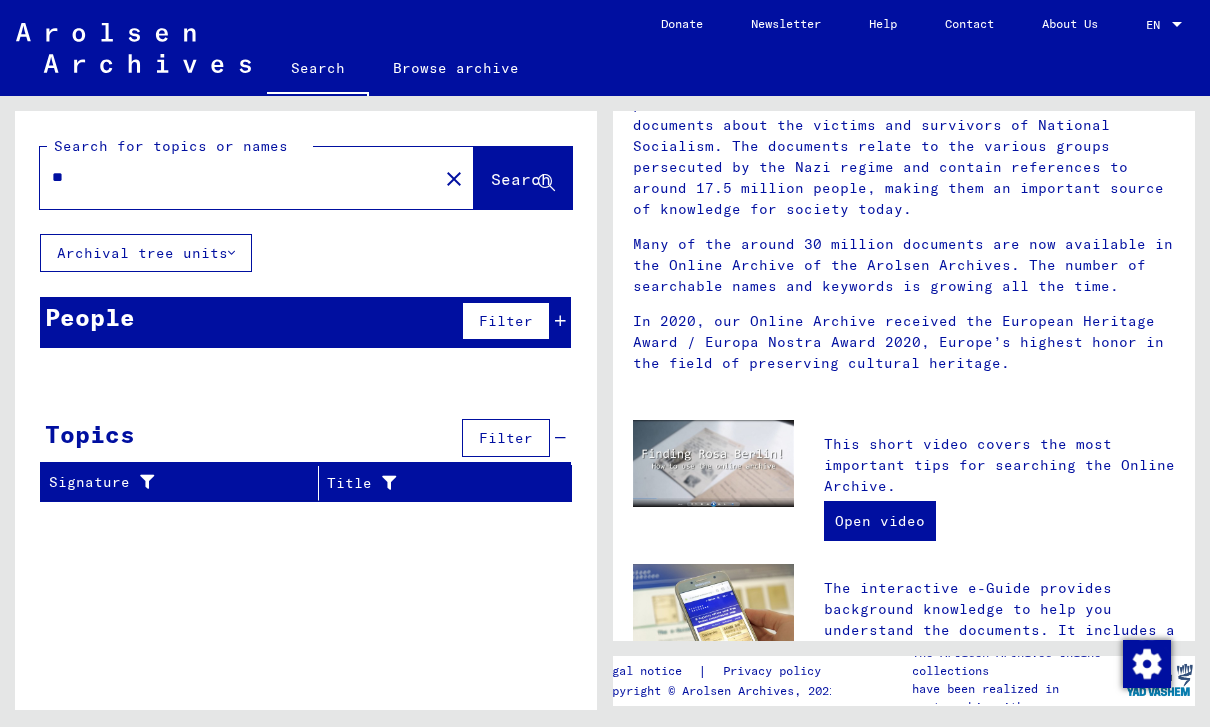type on "*" 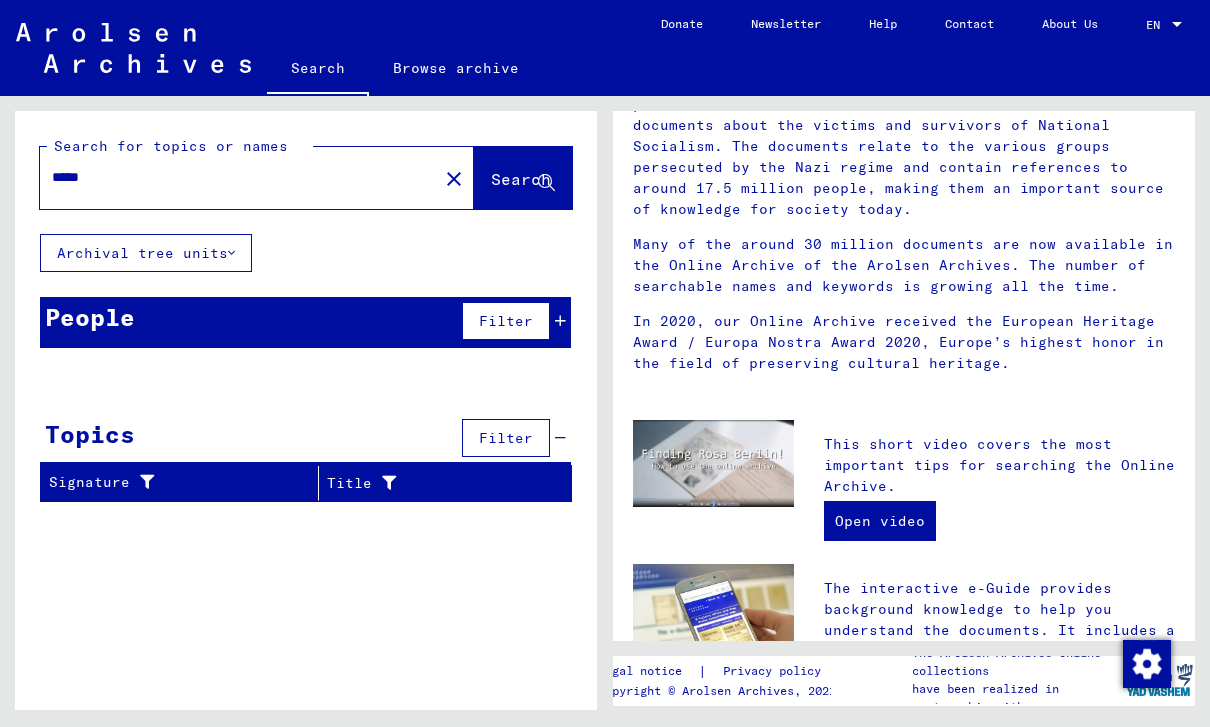 click on "Search" 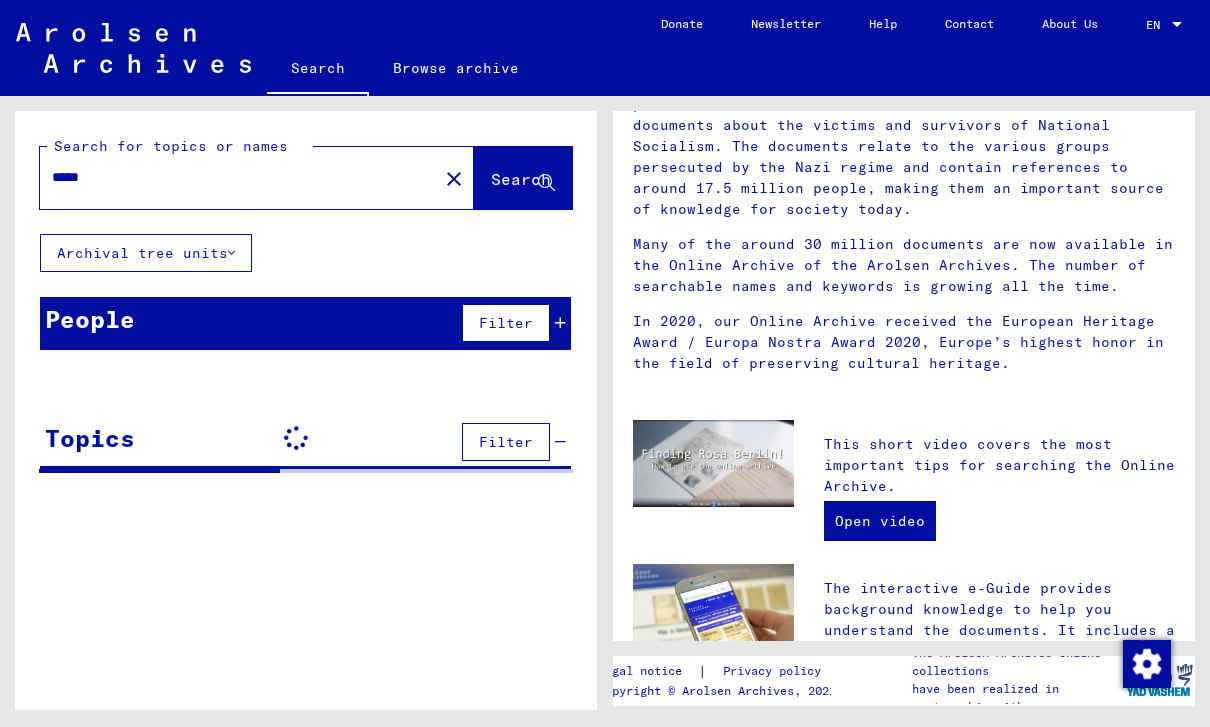 click on "*****" at bounding box center (233, 177) 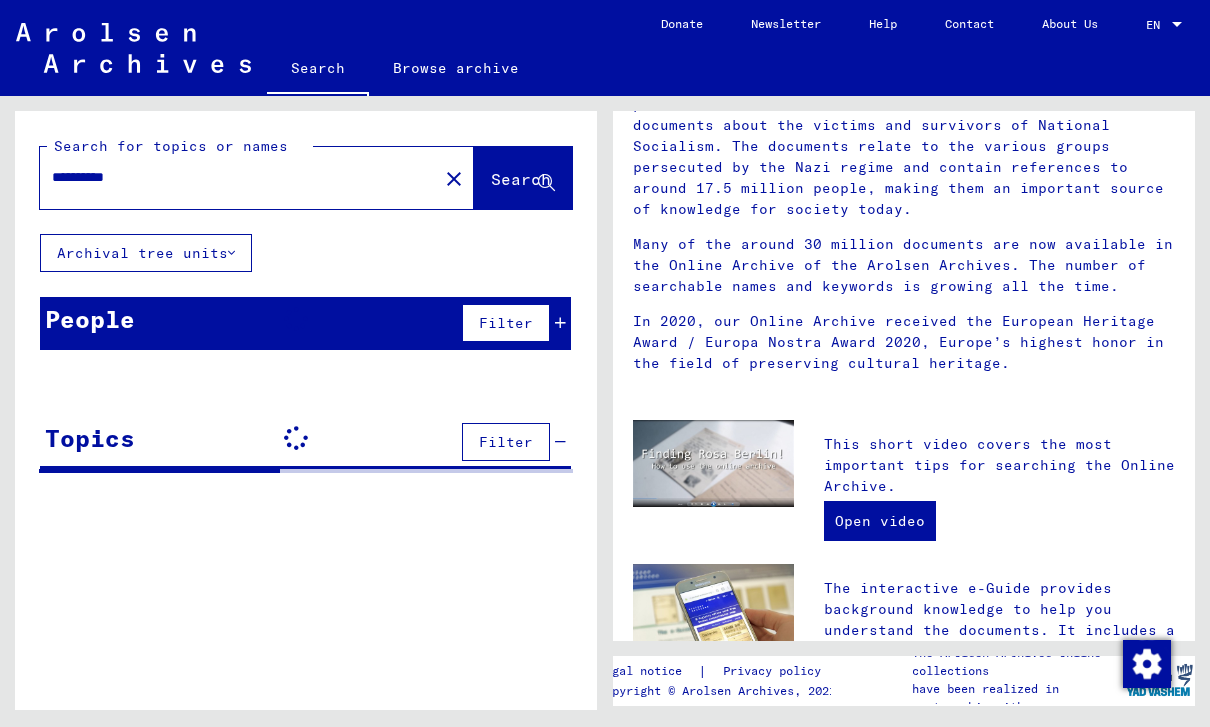 type on "**********" 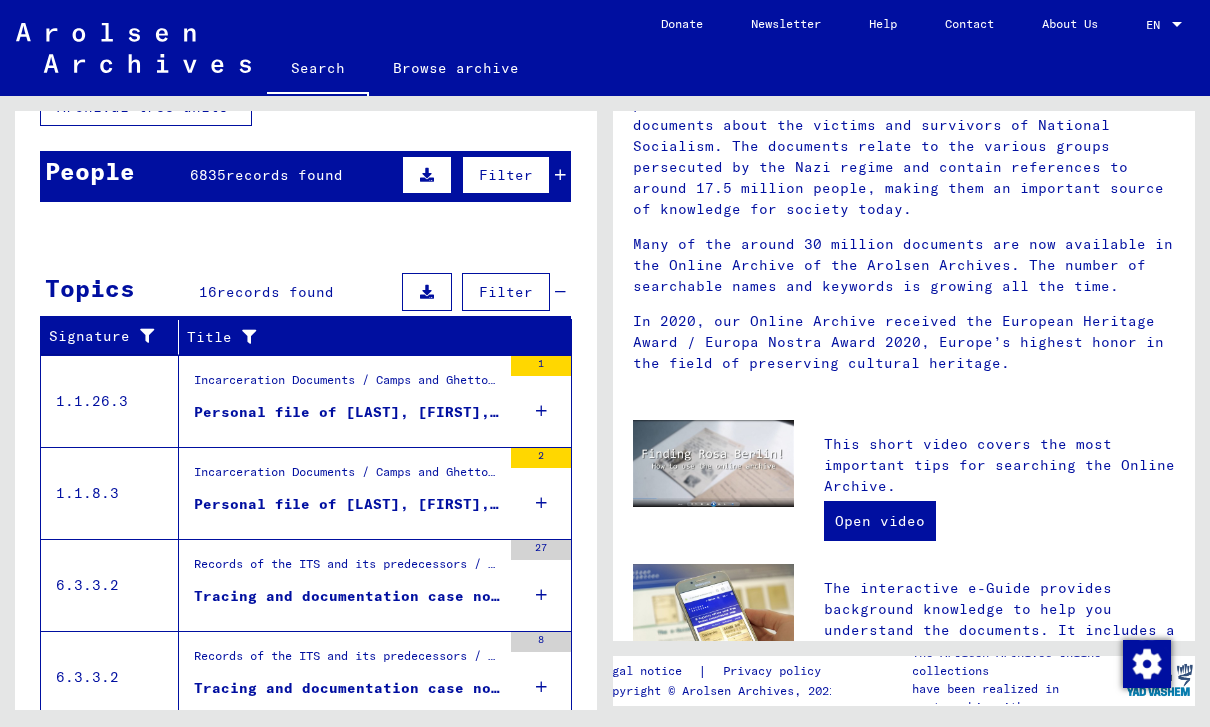scroll, scrollTop: 148, scrollLeft: 0, axis: vertical 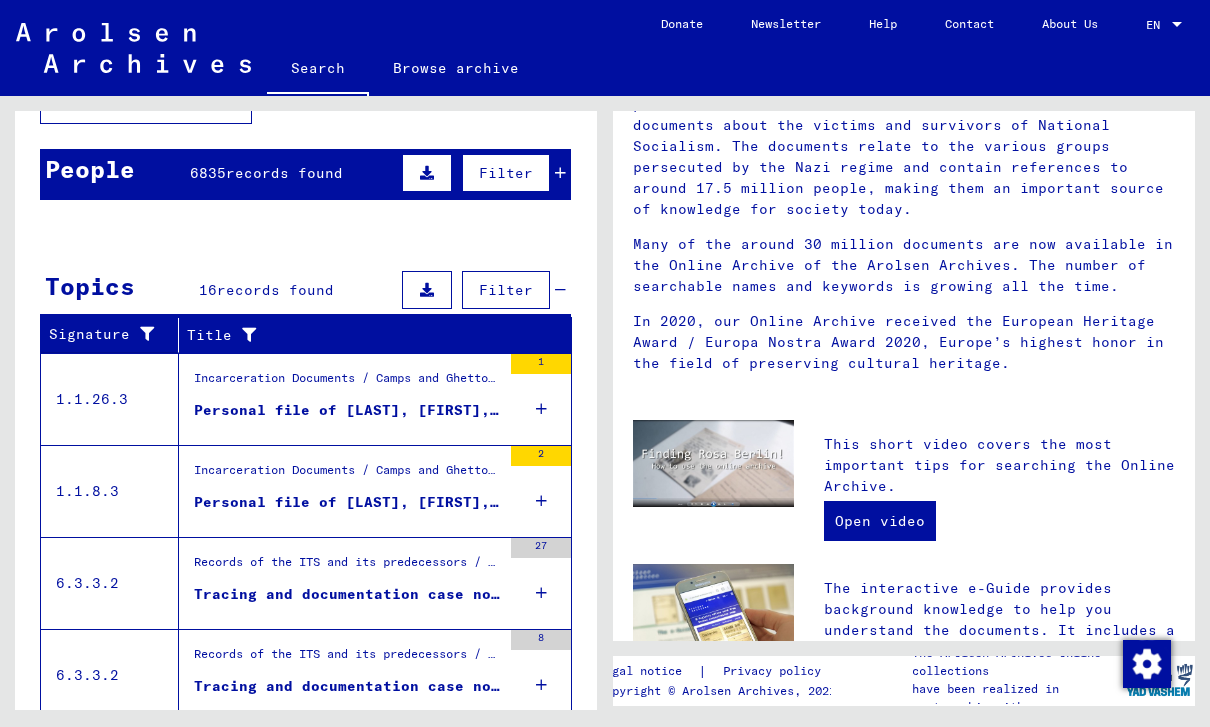 click on "Personal file of [LAST], [FIRST], born on [DATE]" at bounding box center (347, 410) 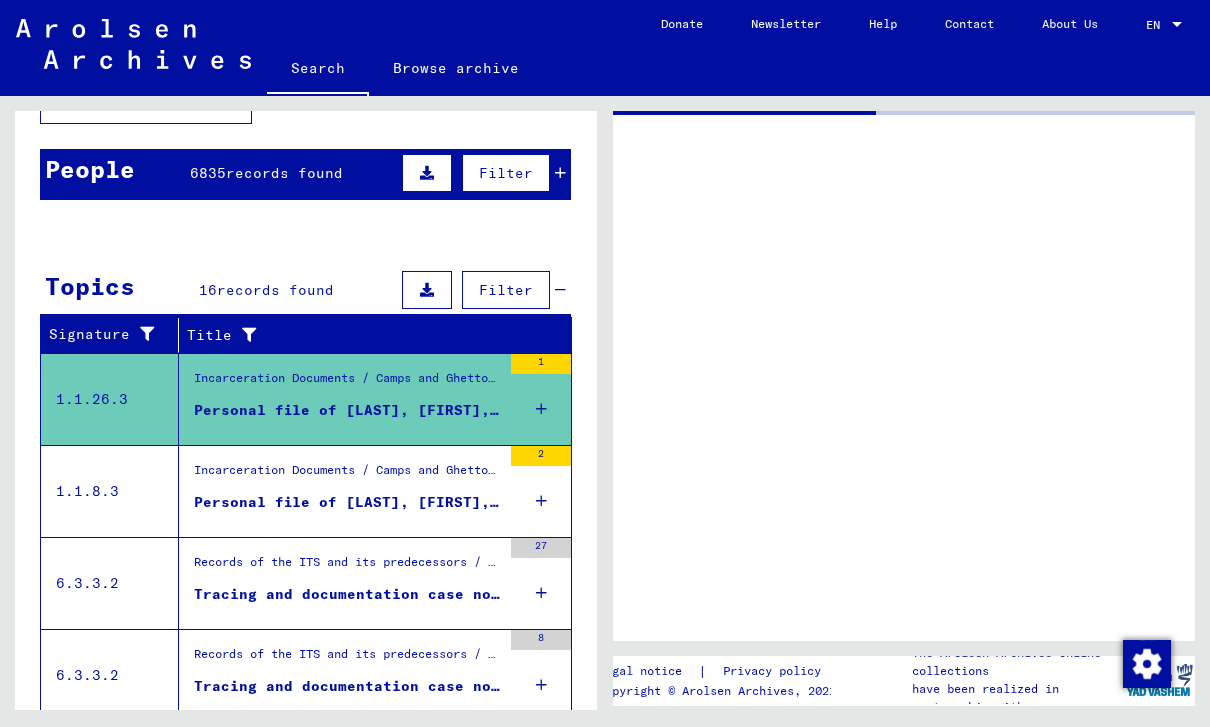 scroll, scrollTop: 0, scrollLeft: 0, axis: both 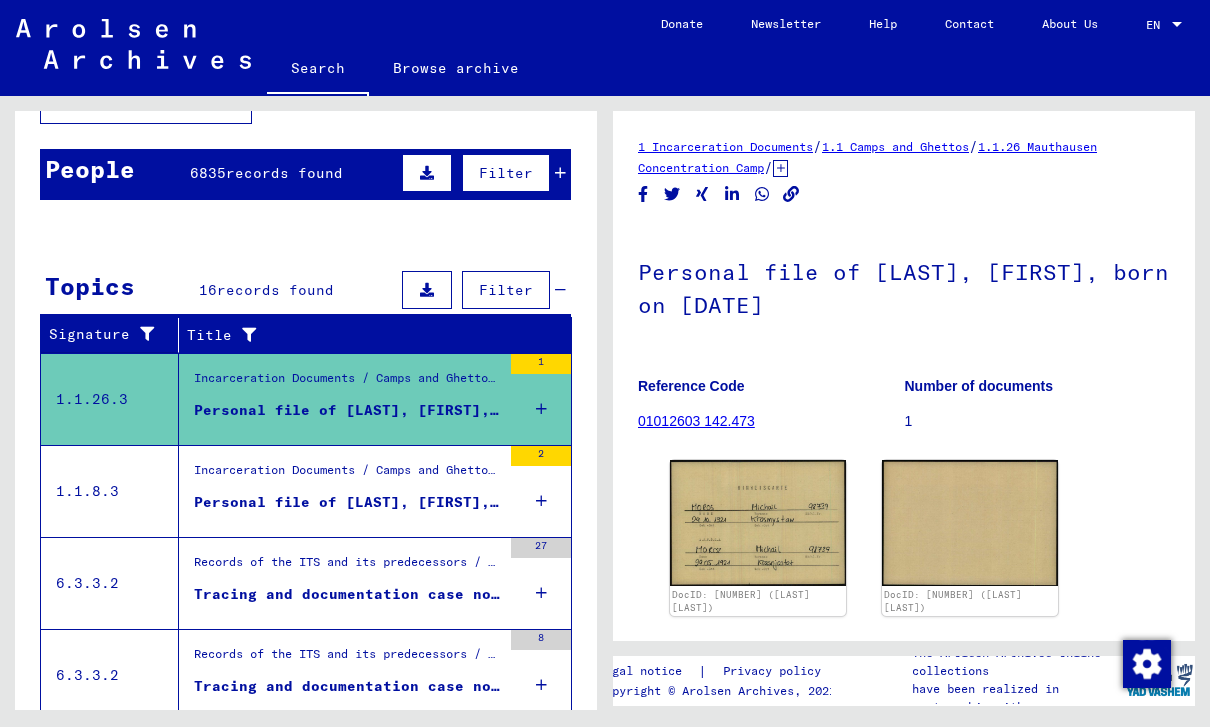 click 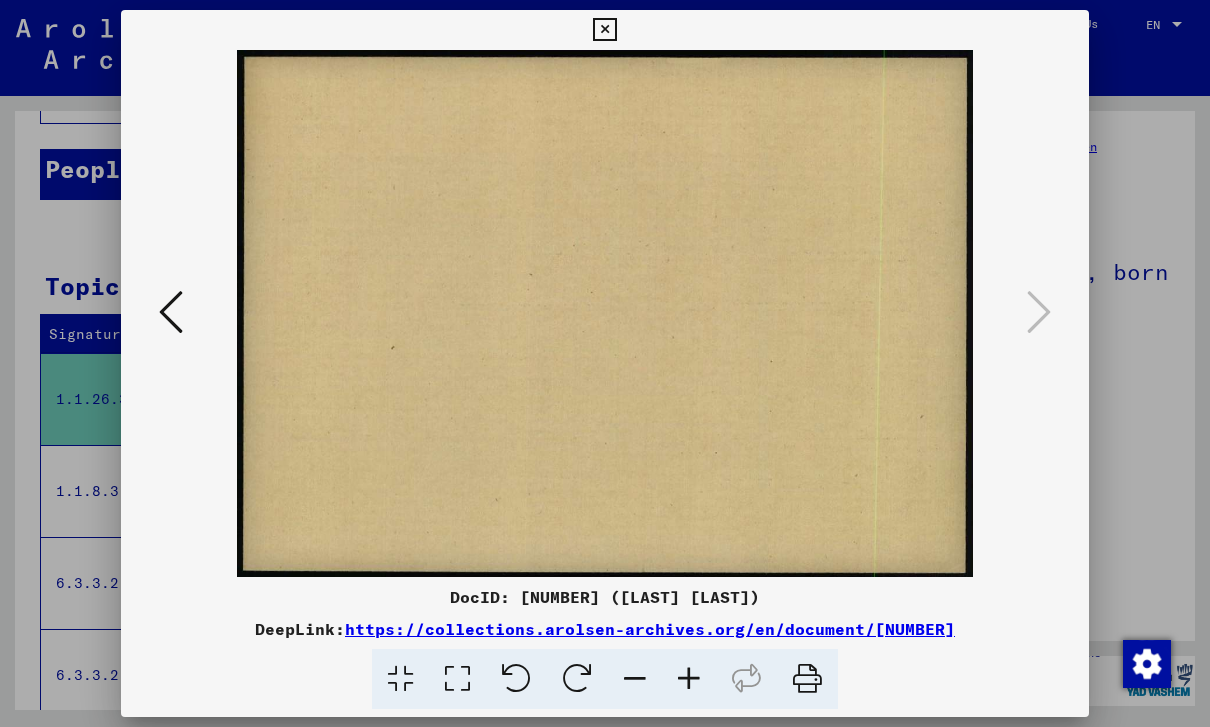 click at bounding box center (171, 312) 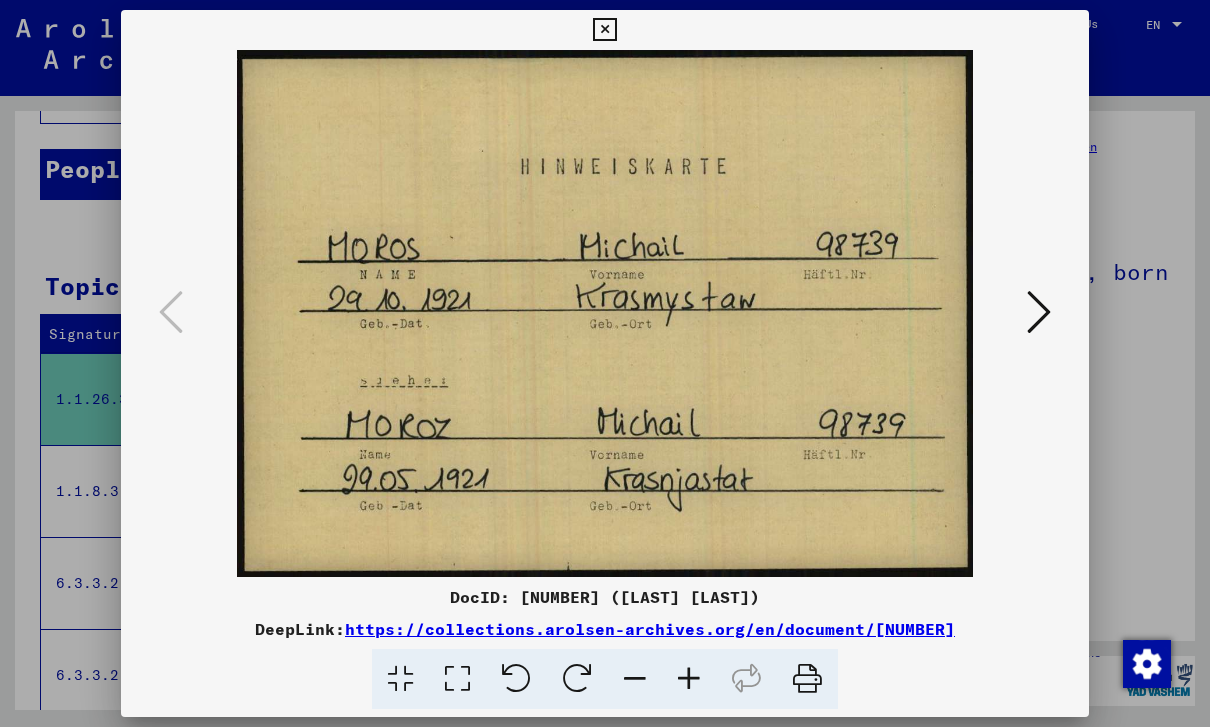 click at bounding box center (604, 30) 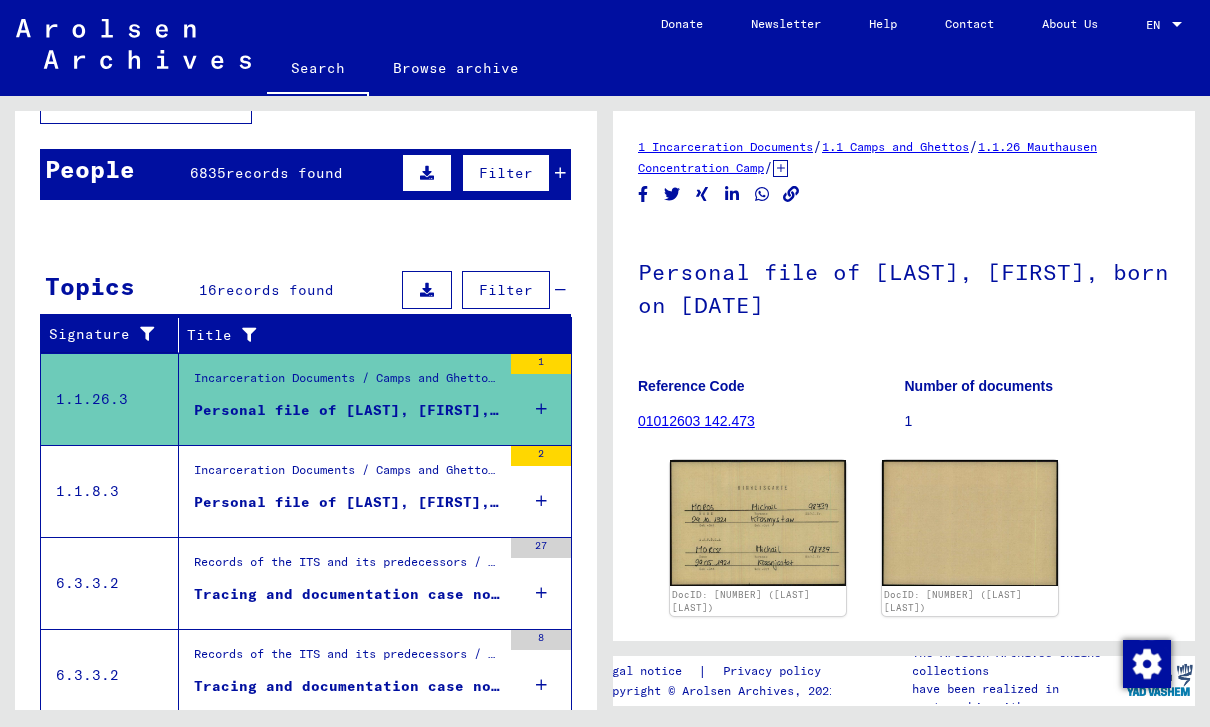 click on "Personal file of [LAST], [FIRST], born on [DATE]" at bounding box center (347, 502) 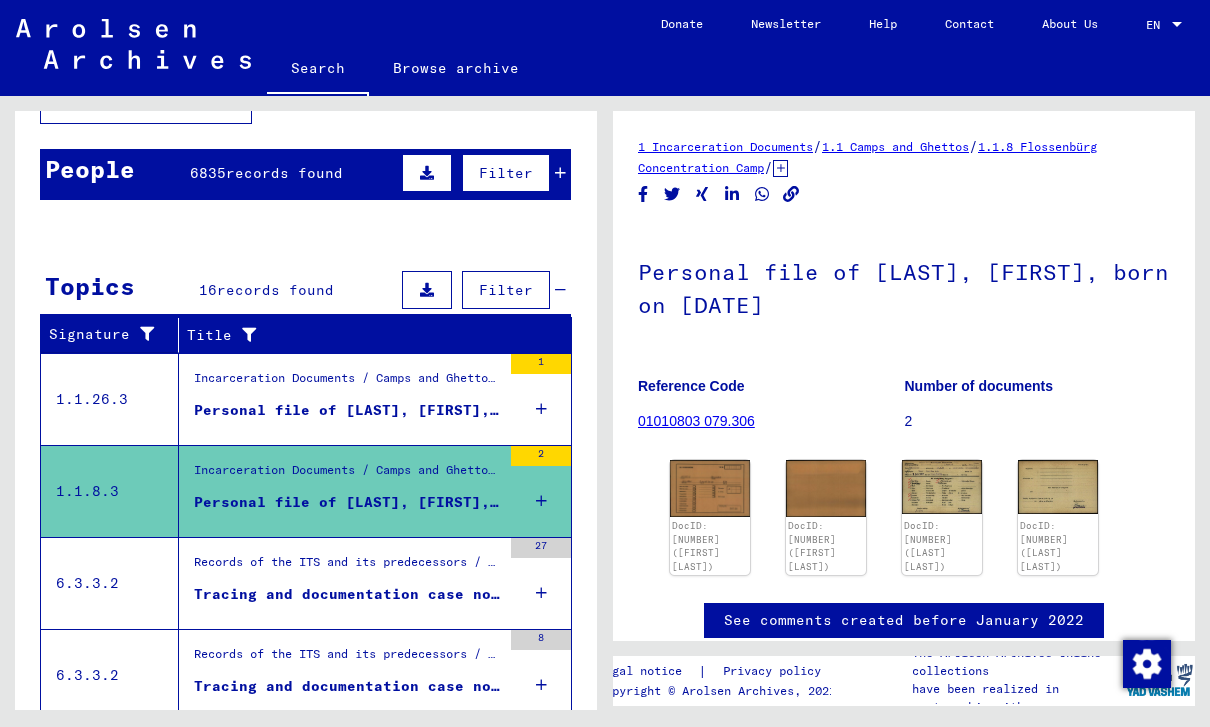scroll, scrollTop: 0, scrollLeft: 0, axis: both 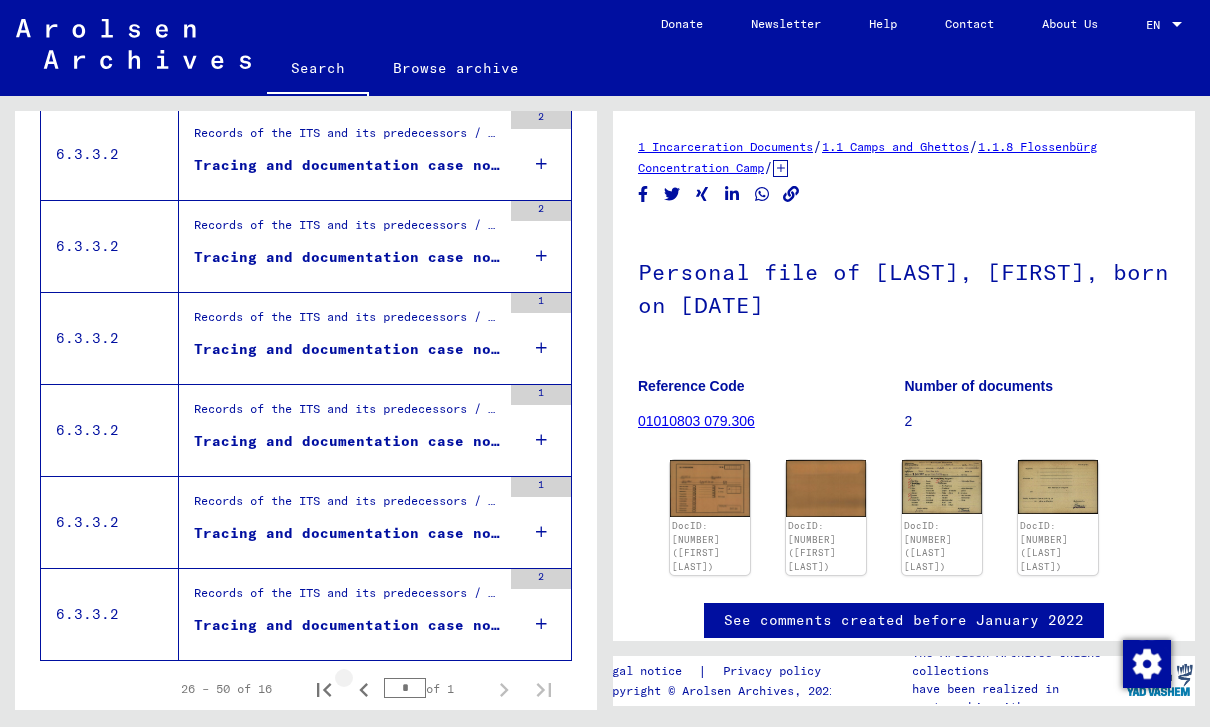 click 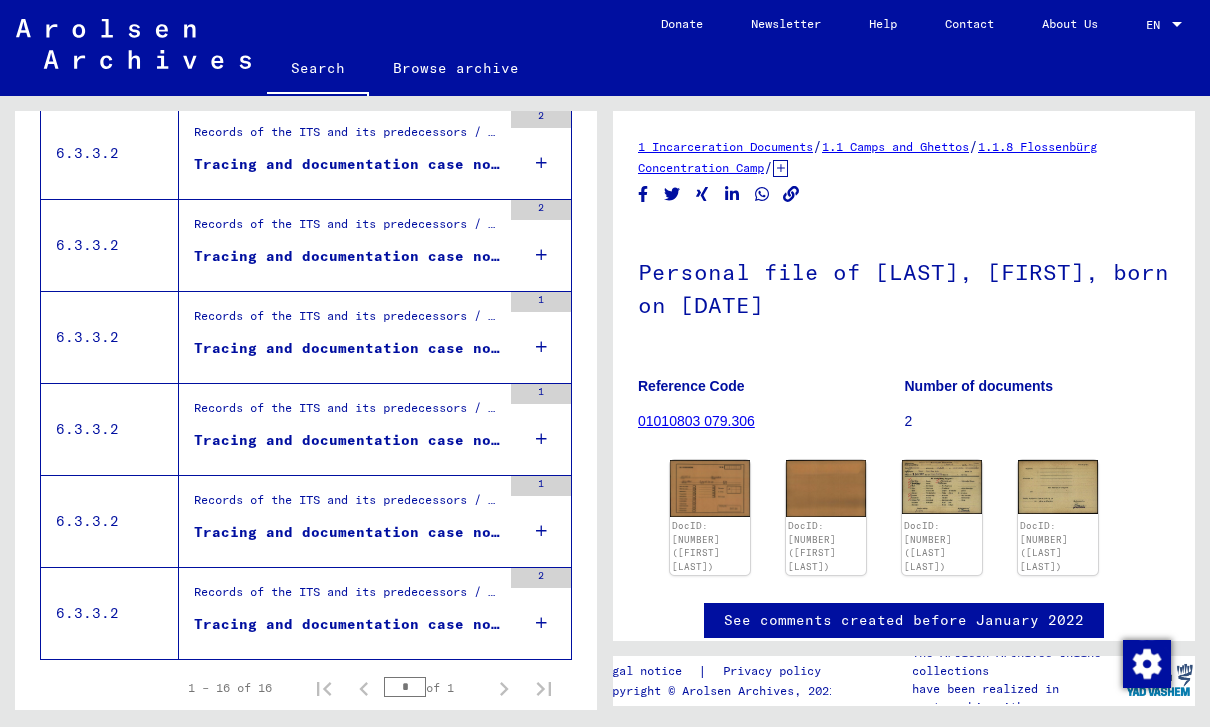 scroll, scrollTop: 1313, scrollLeft: 0, axis: vertical 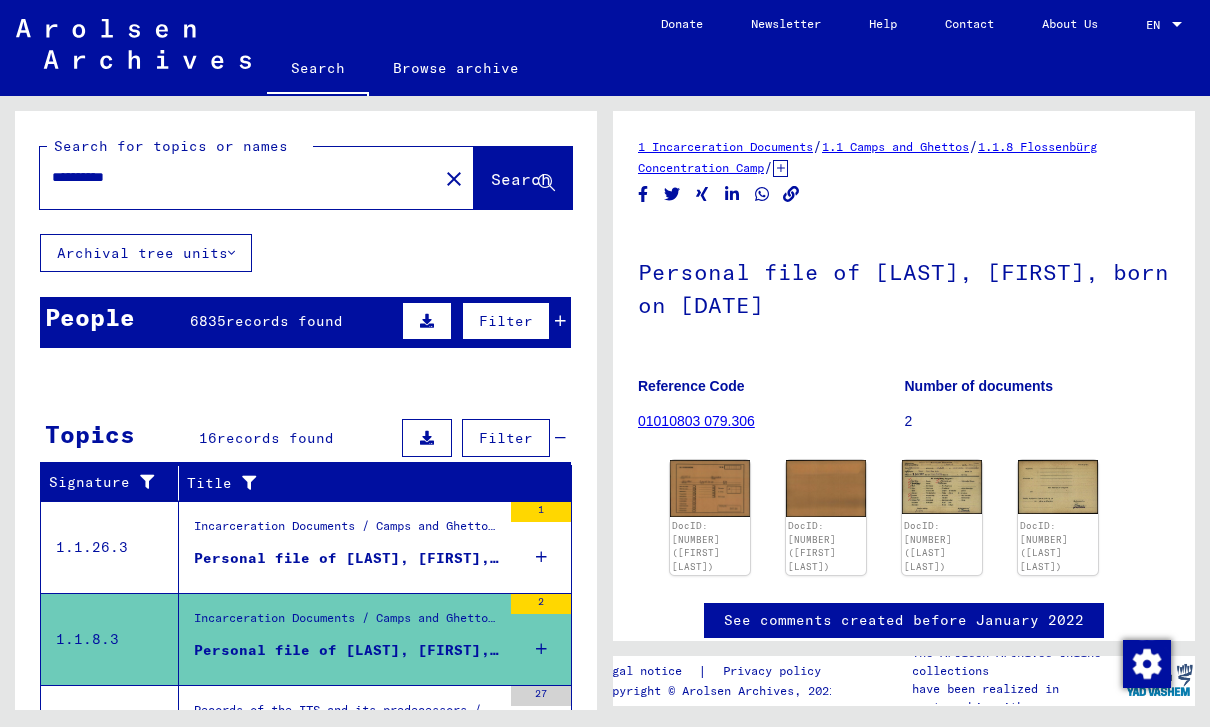click on "**********" at bounding box center [239, 177] 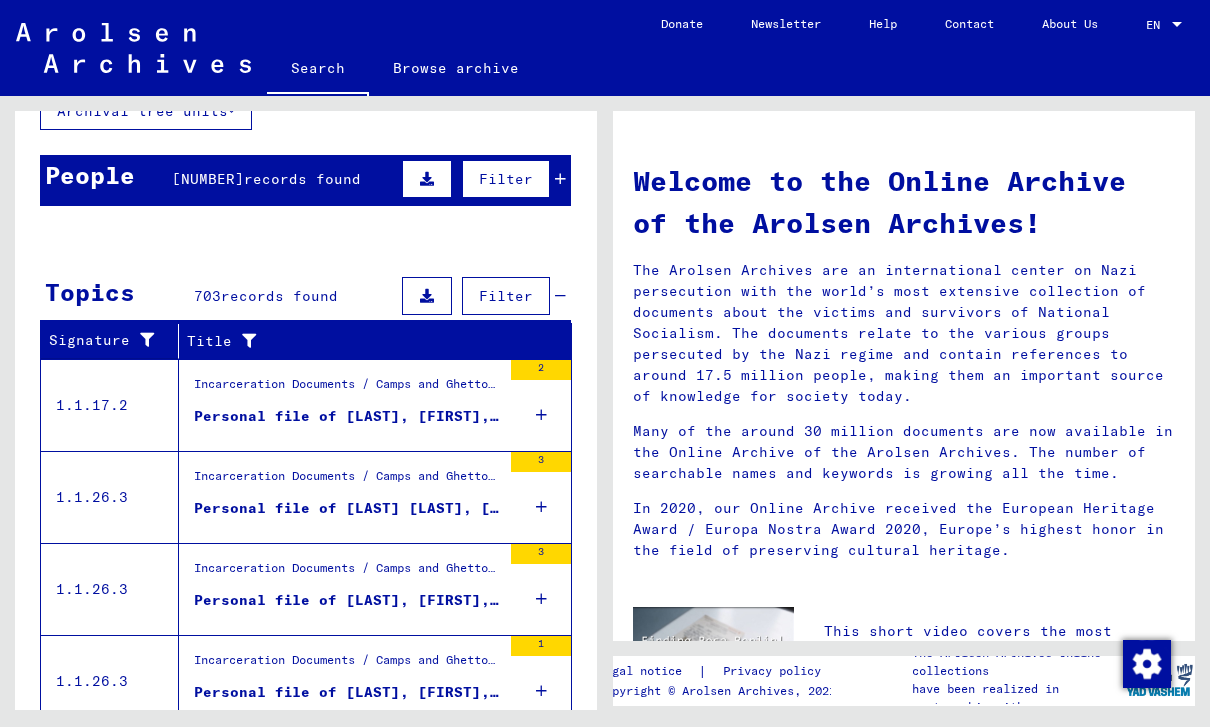 scroll, scrollTop: 138, scrollLeft: 0, axis: vertical 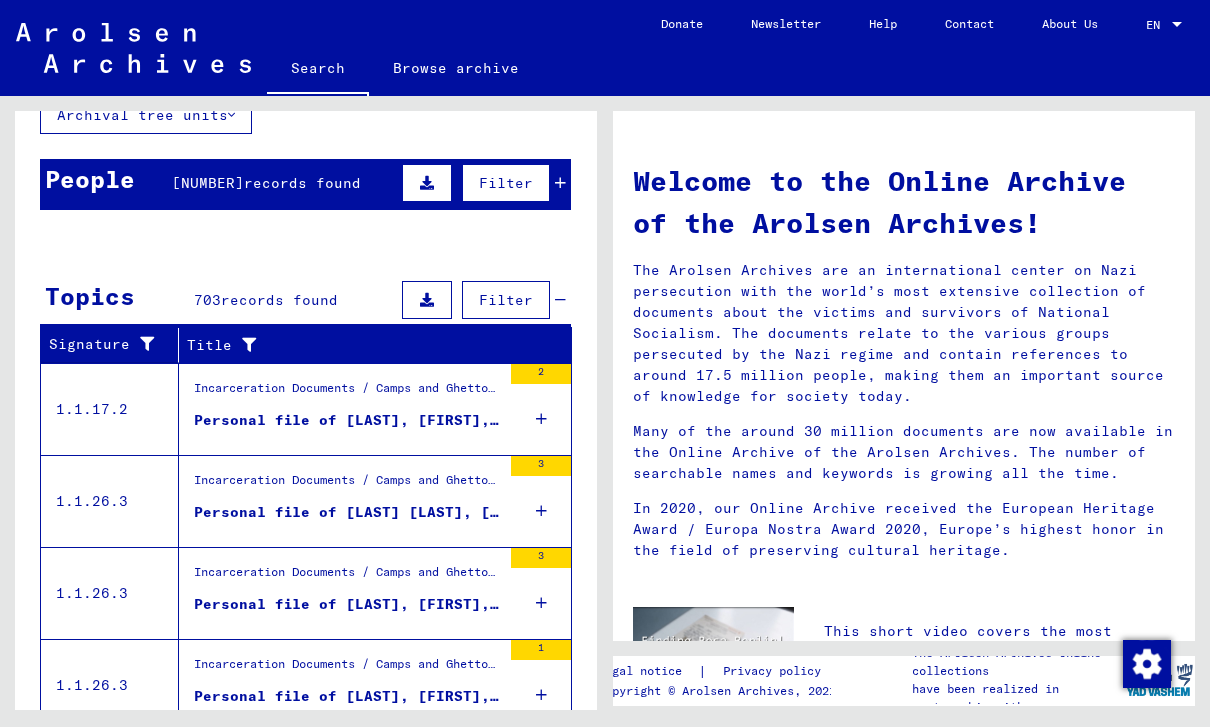 click on "People" at bounding box center [90, 179] 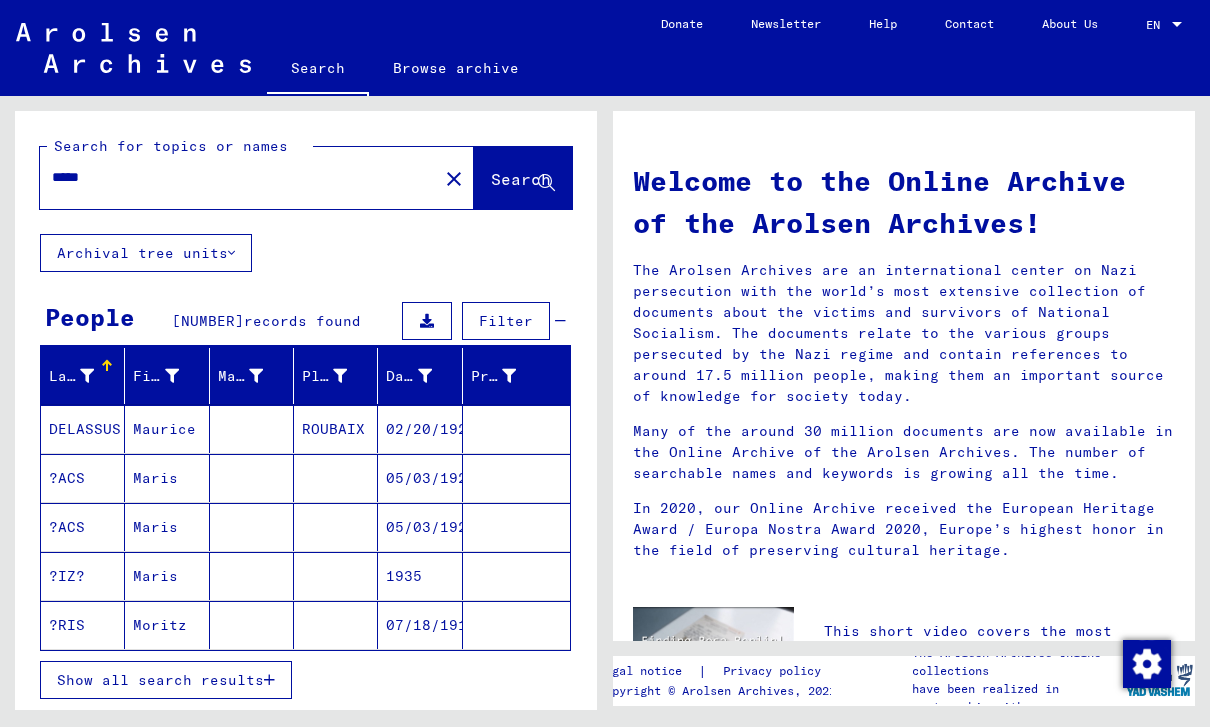 scroll, scrollTop: 0, scrollLeft: 0, axis: both 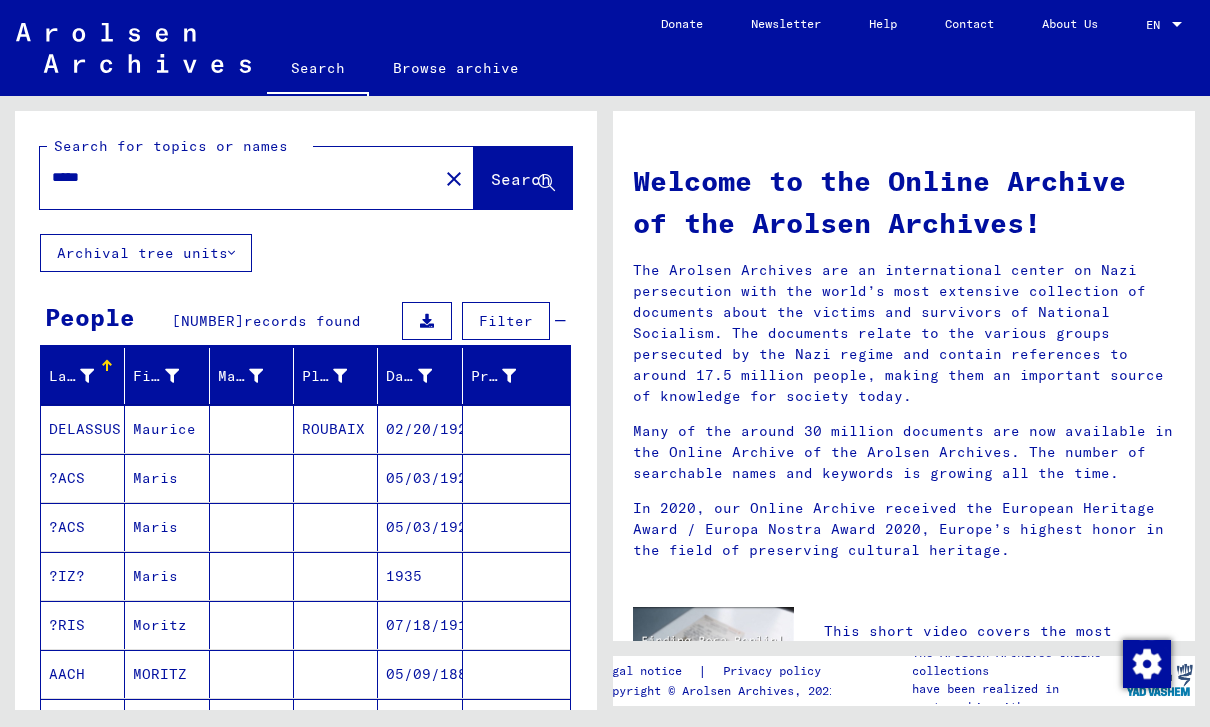 click on "*****" at bounding box center [233, 177] 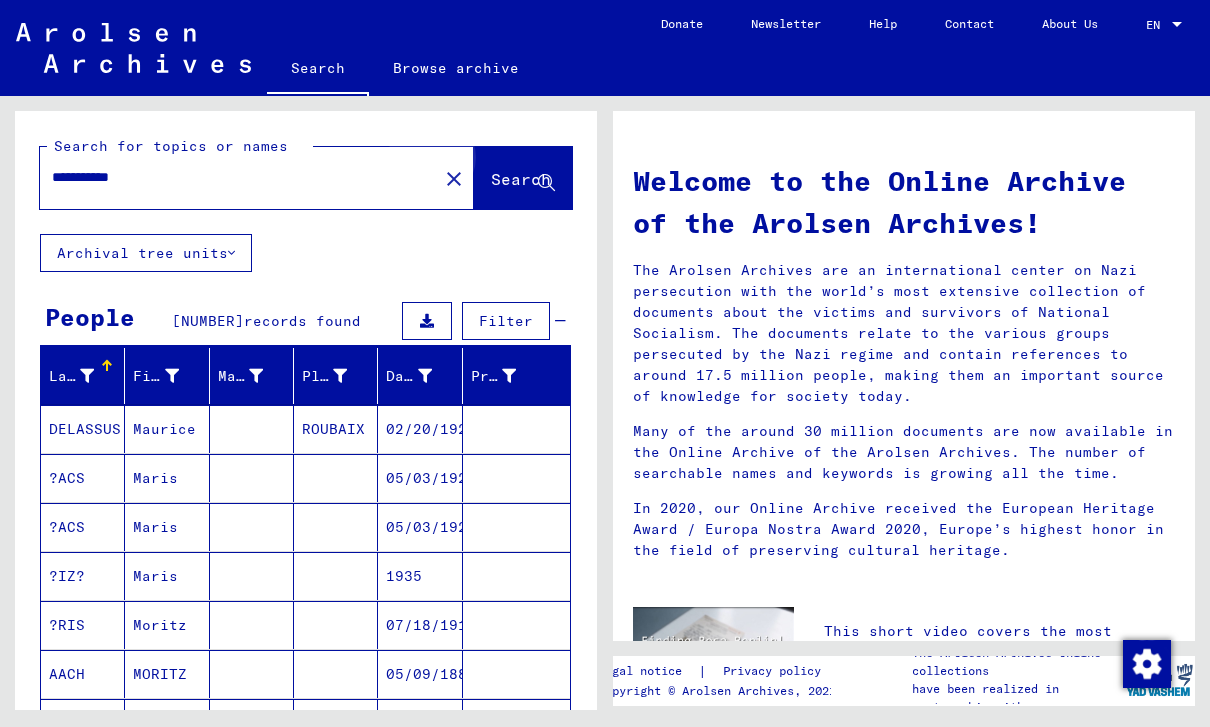 type on "**********" 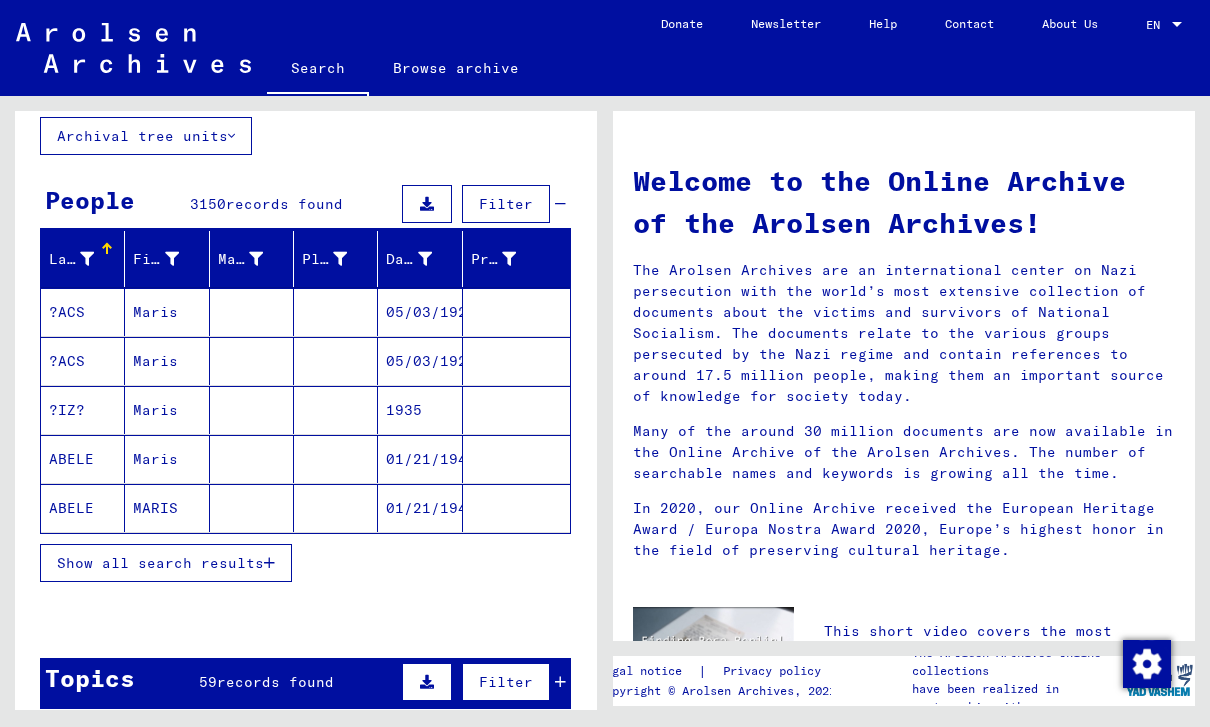 scroll, scrollTop: 128, scrollLeft: 0, axis: vertical 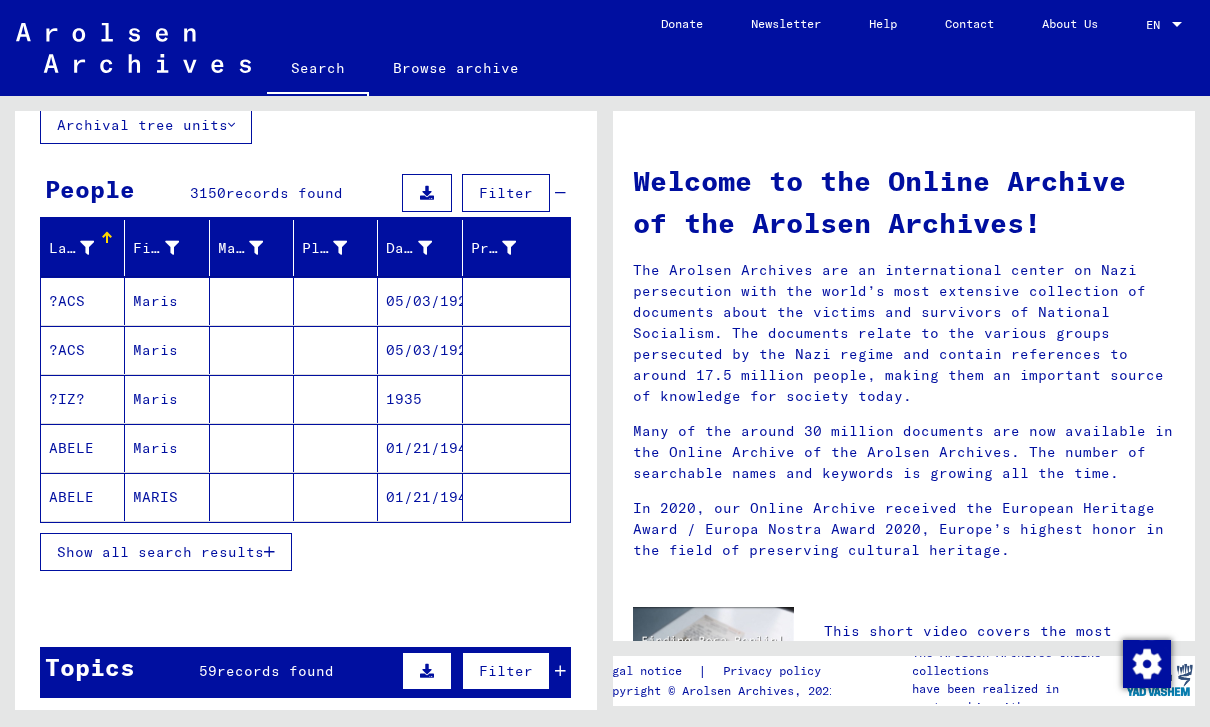 click on "Show all search results" at bounding box center [160, 552] 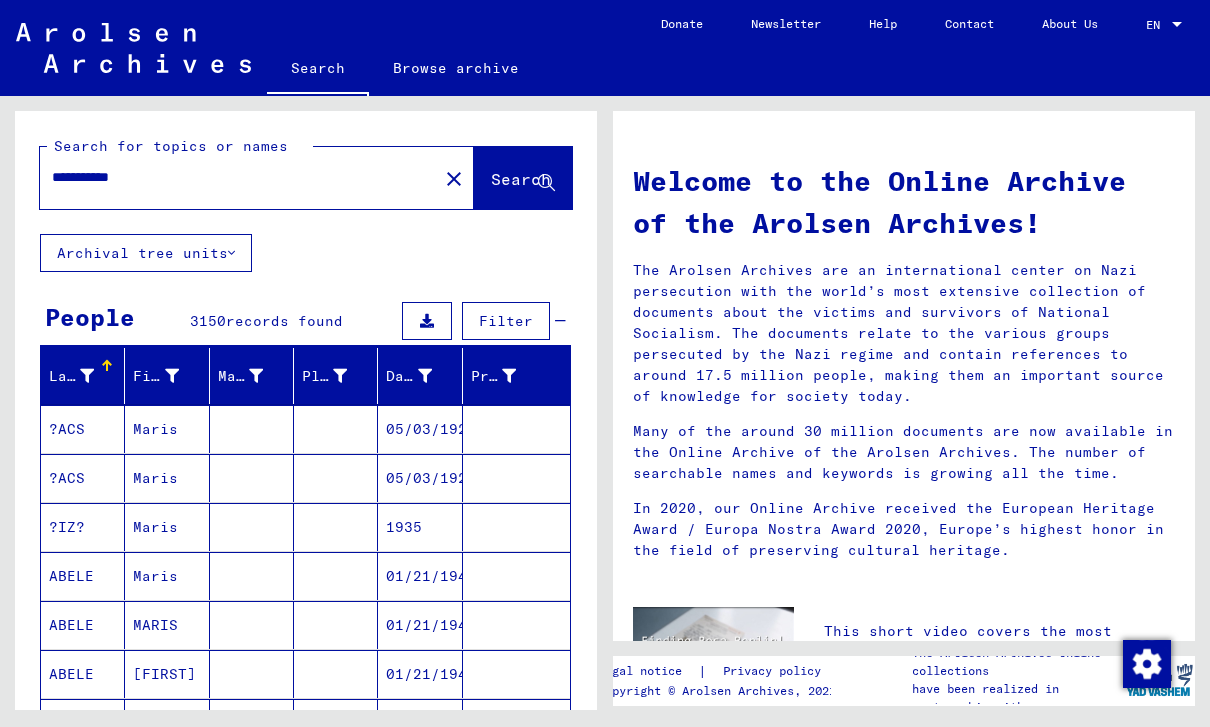 scroll, scrollTop: 0, scrollLeft: 0, axis: both 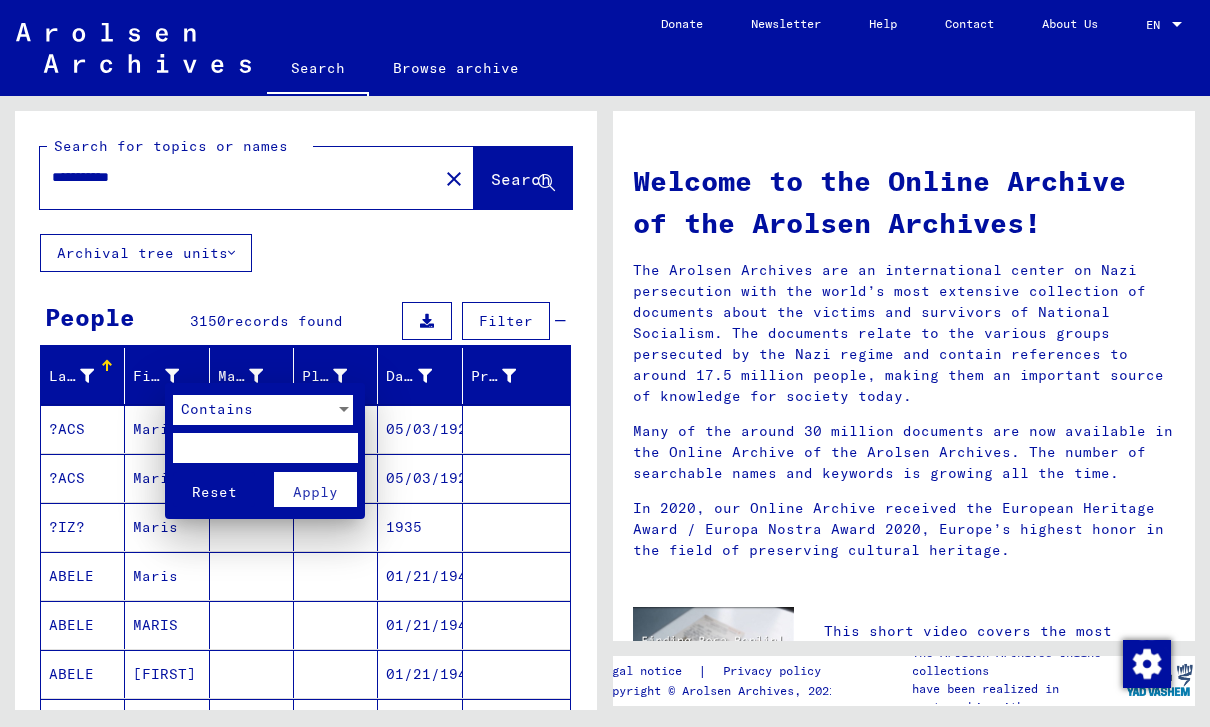 click at bounding box center (605, 363) 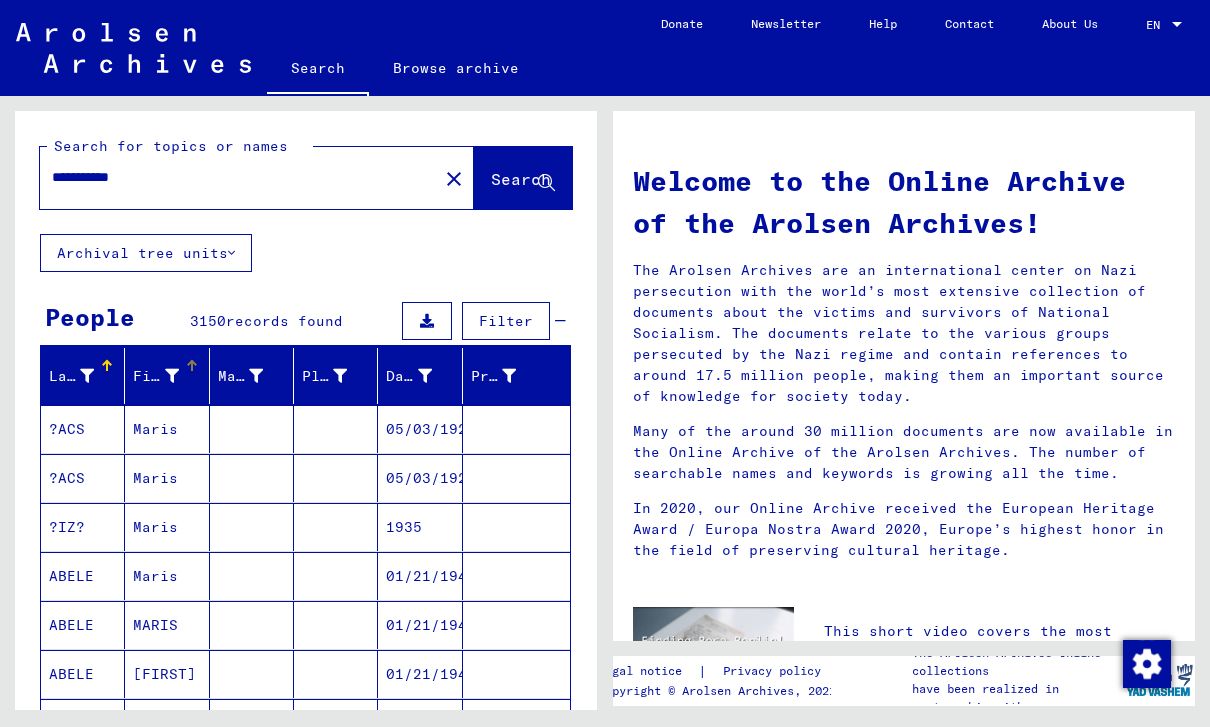 click on "Filter" at bounding box center [506, 321] 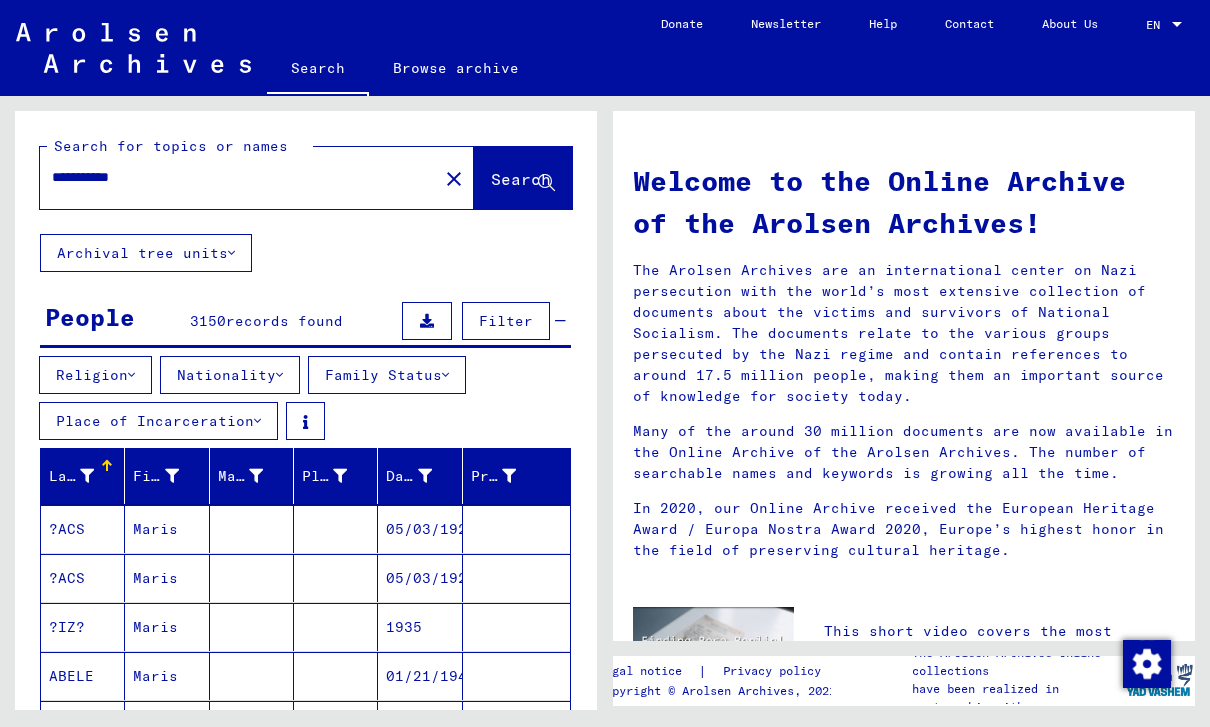 click at bounding box center [131, 375] 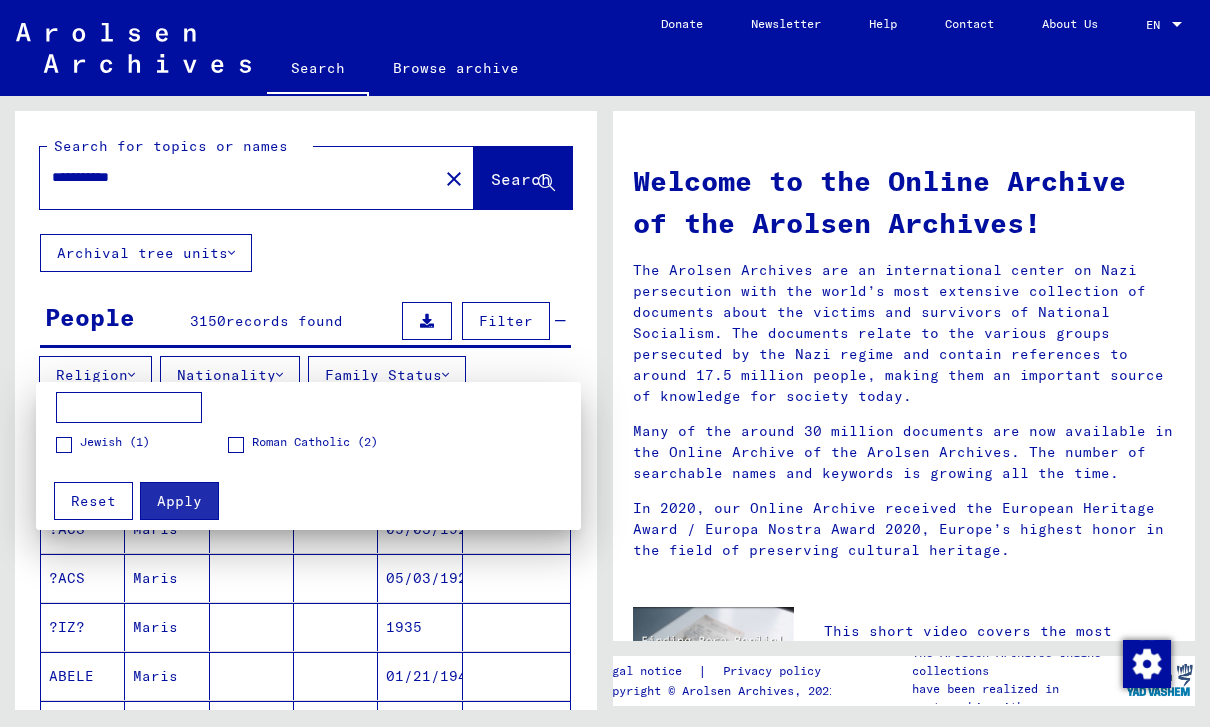 click at bounding box center [605, 363] 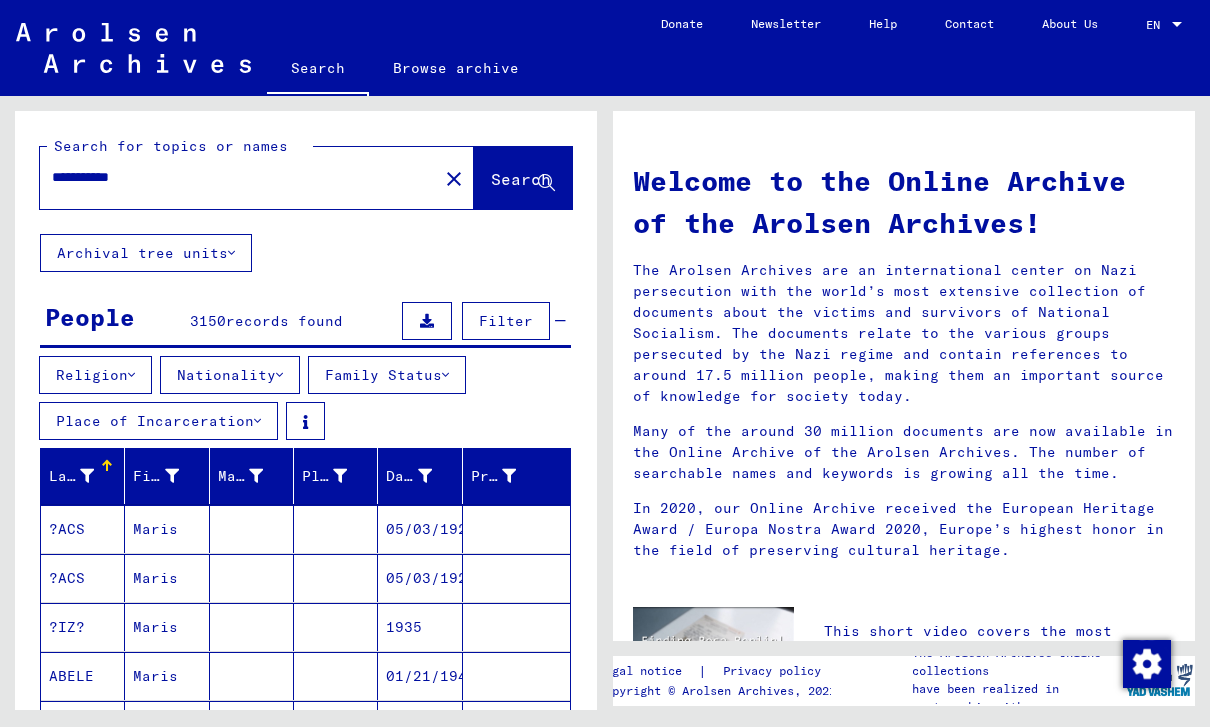click on "Nationality" at bounding box center [230, 375] 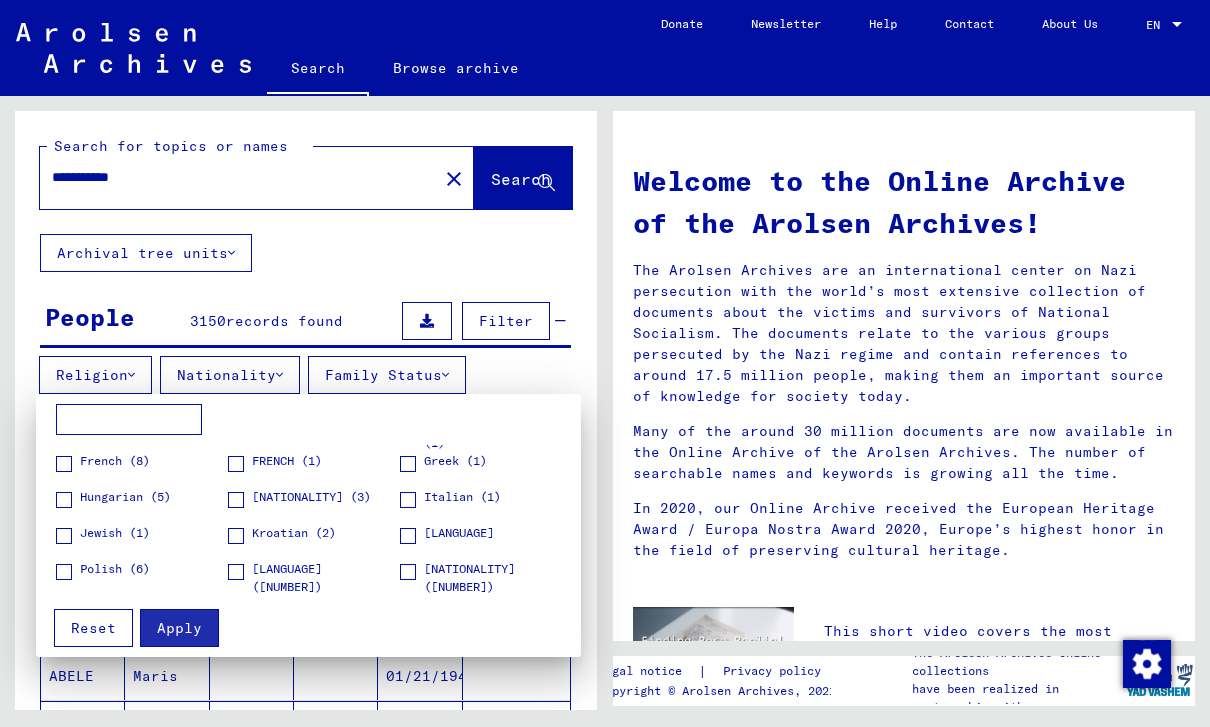 scroll, scrollTop: 29, scrollLeft: 0, axis: vertical 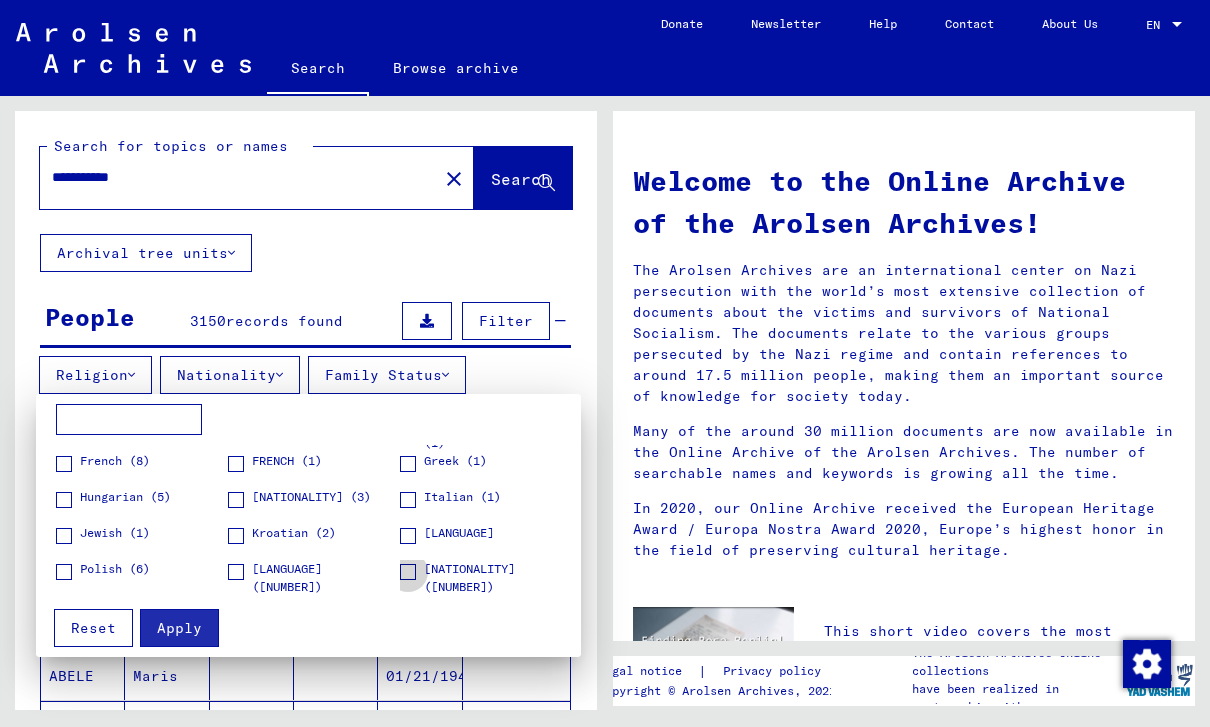 click at bounding box center [408, 572] 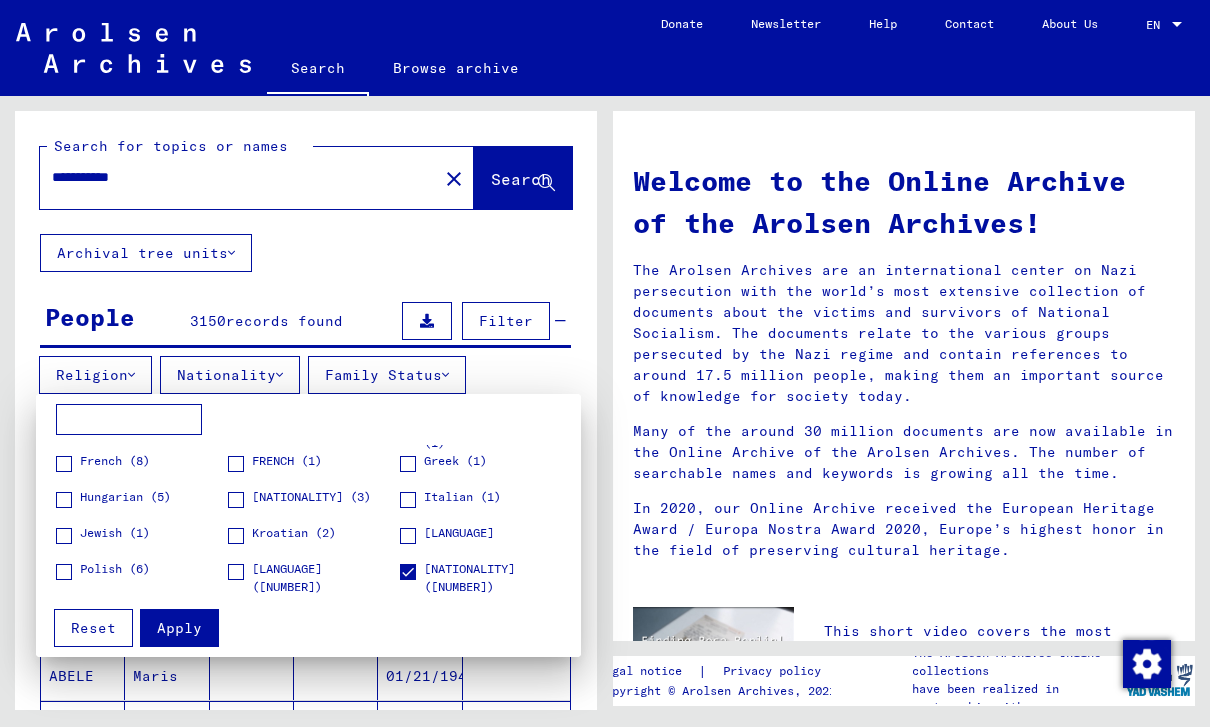 click on "Apply" at bounding box center (179, 628) 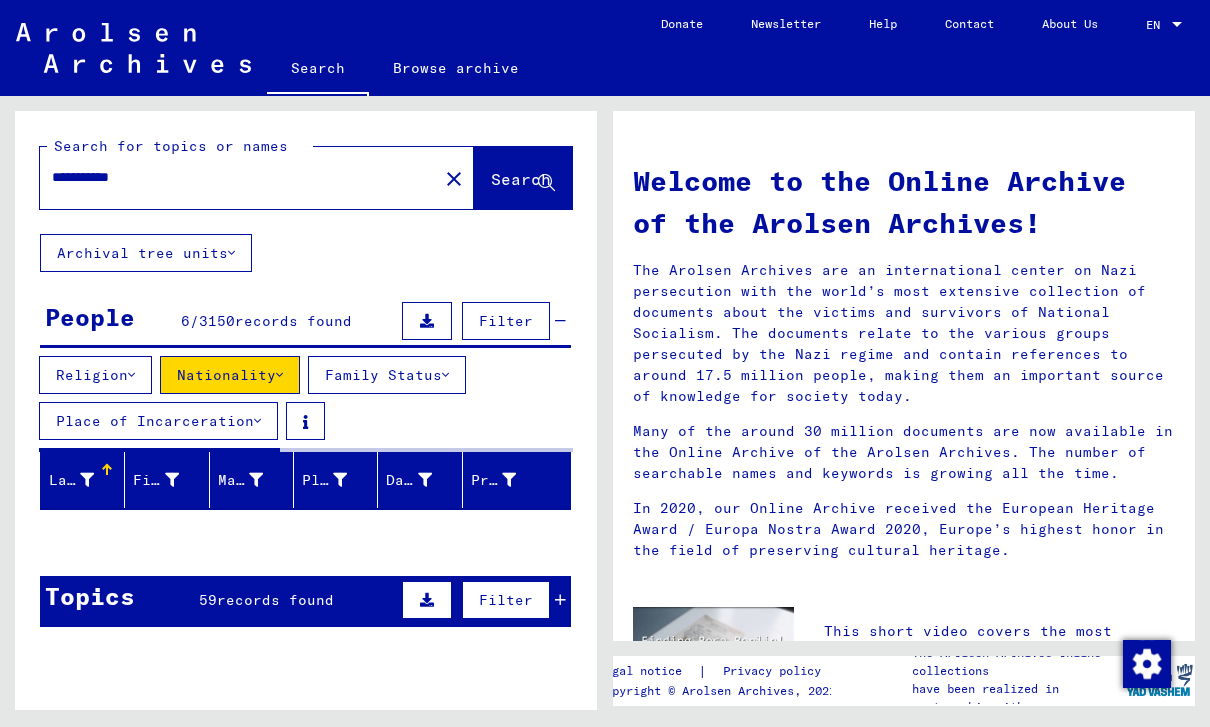 click at bounding box center (257, 421) 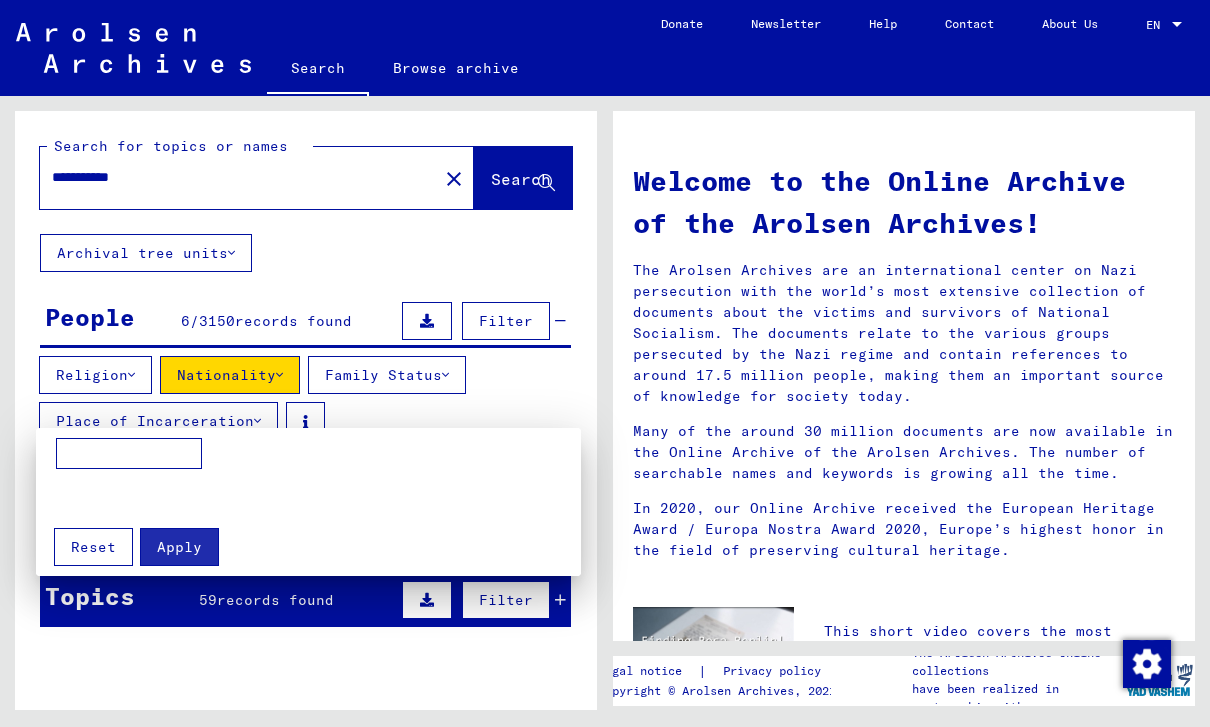 click at bounding box center (605, 363) 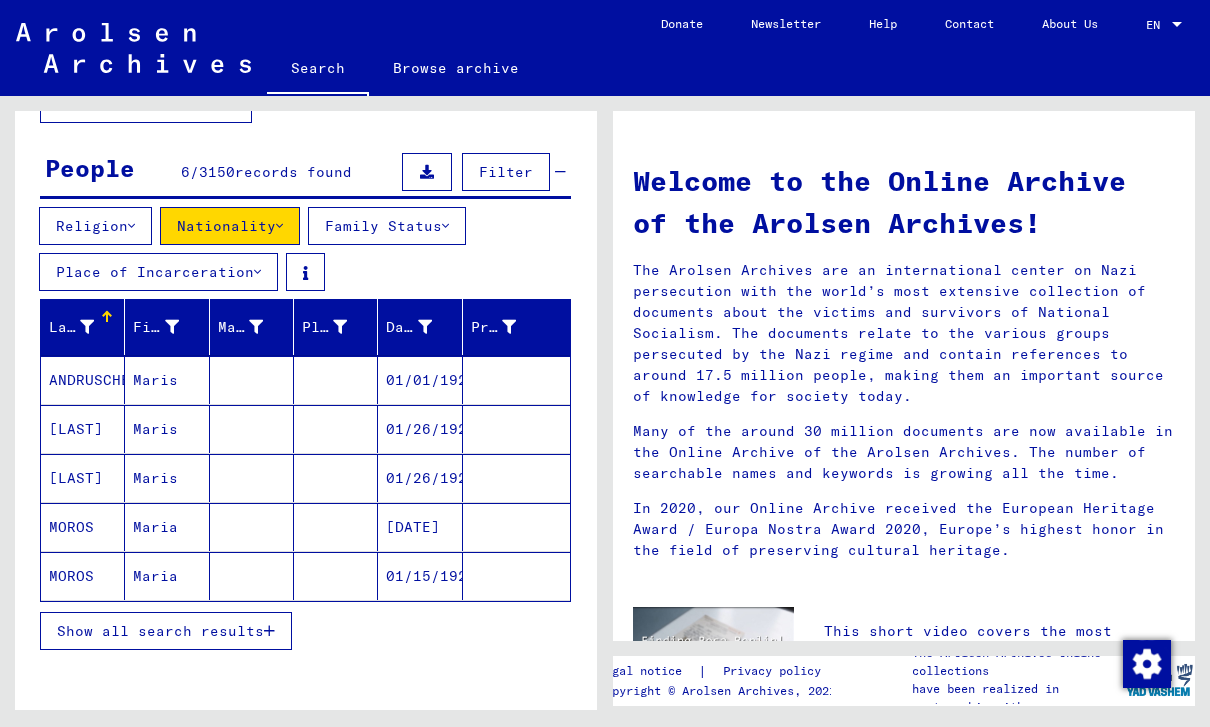 scroll, scrollTop: 148, scrollLeft: 0, axis: vertical 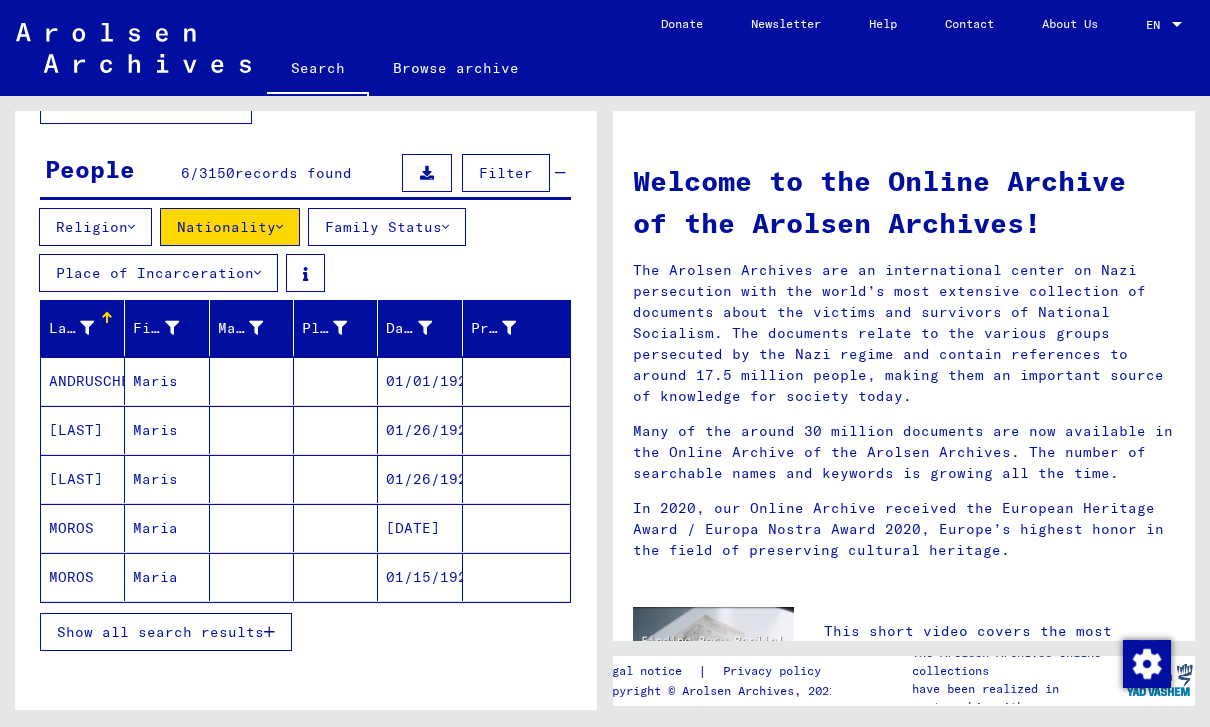 click on "MOROS" at bounding box center [83, 577] 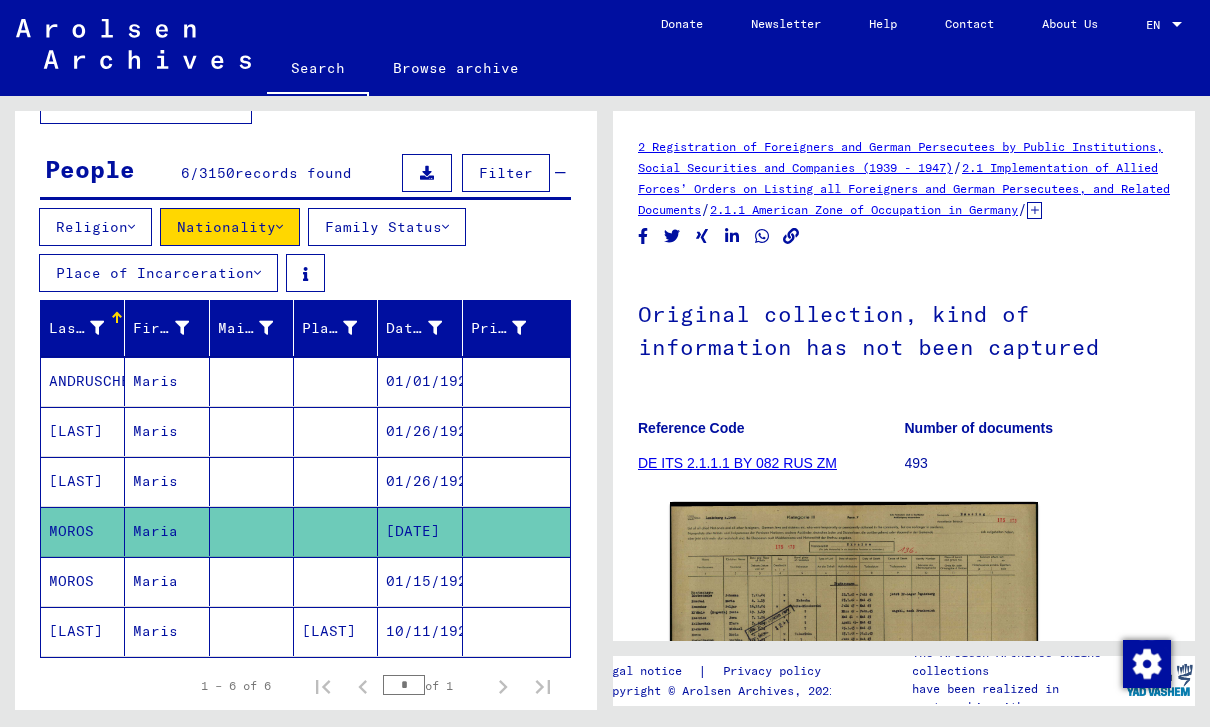 scroll, scrollTop: 0, scrollLeft: 0, axis: both 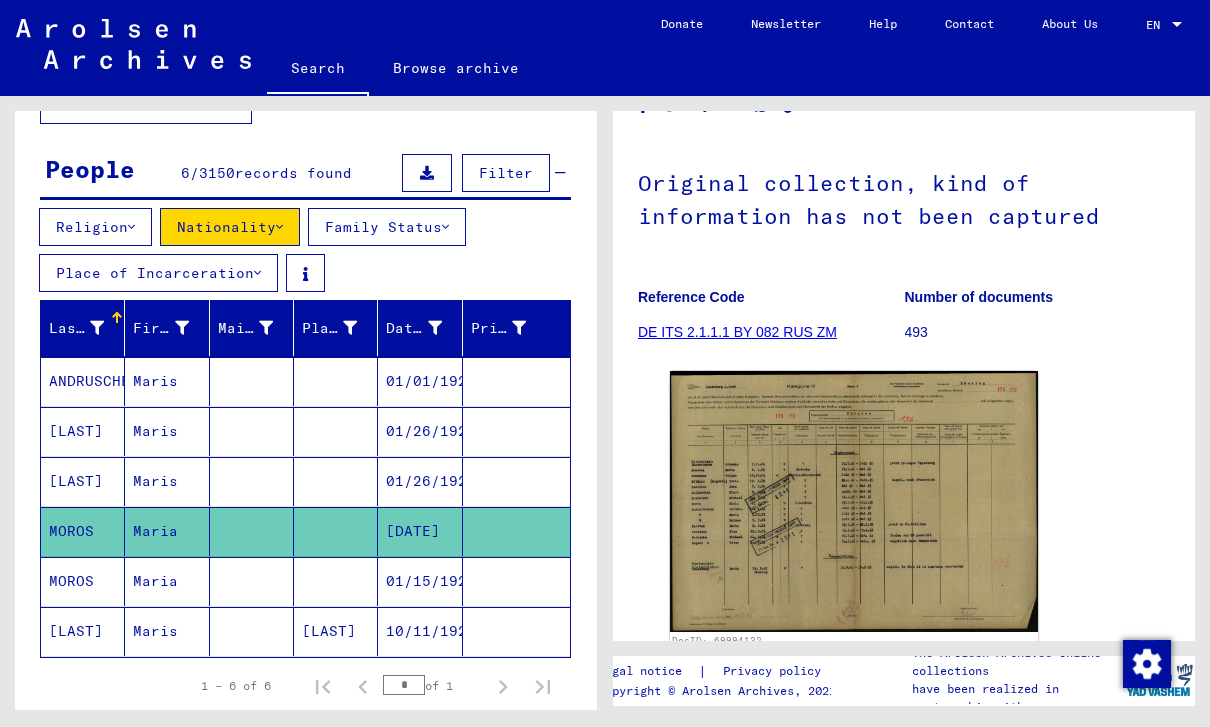 click 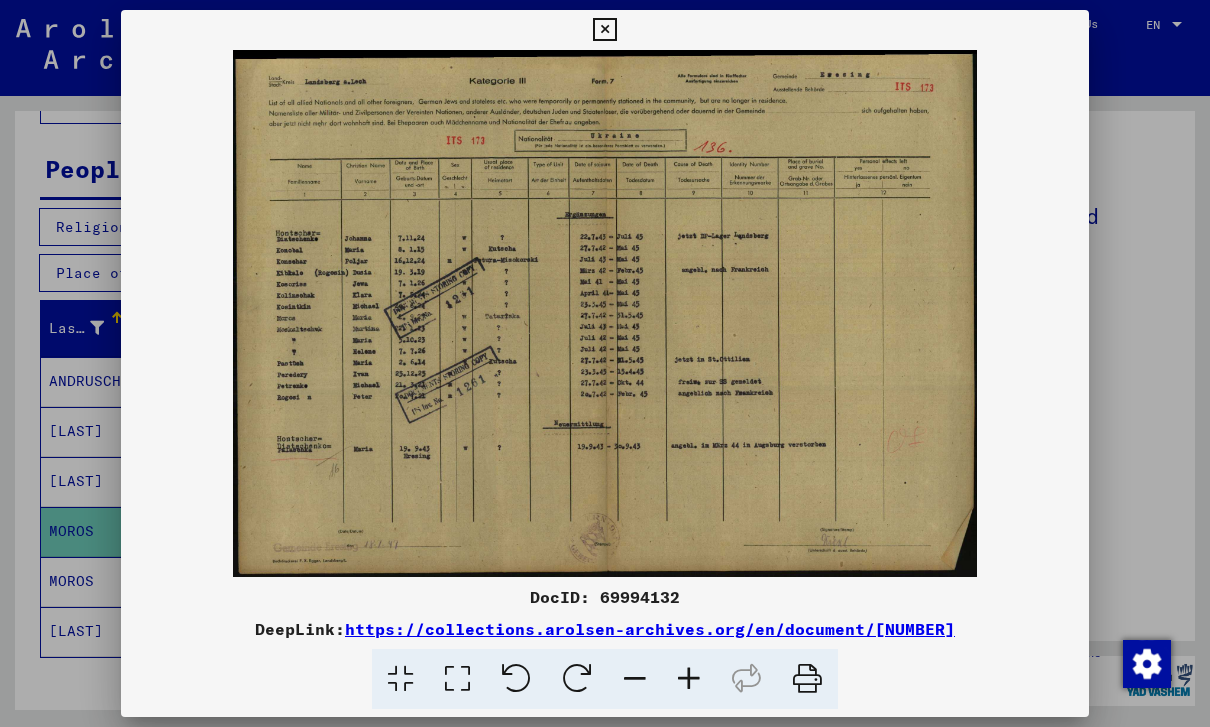 click at bounding box center (605, 363) 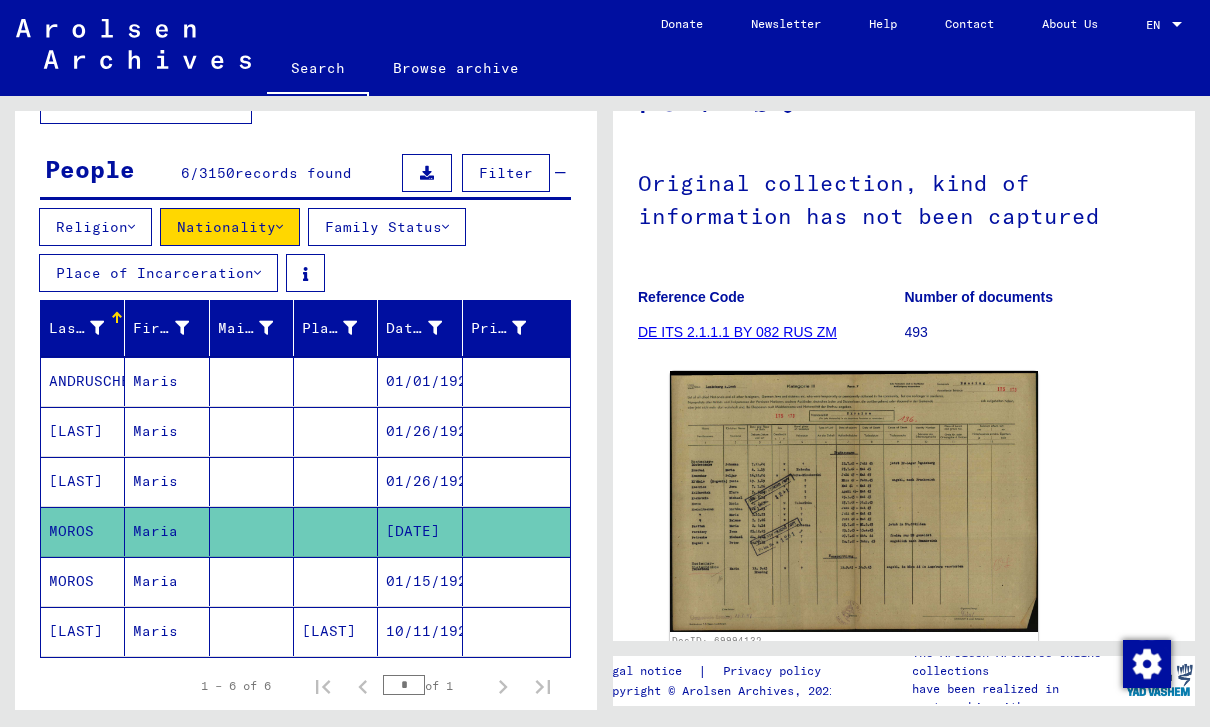click on "MOROS" at bounding box center [83, 631] 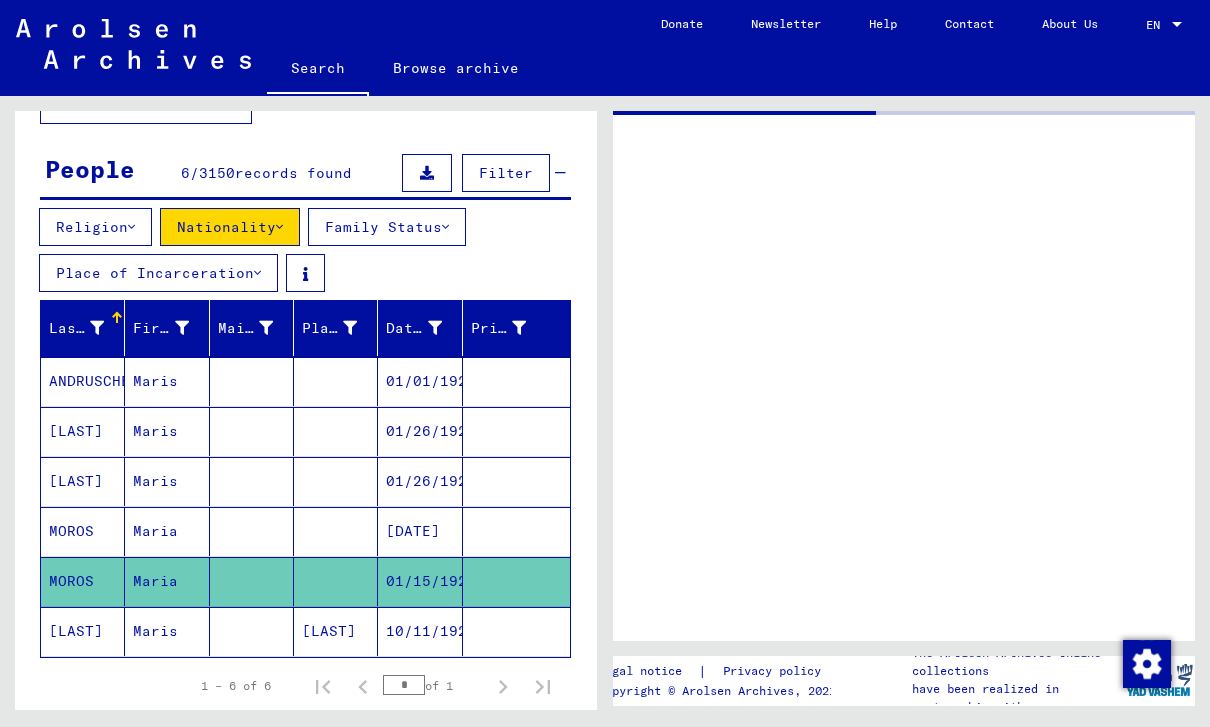 scroll, scrollTop: 0, scrollLeft: 0, axis: both 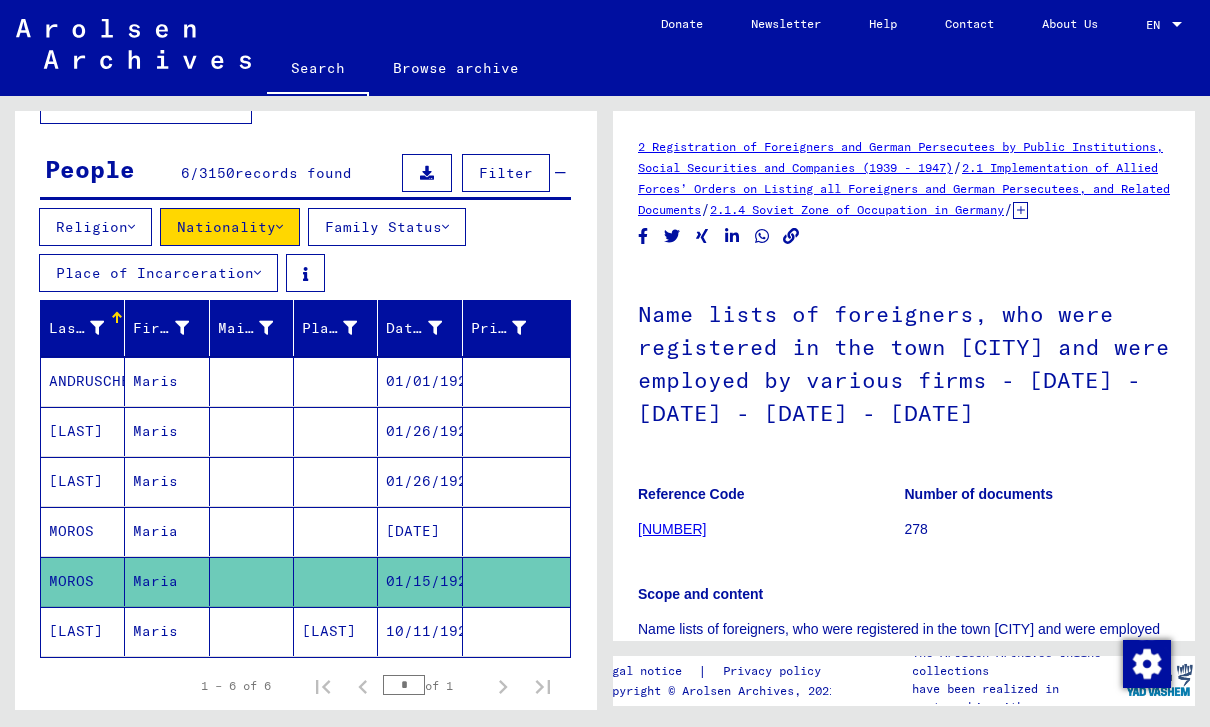 click on "Maria" 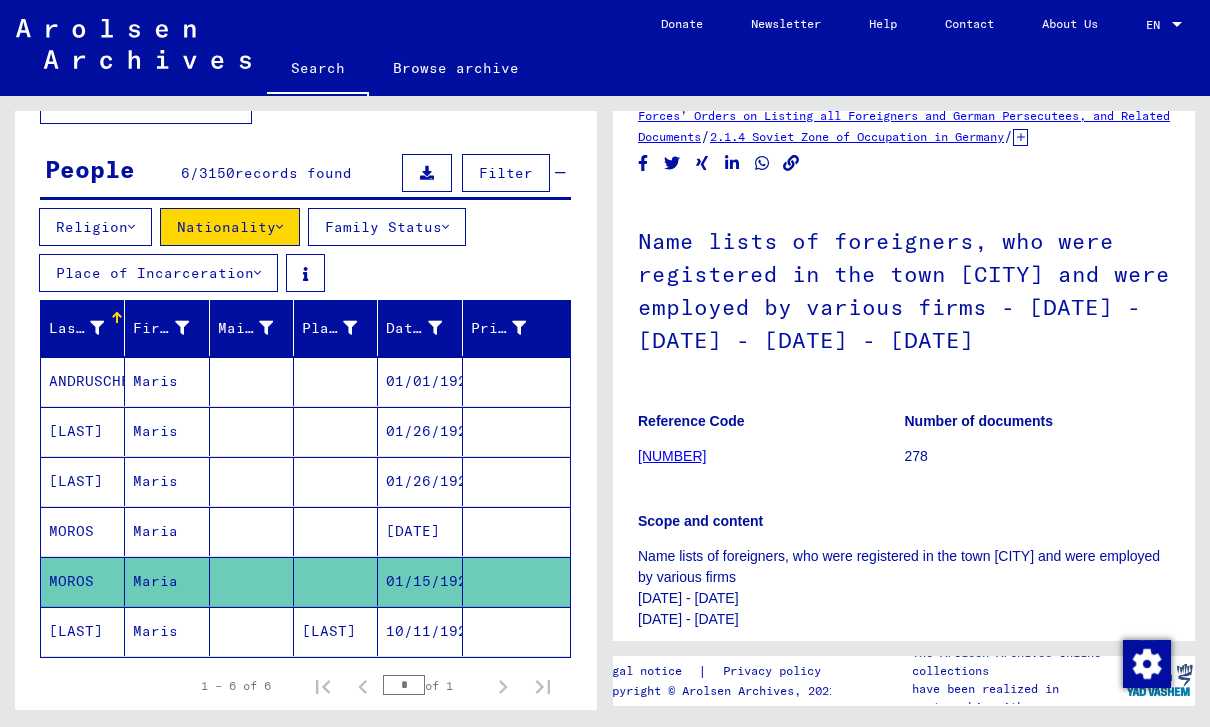 scroll, scrollTop: 75, scrollLeft: 0, axis: vertical 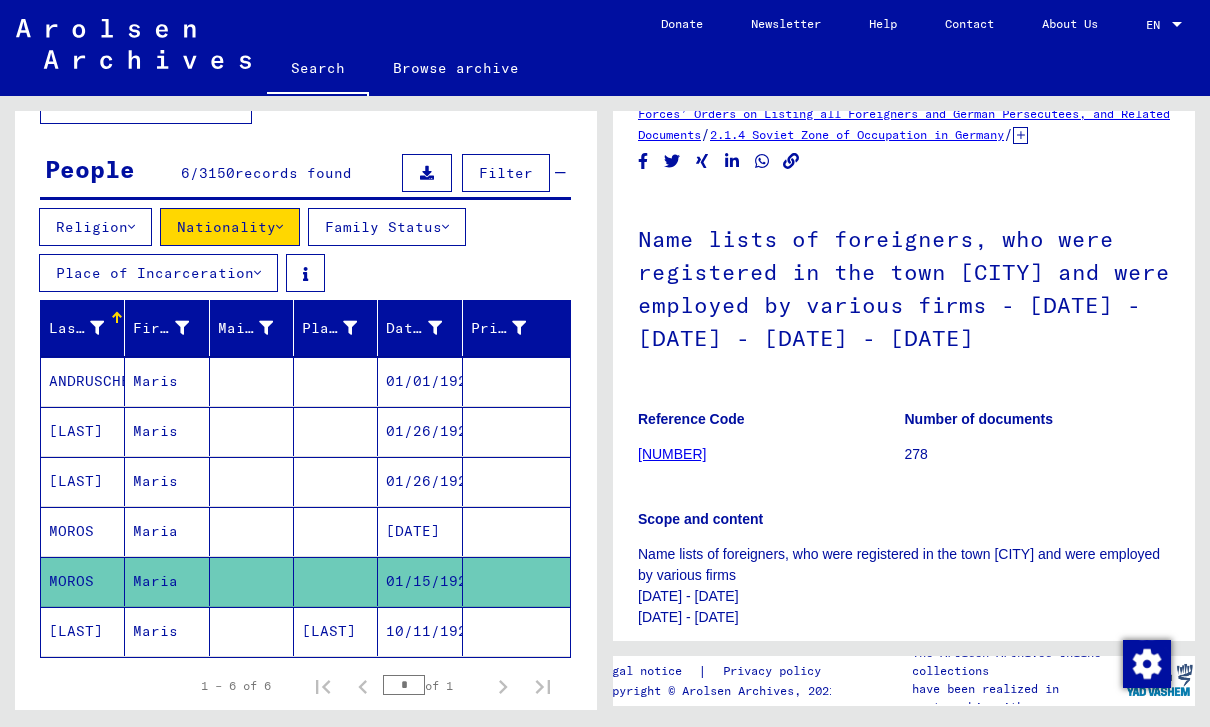 click on "[NUMBER]" 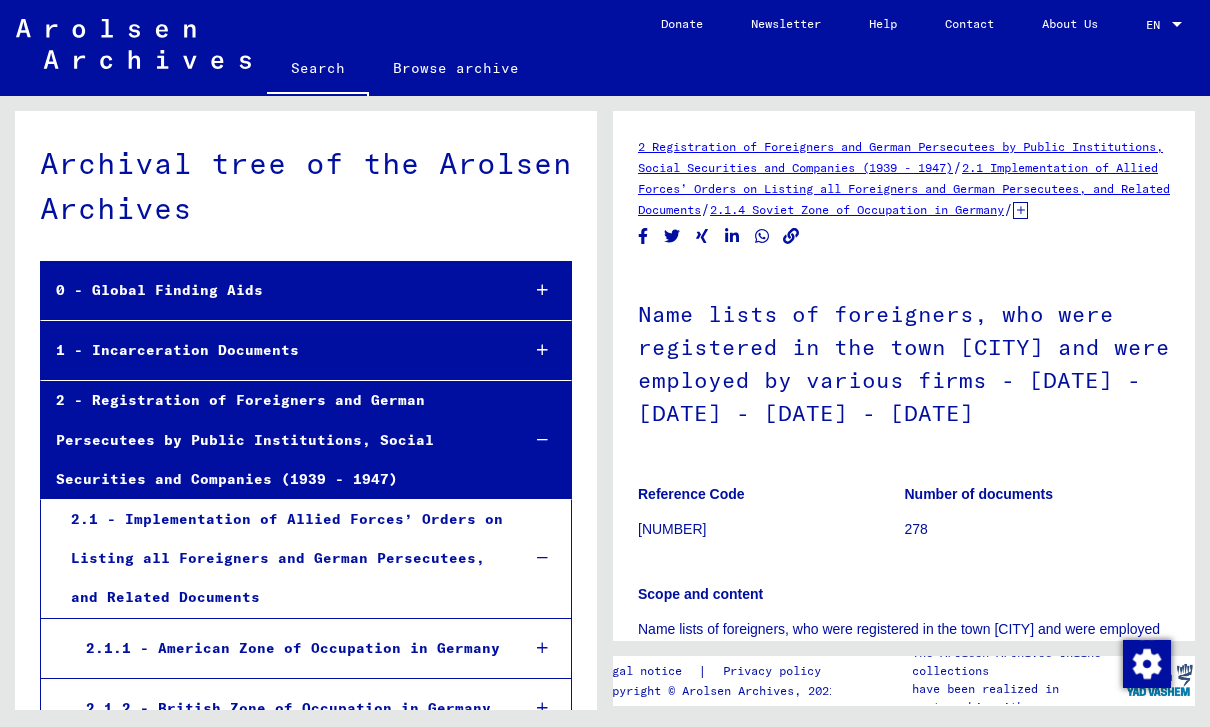 scroll, scrollTop: 4809, scrollLeft: 0, axis: vertical 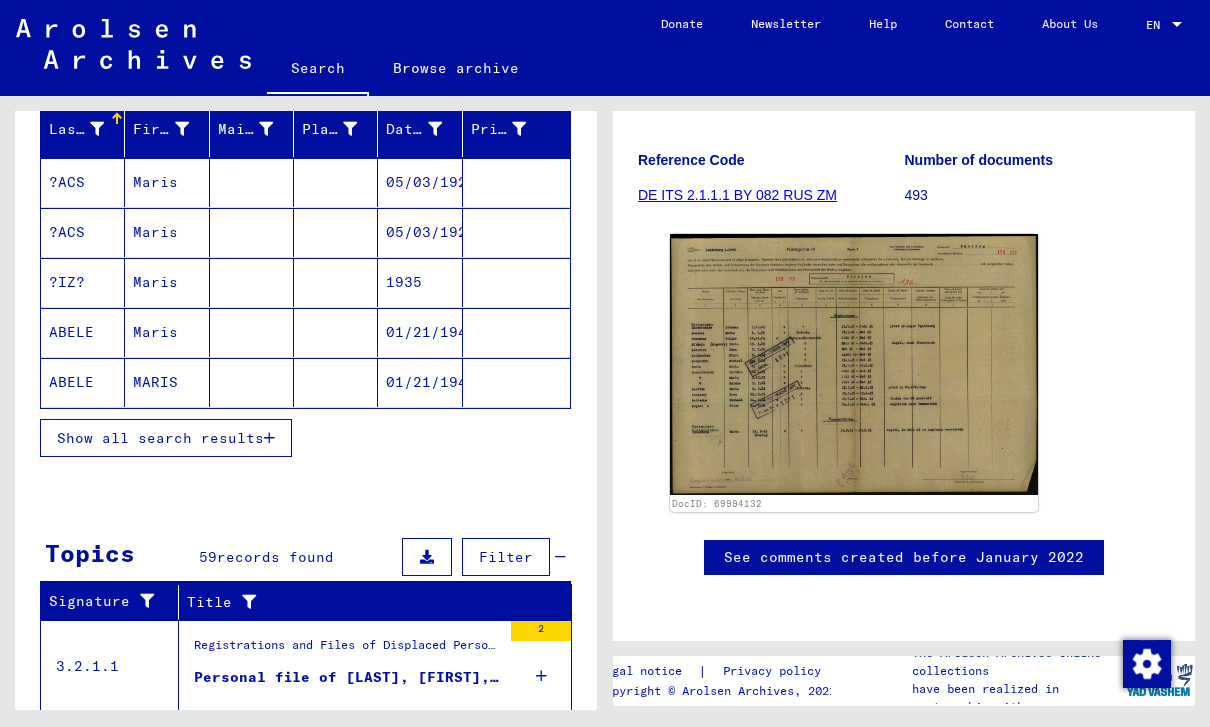 click on "Show all search results" at bounding box center [160, 438] 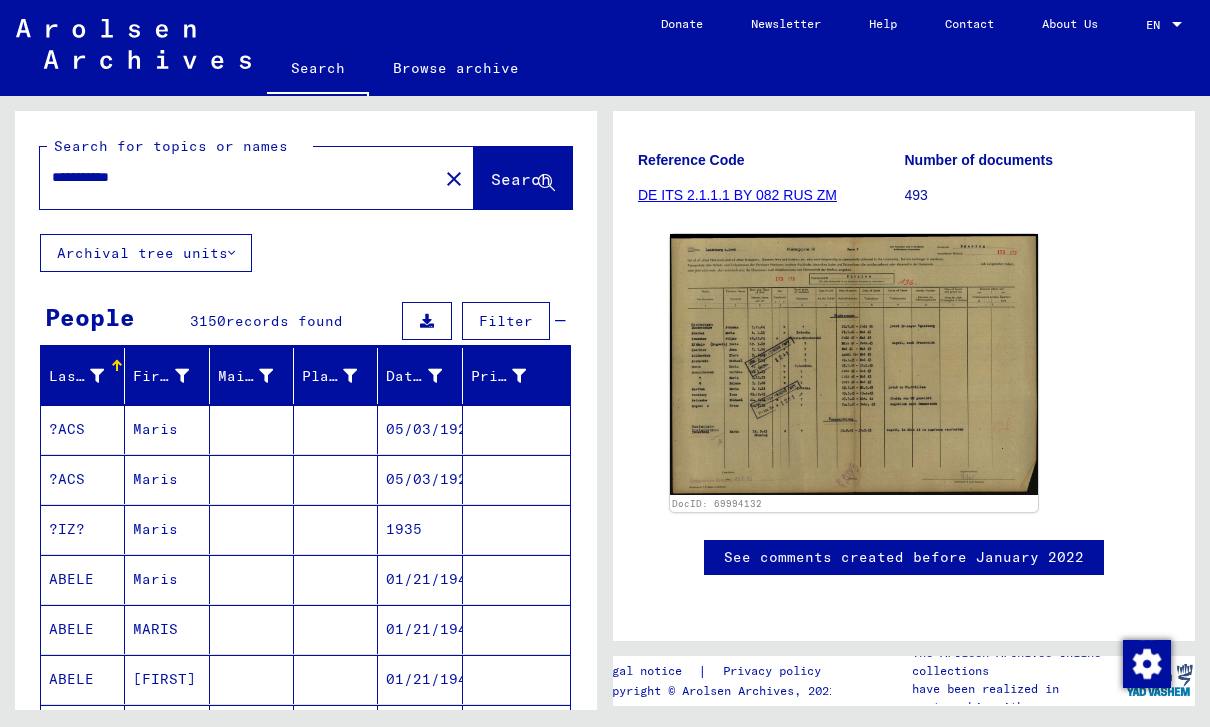 scroll, scrollTop: 0, scrollLeft: 0, axis: both 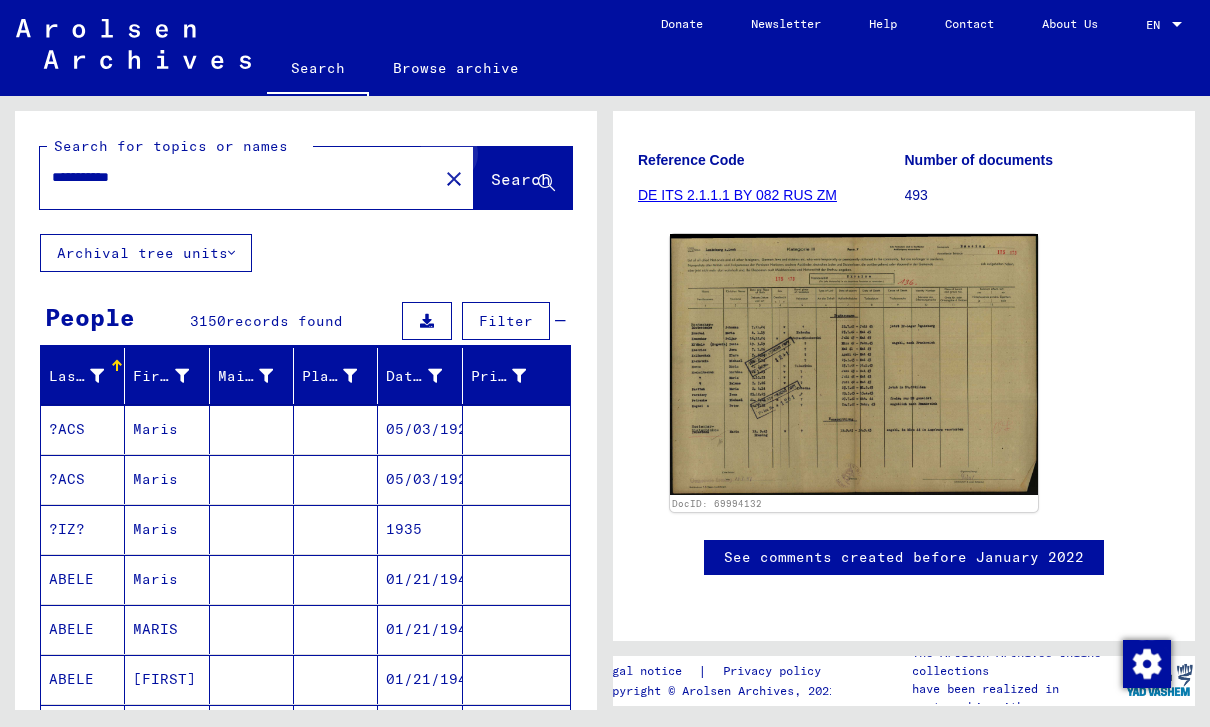 click on "Search" 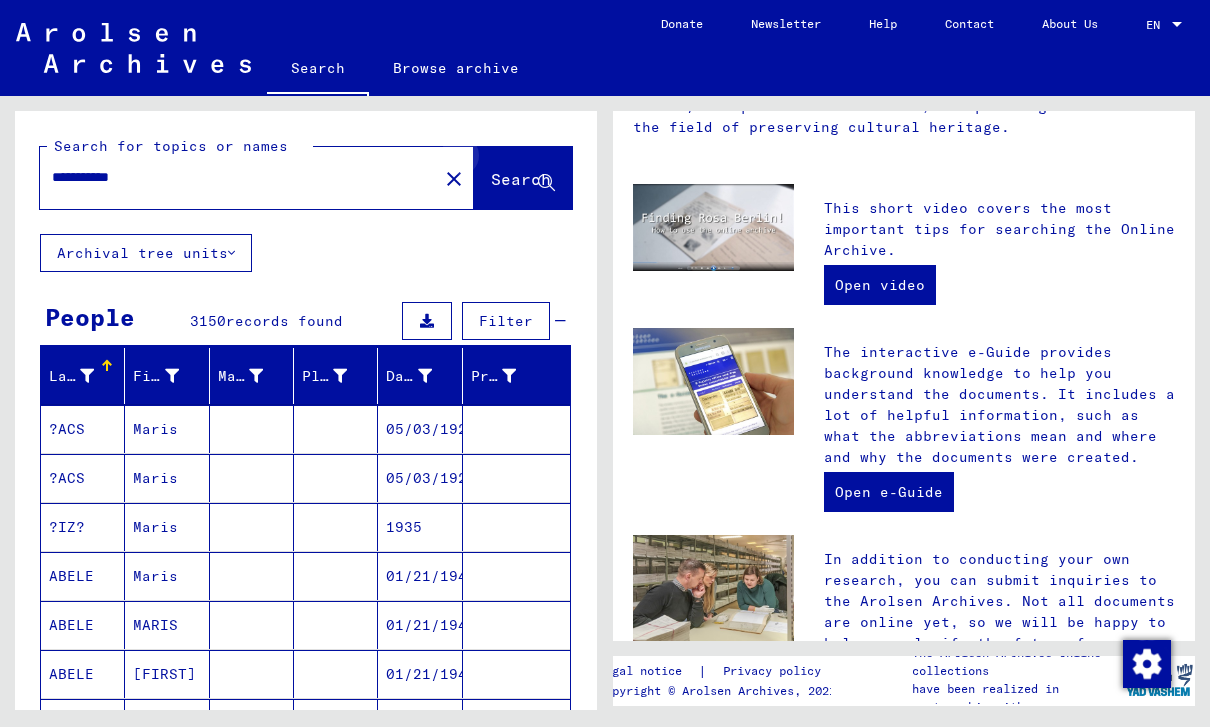 click 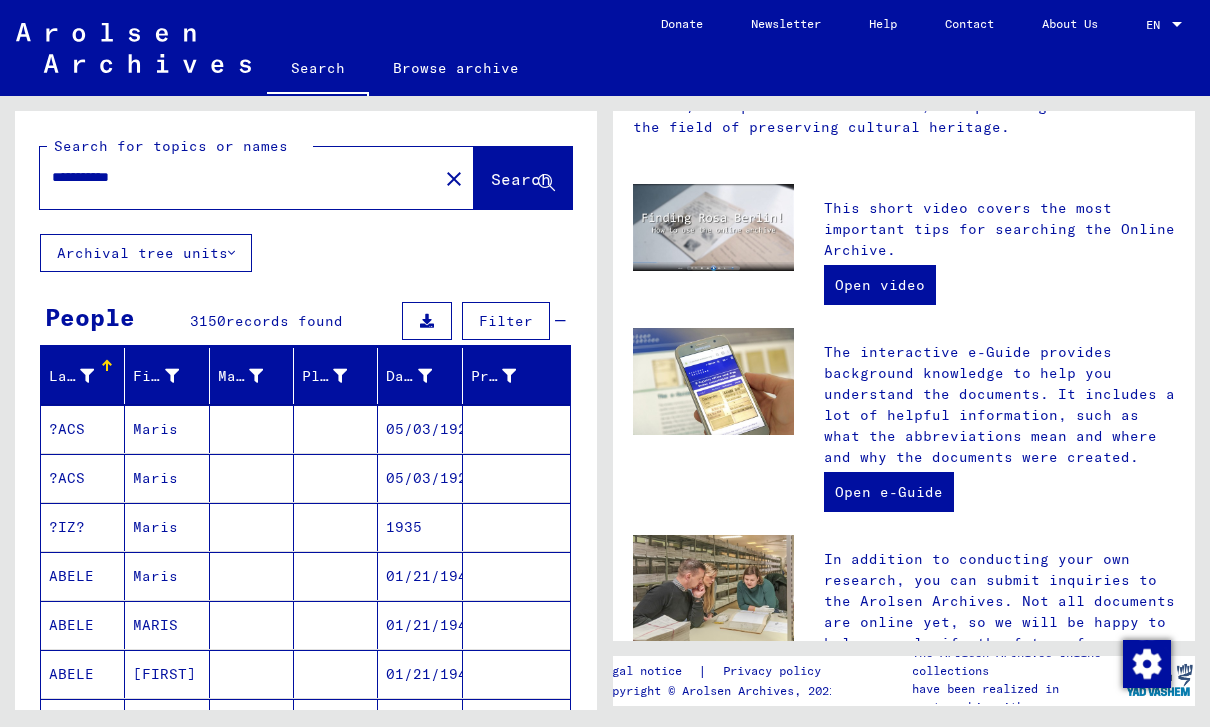 scroll, scrollTop: 0, scrollLeft: 0, axis: both 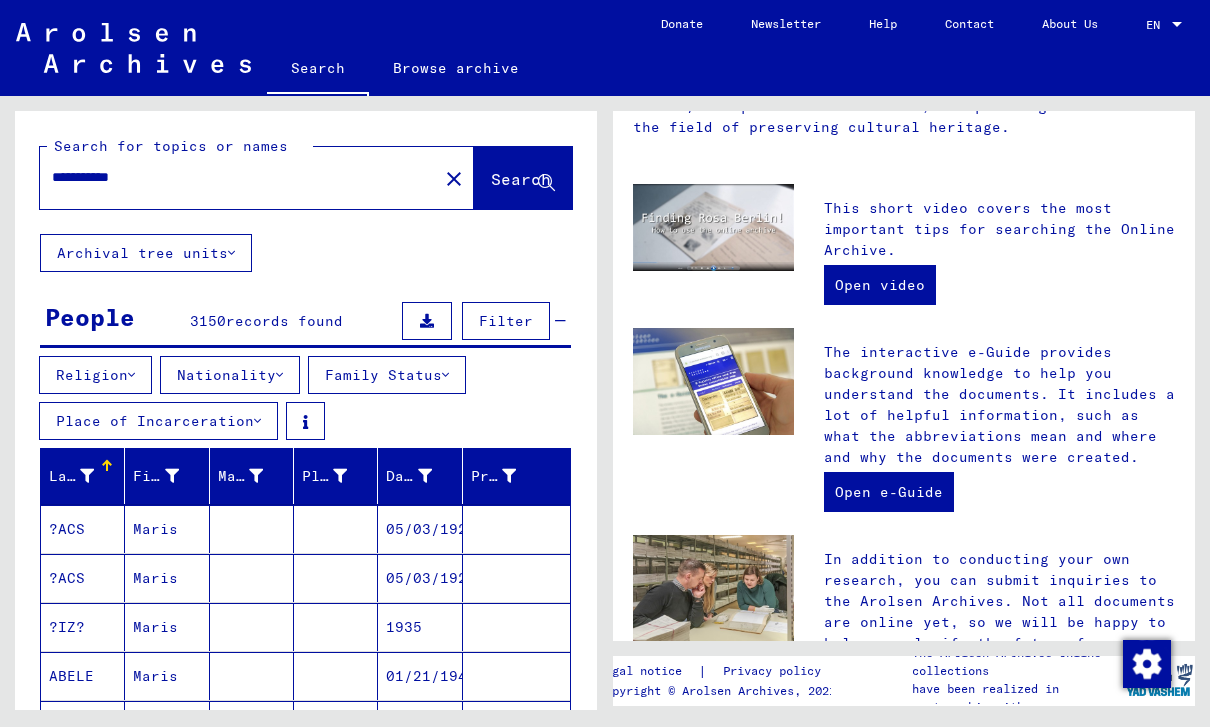 click on "Filter" at bounding box center (506, 321) 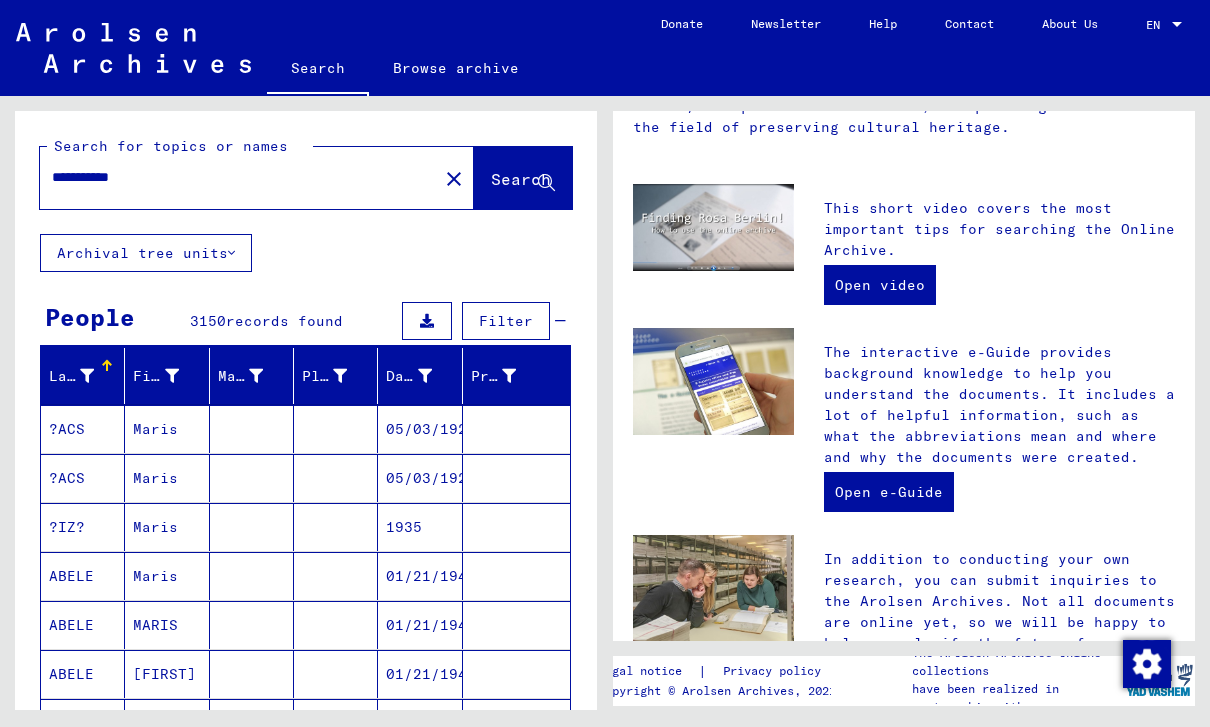 click on "Archival tree units" 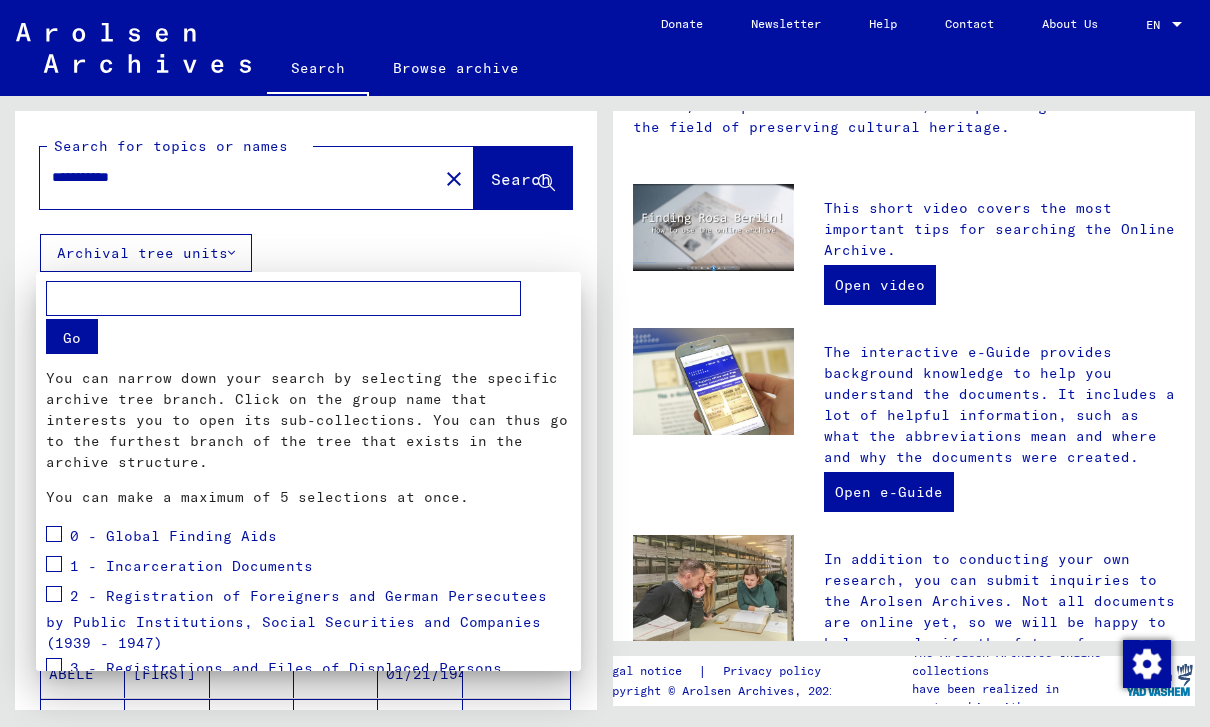 click at bounding box center (605, 363) 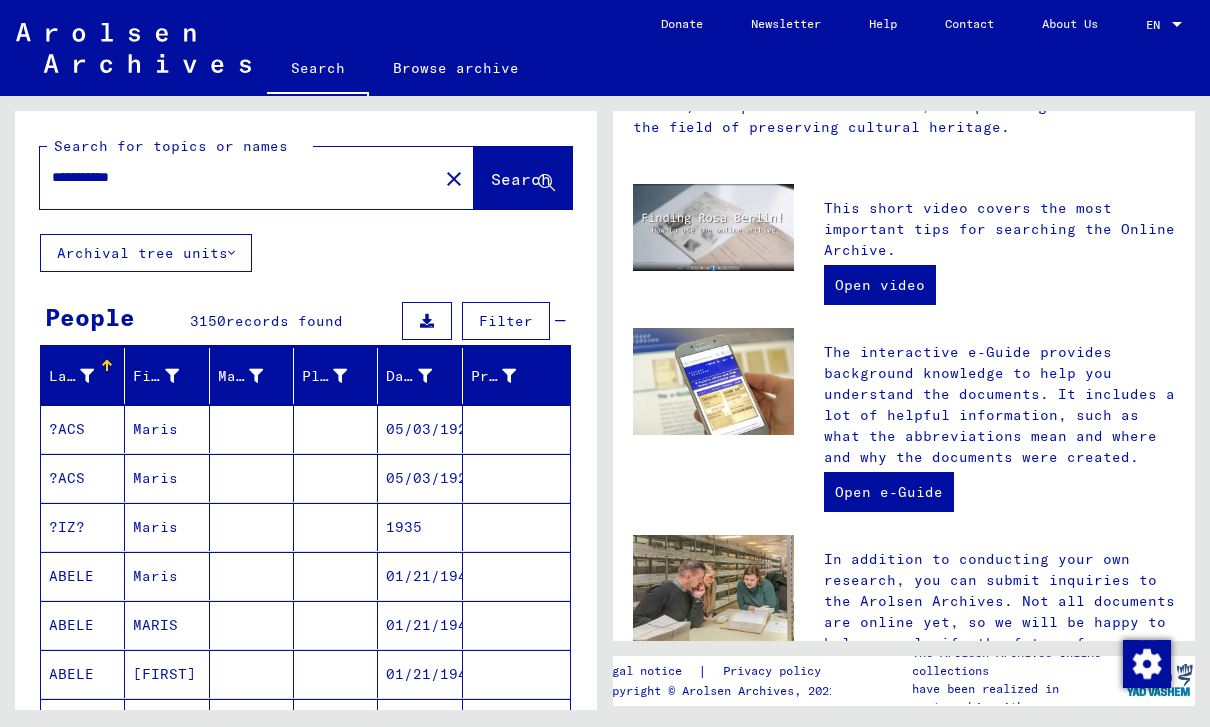 click 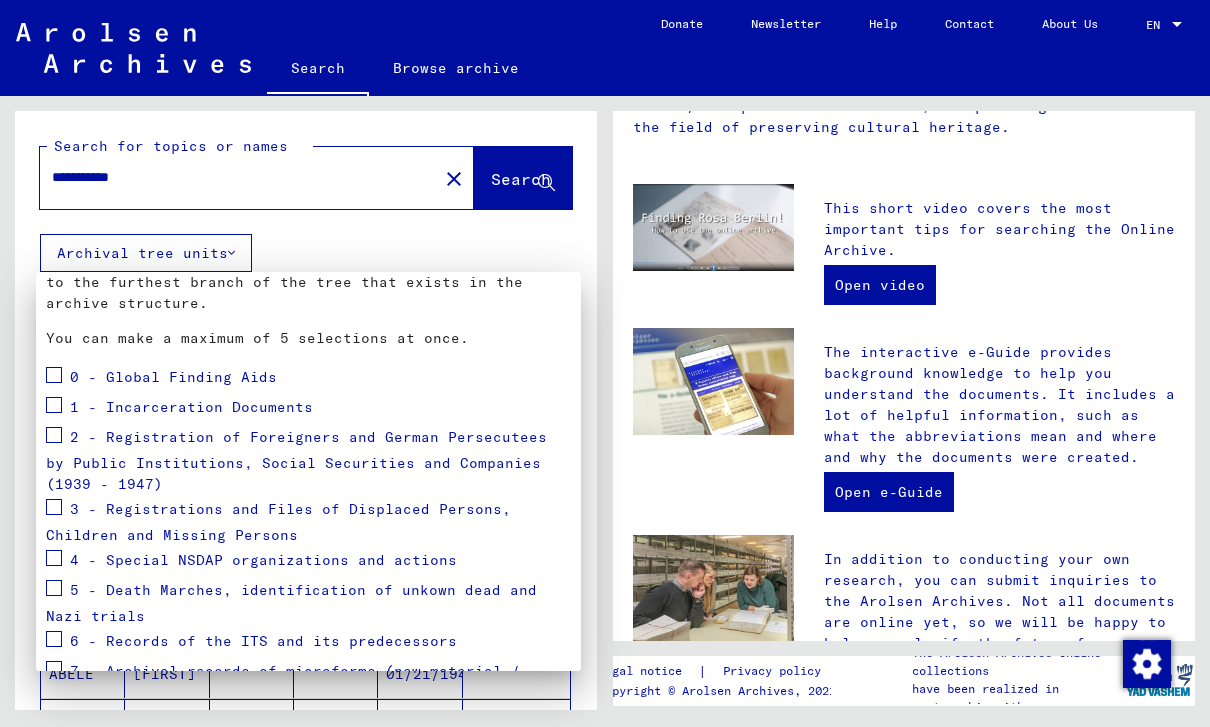 scroll, scrollTop: 157, scrollLeft: 0, axis: vertical 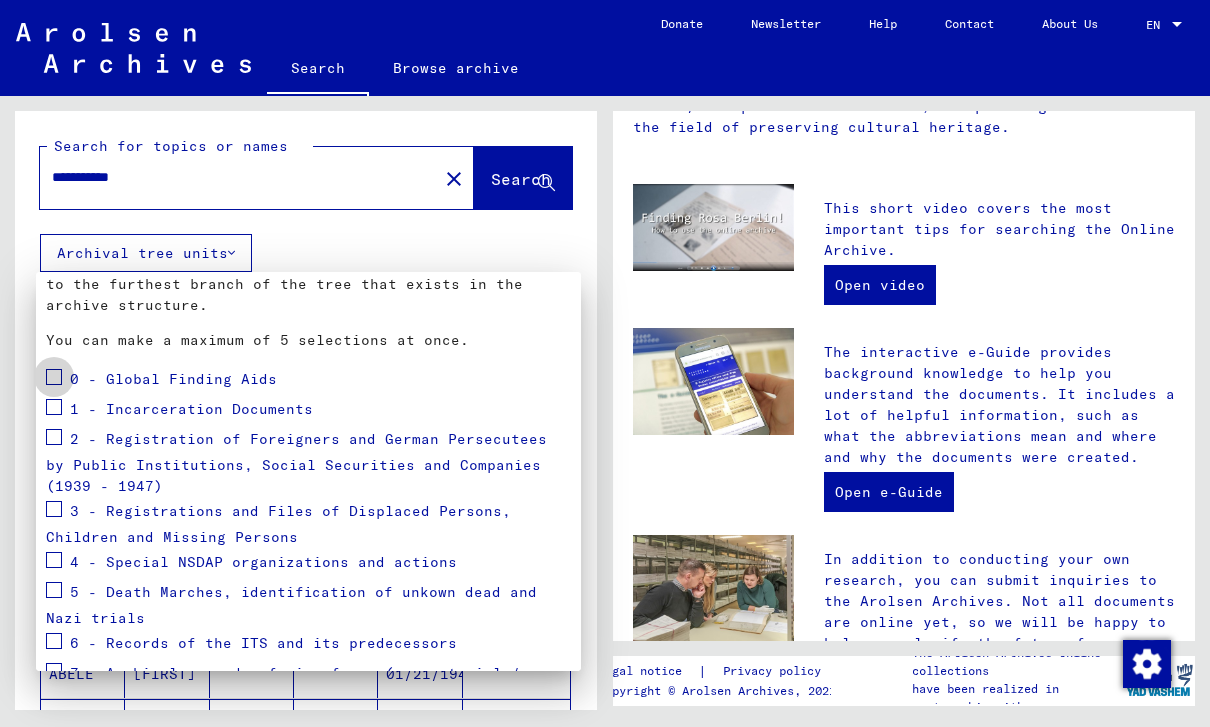 click at bounding box center (54, 377) 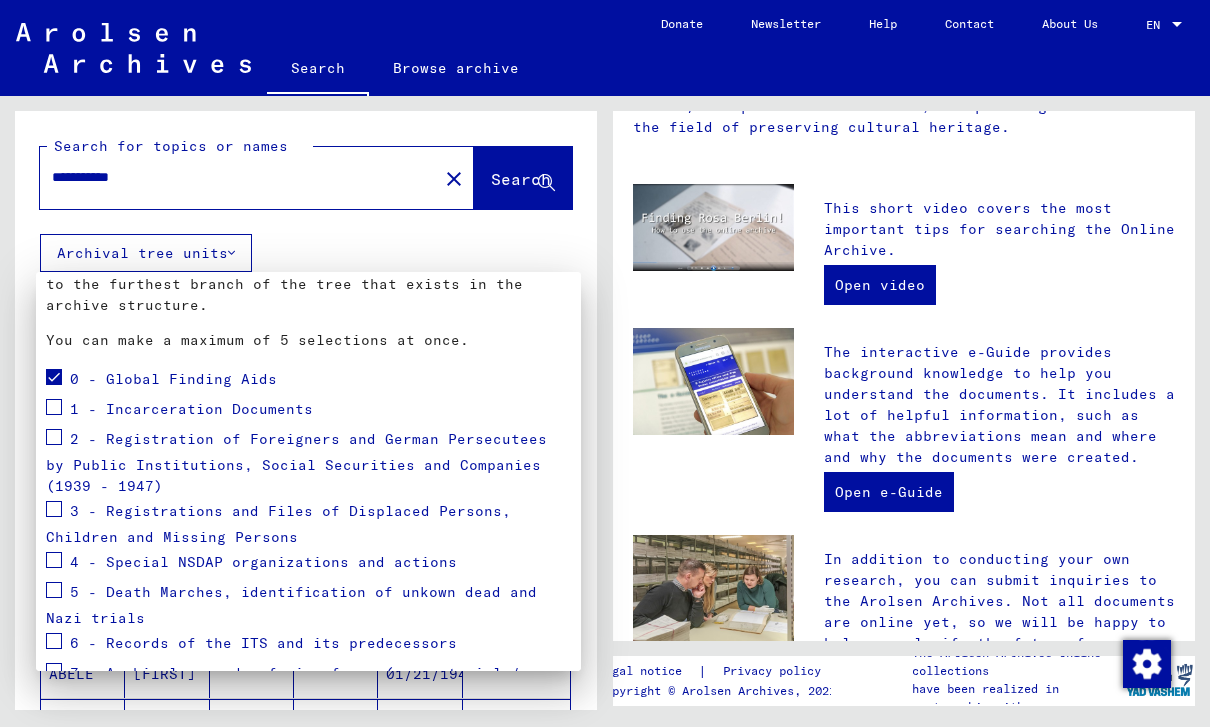 click at bounding box center (54, 407) 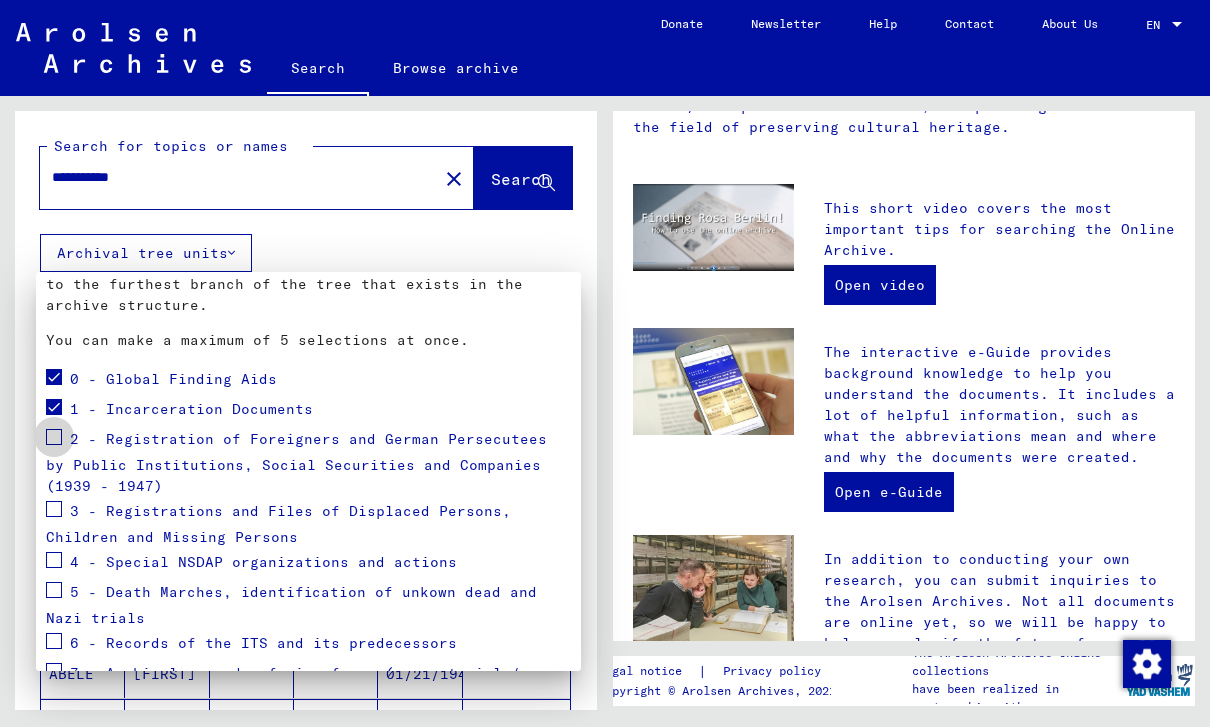 click at bounding box center [54, 437] 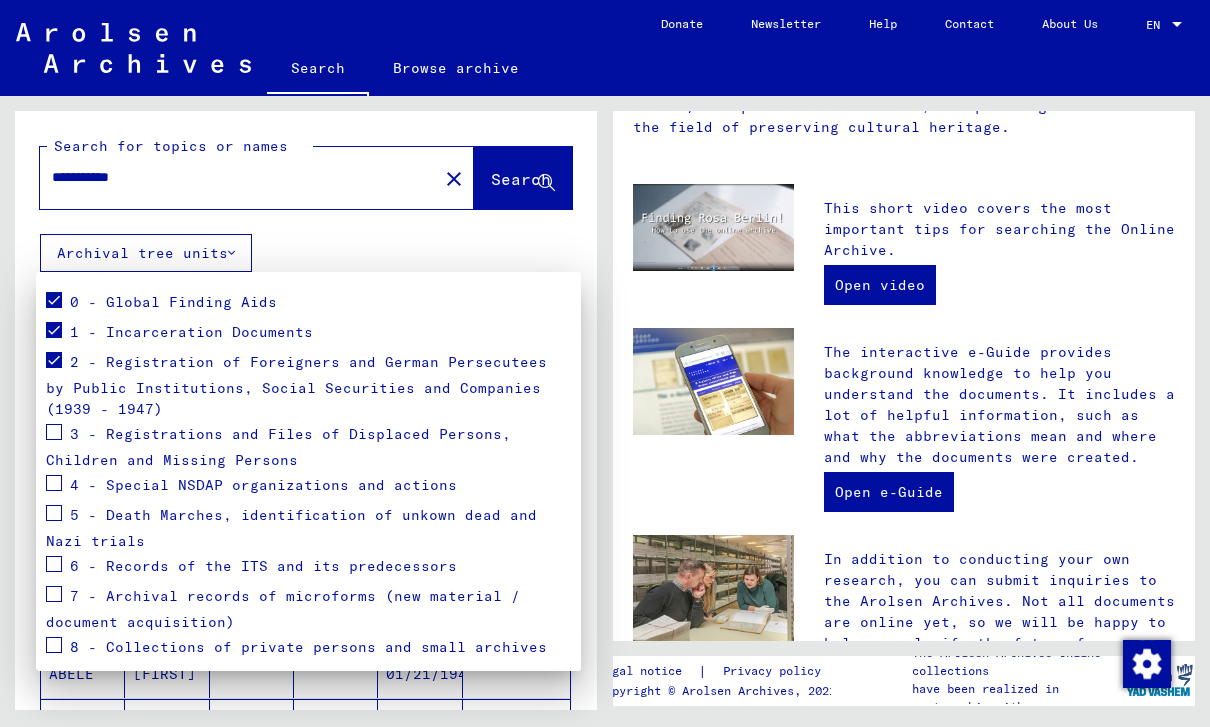 scroll, scrollTop: 240, scrollLeft: 0, axis: vertical 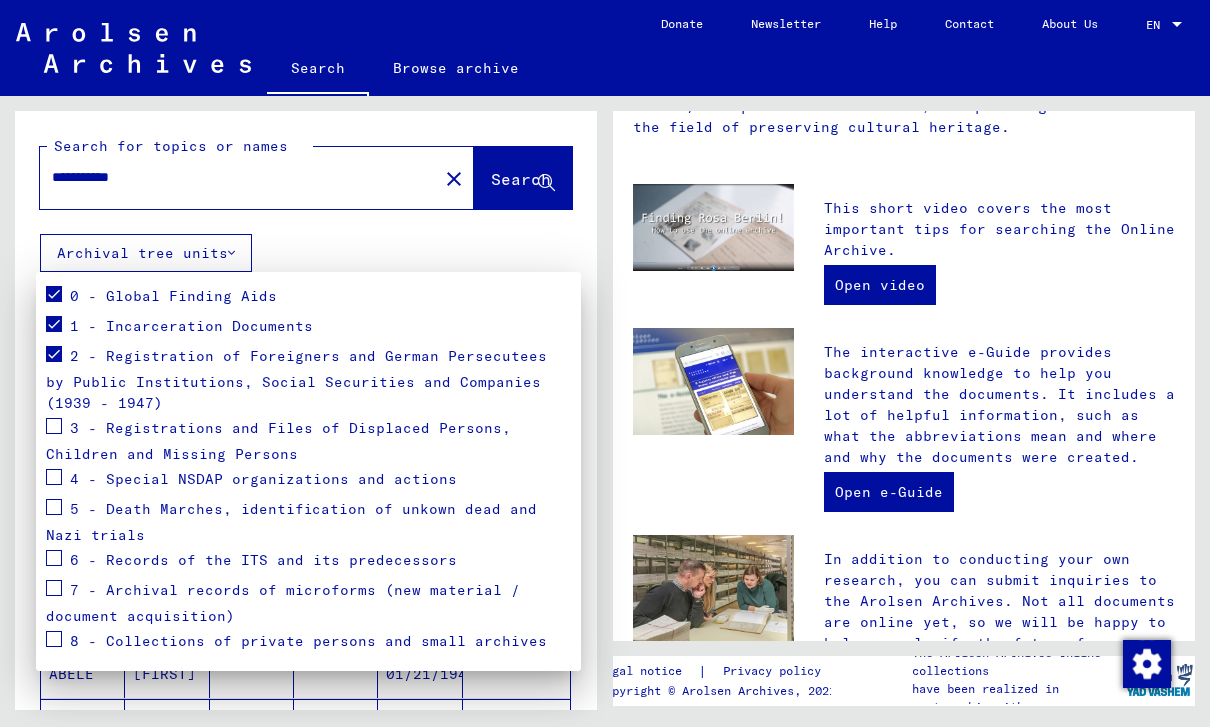click at bounding box center [54, 426] 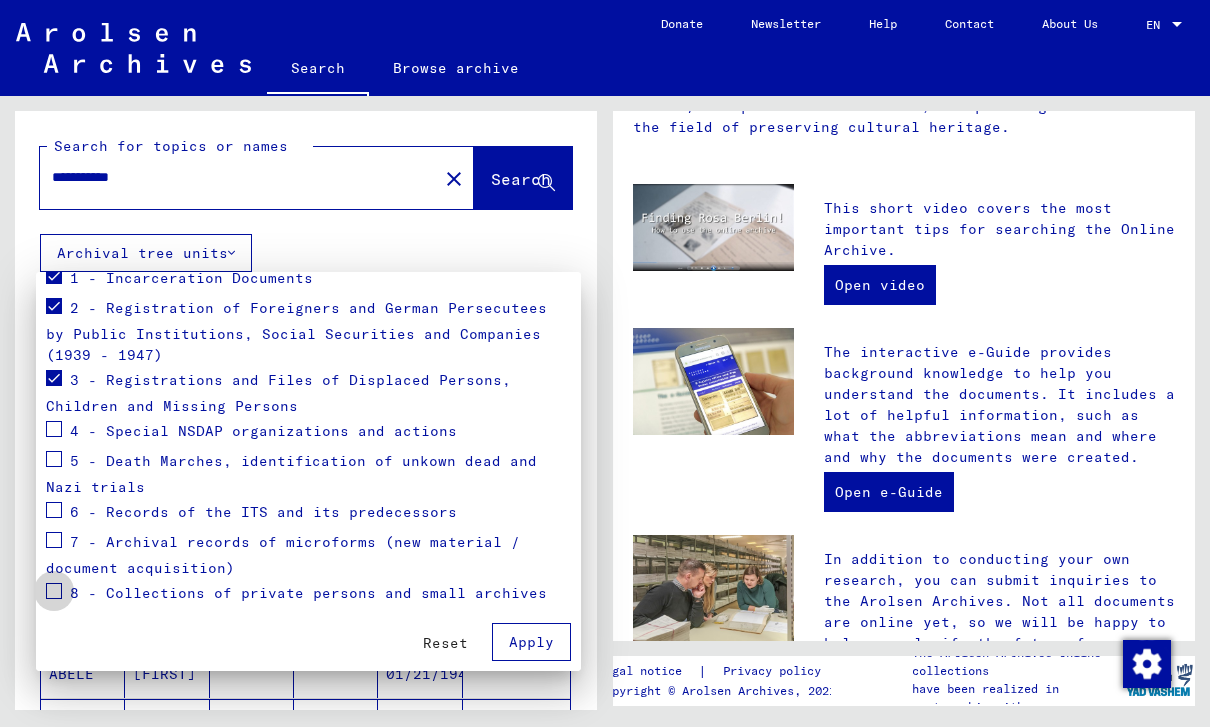 scroll, scrollTop: 288, scrollLeft: 0, axis: vertical 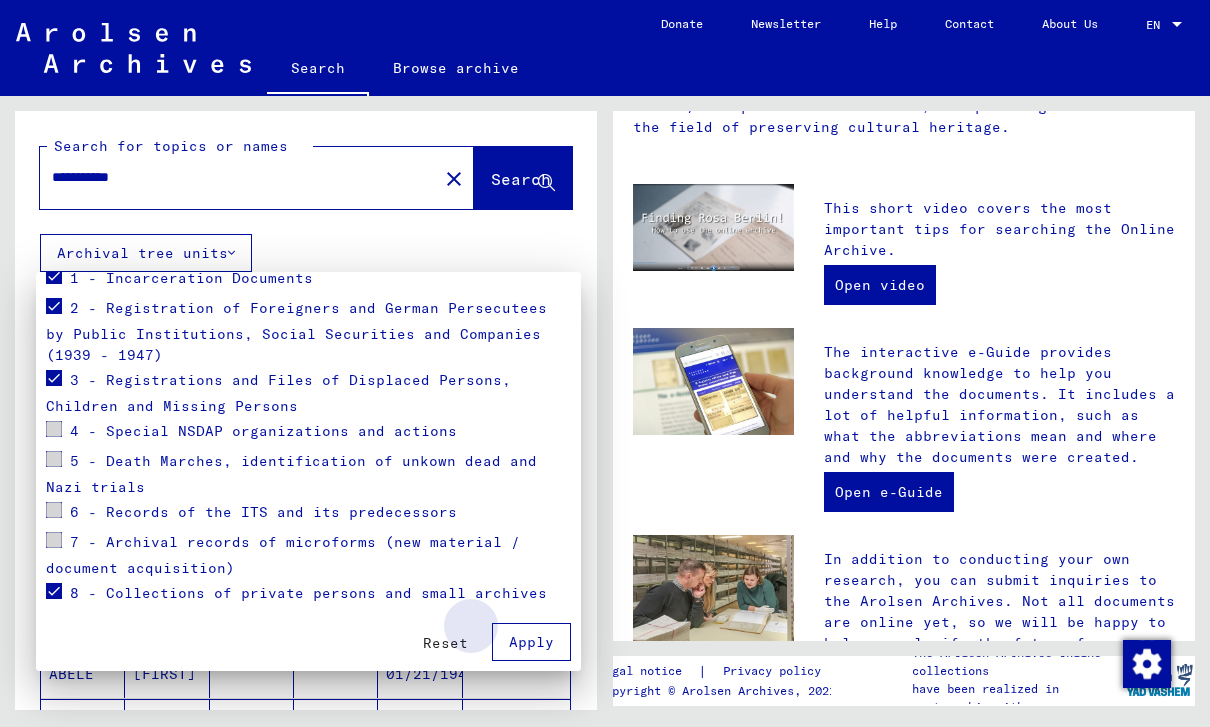 click on "Apply" at bounding box center [531, 642] 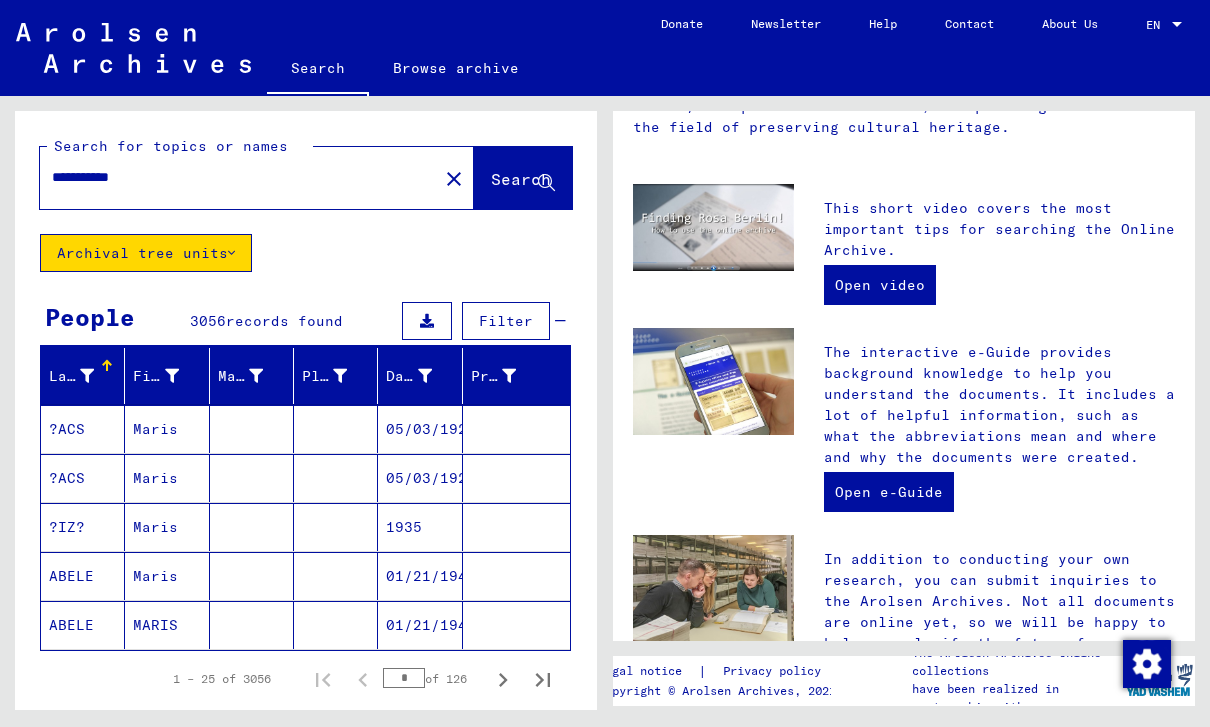 click on "Filter" at bounding box center [506, 321] 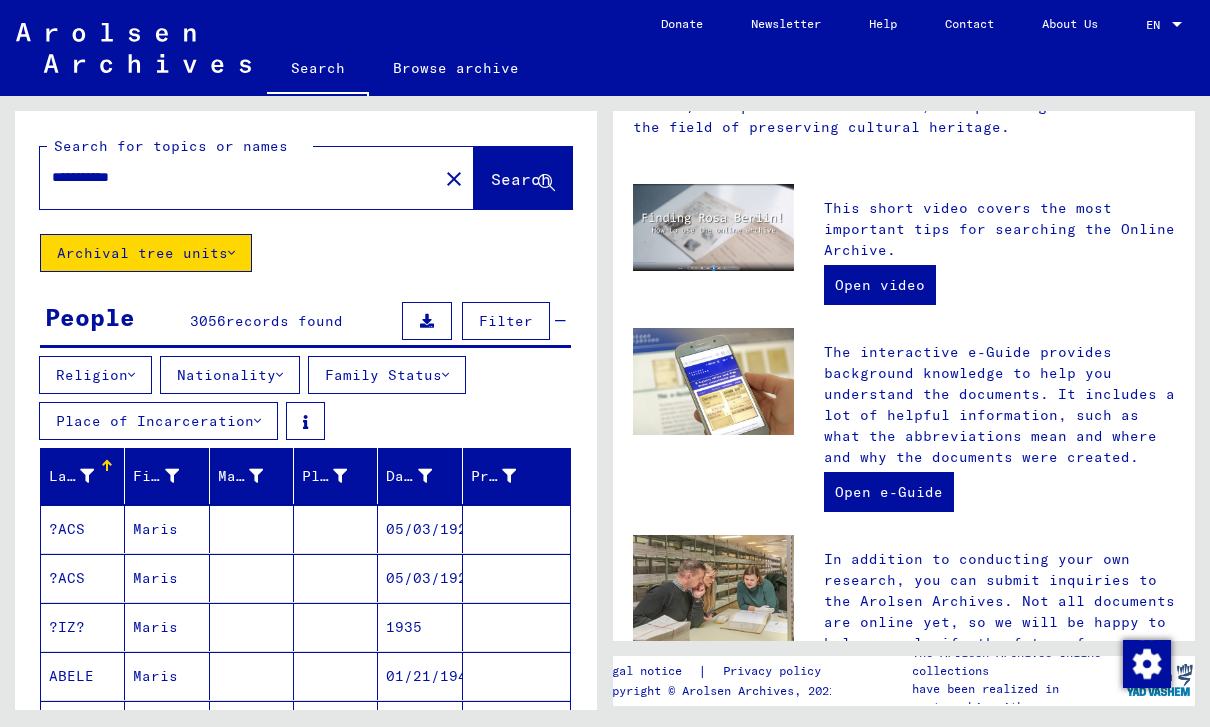 click at bounding box center [445, 375] 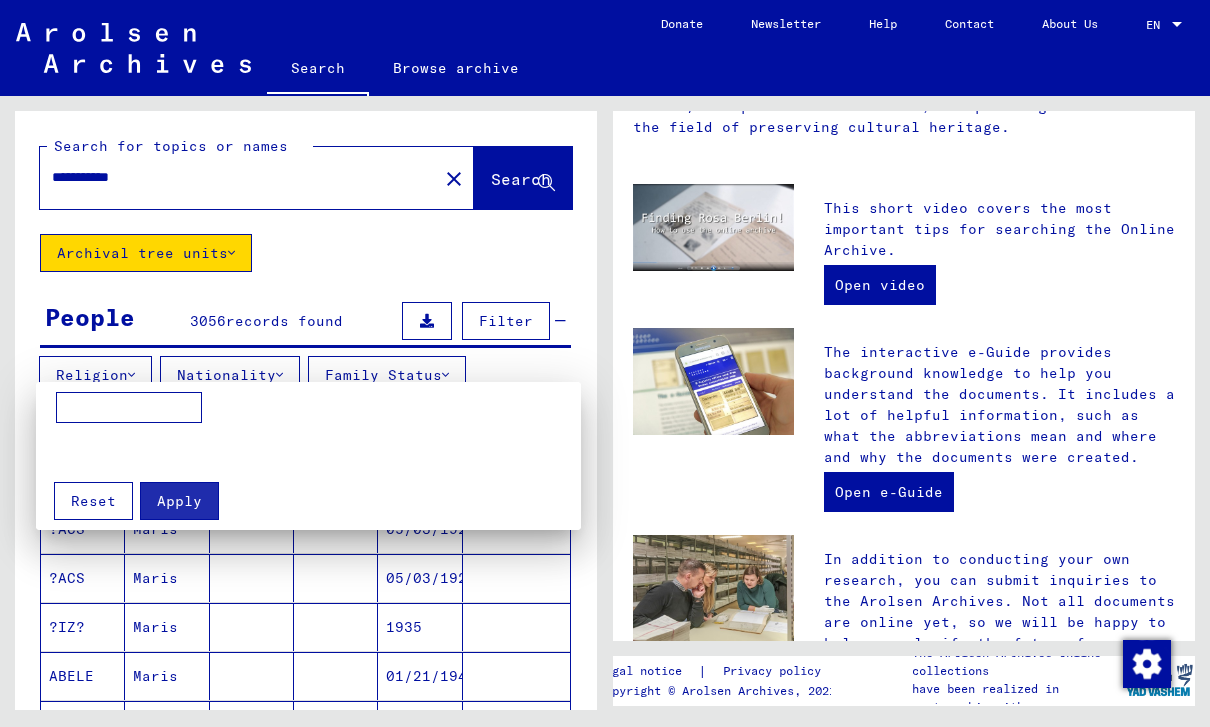 click at bounding box center [605, 363] 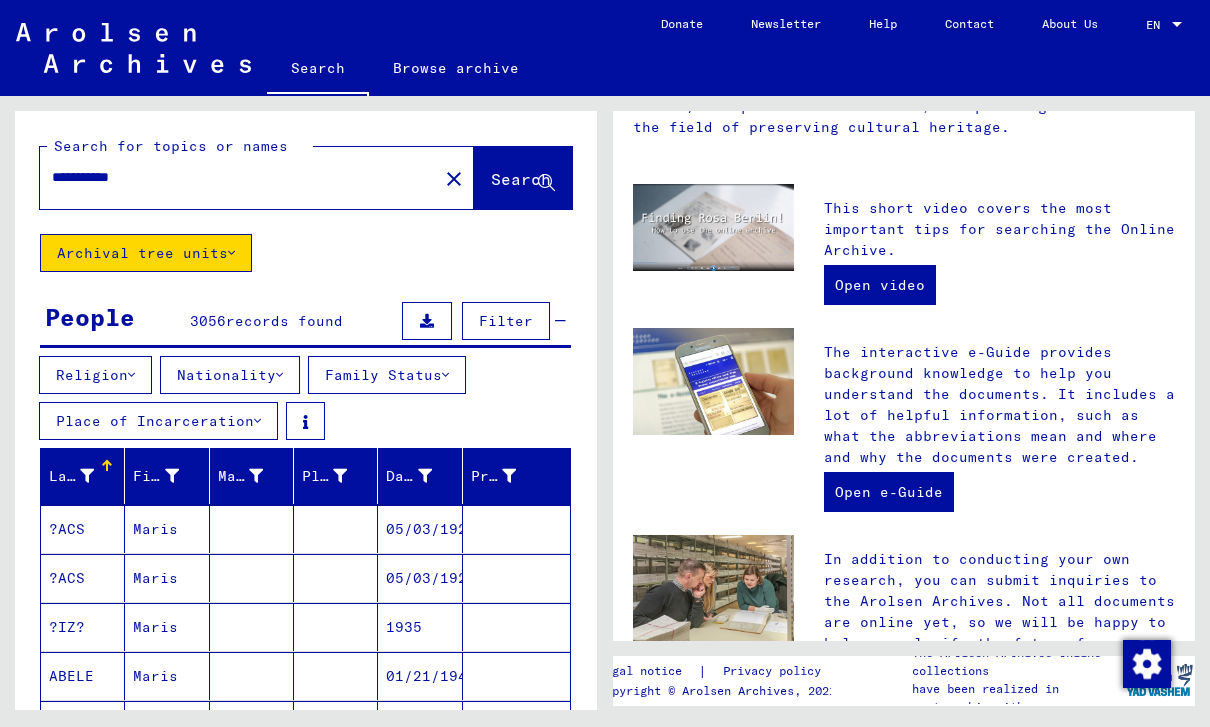 click at bounding box center [257, 421] 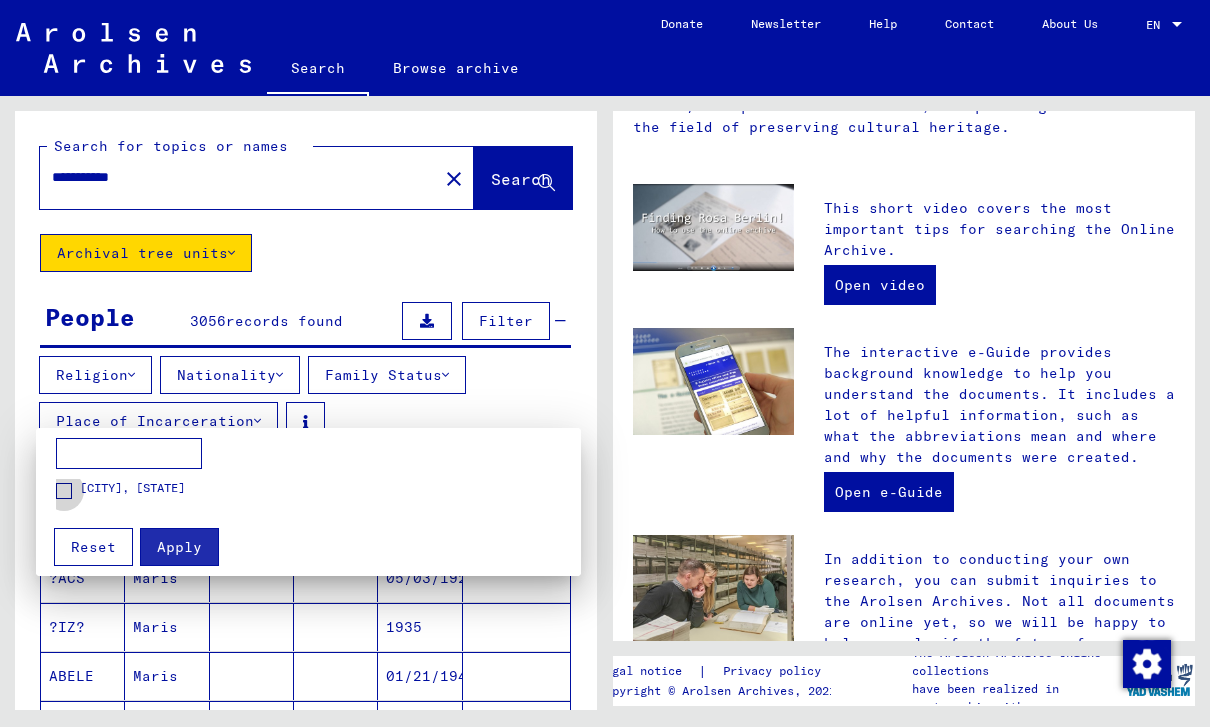 click on "[CITY], [STATE]" at bounding box center (120, 489) 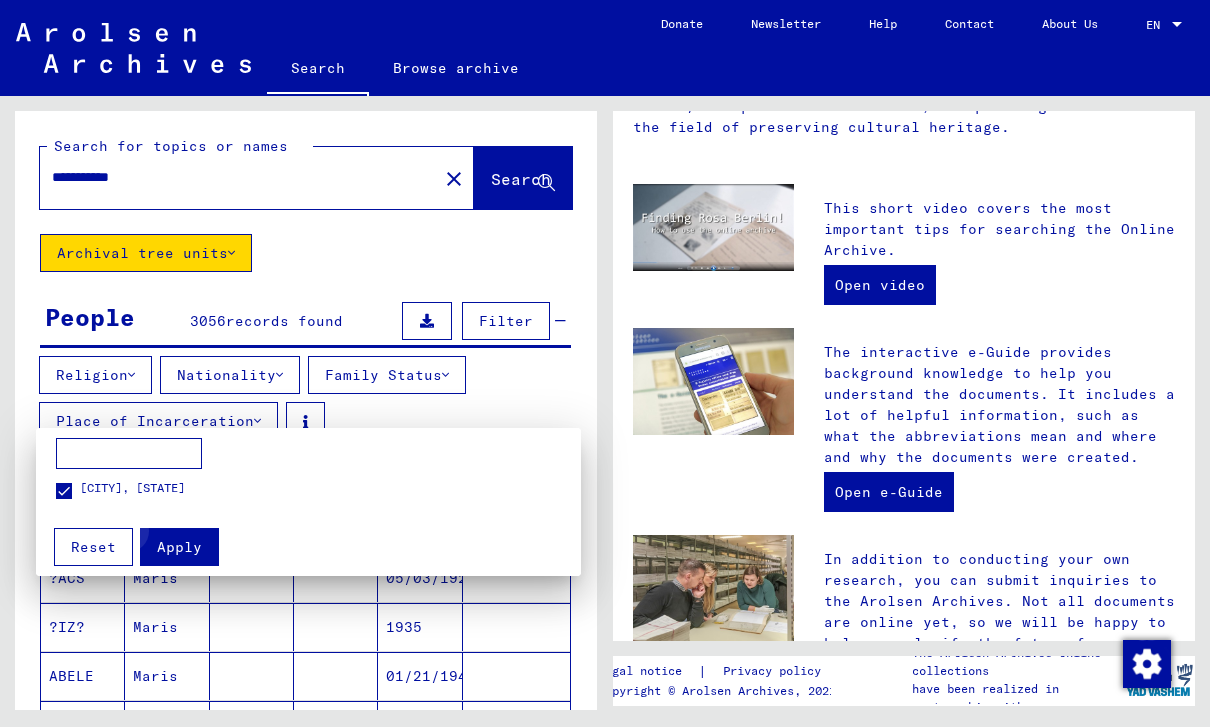 click on "Apply" at bounding box center [179, 547] 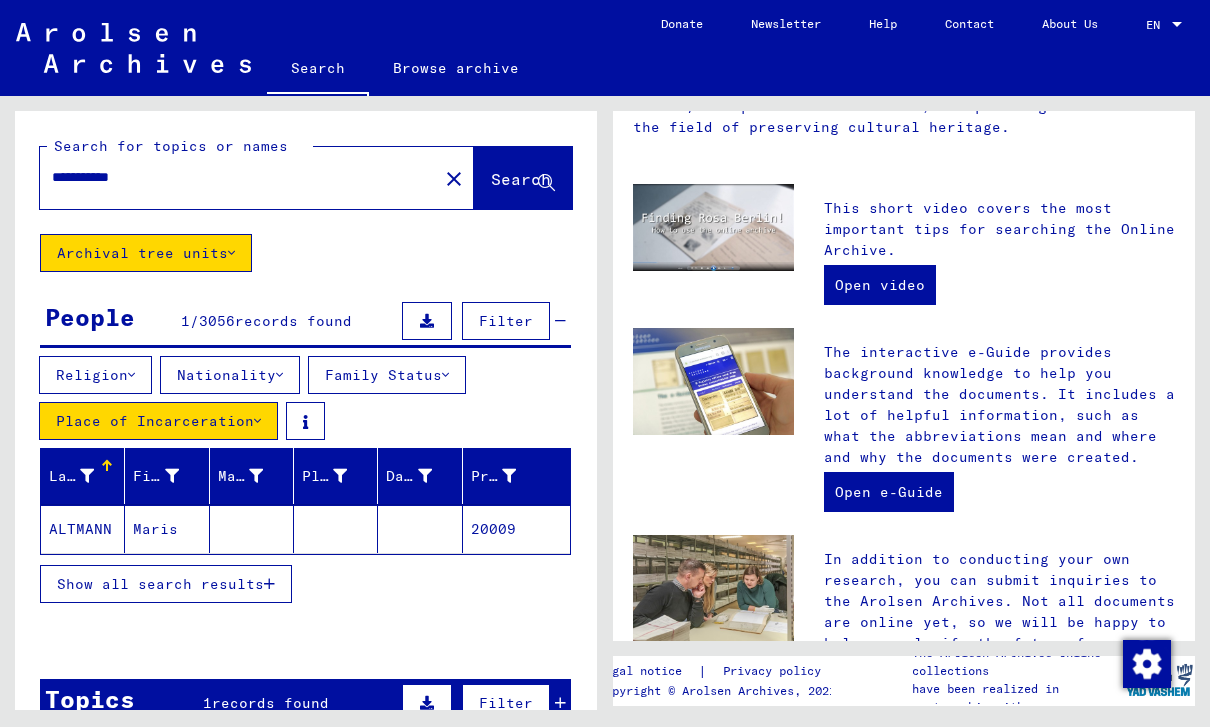click on "People" at bounding box center [90, 317] 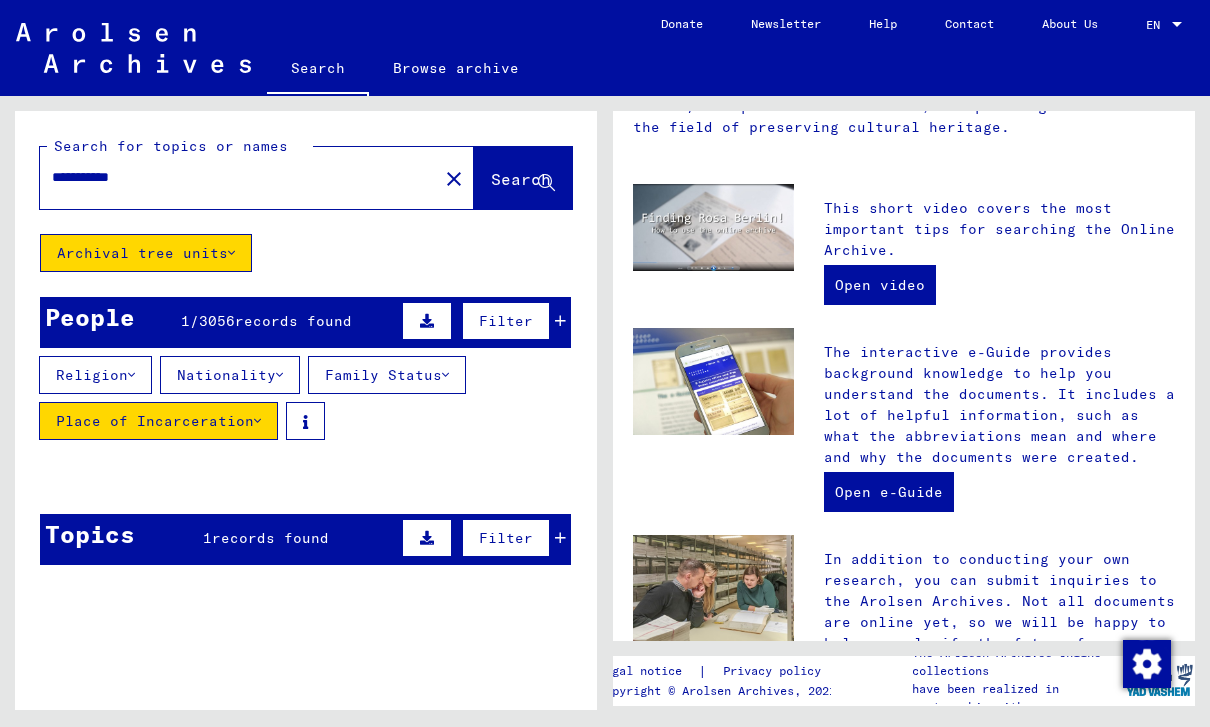 click on "People" at bounding box center [90, 317] 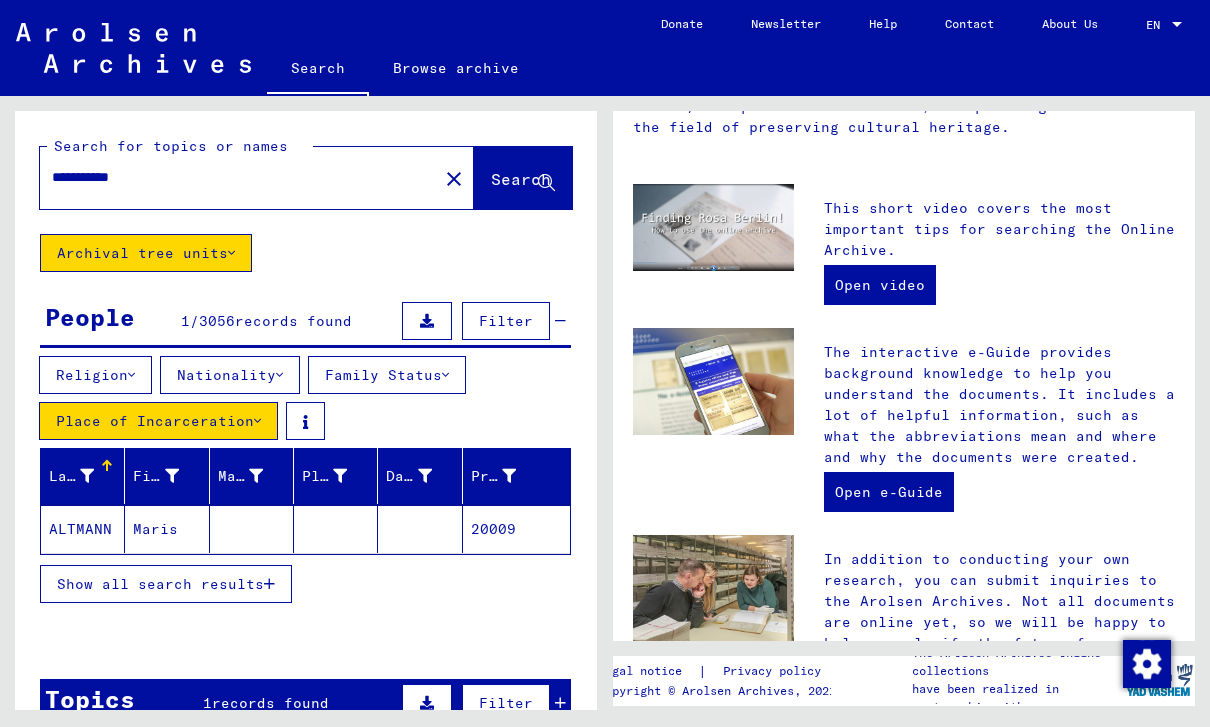 click on "**********" at bounding box center (233, 177) 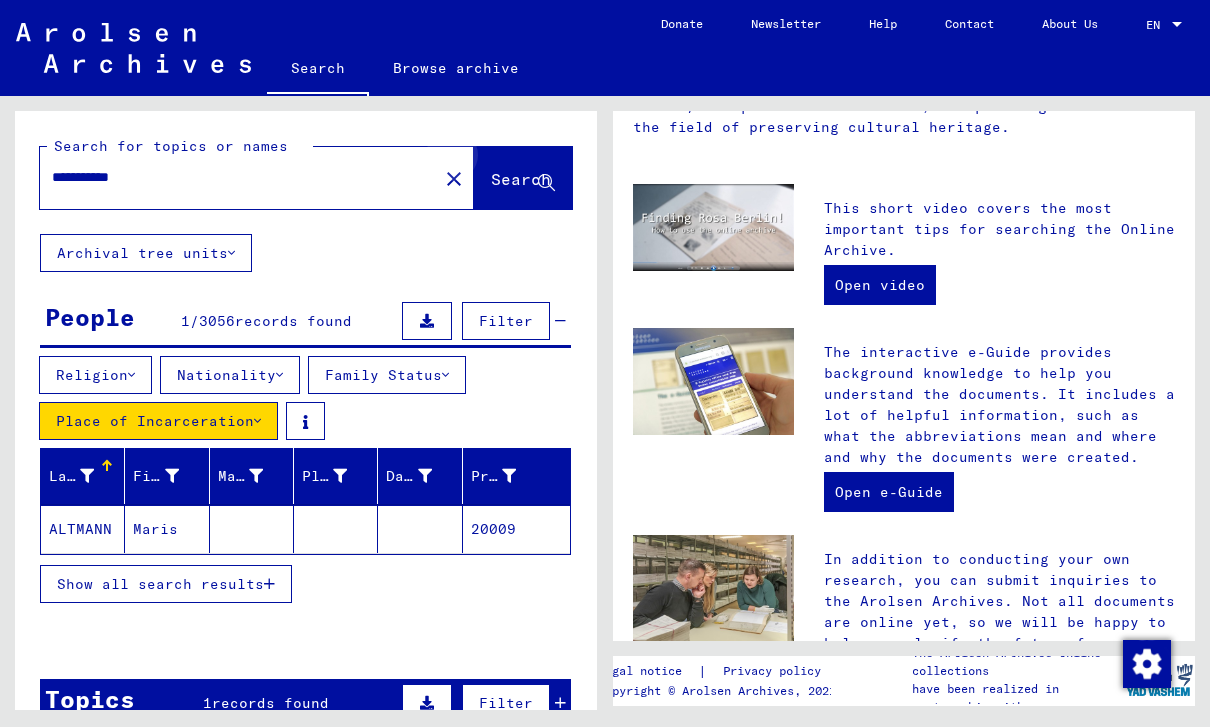 click on "Search" 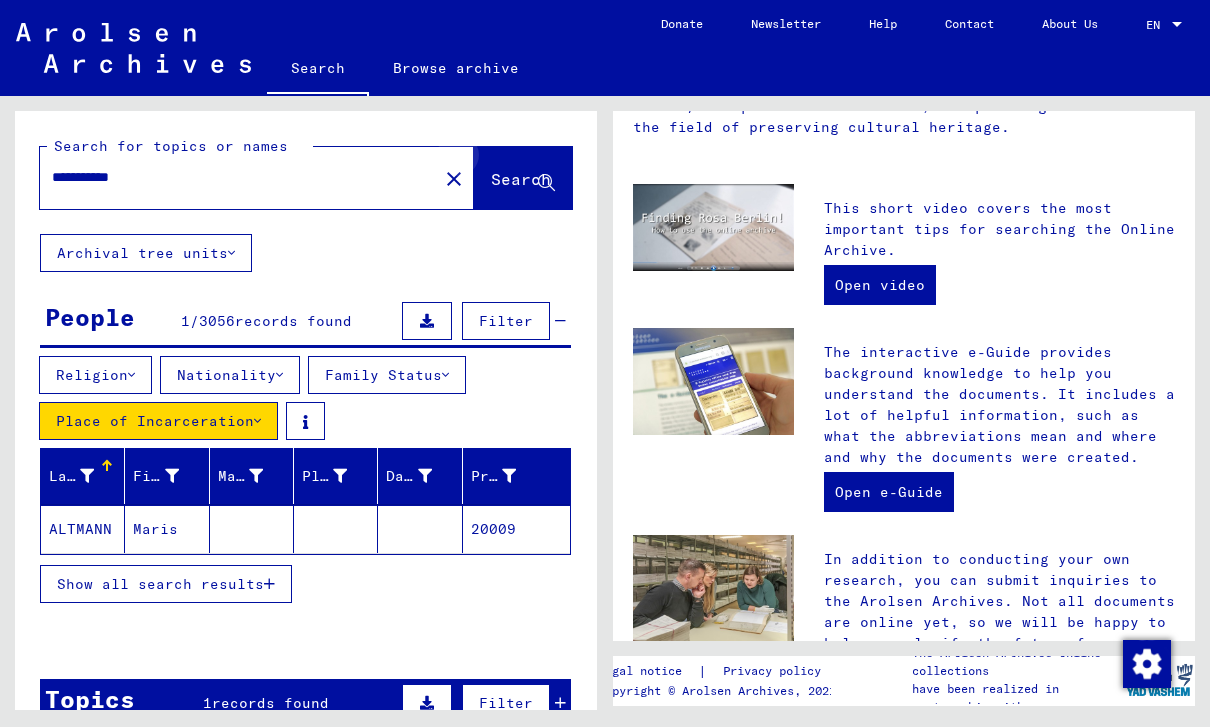 click 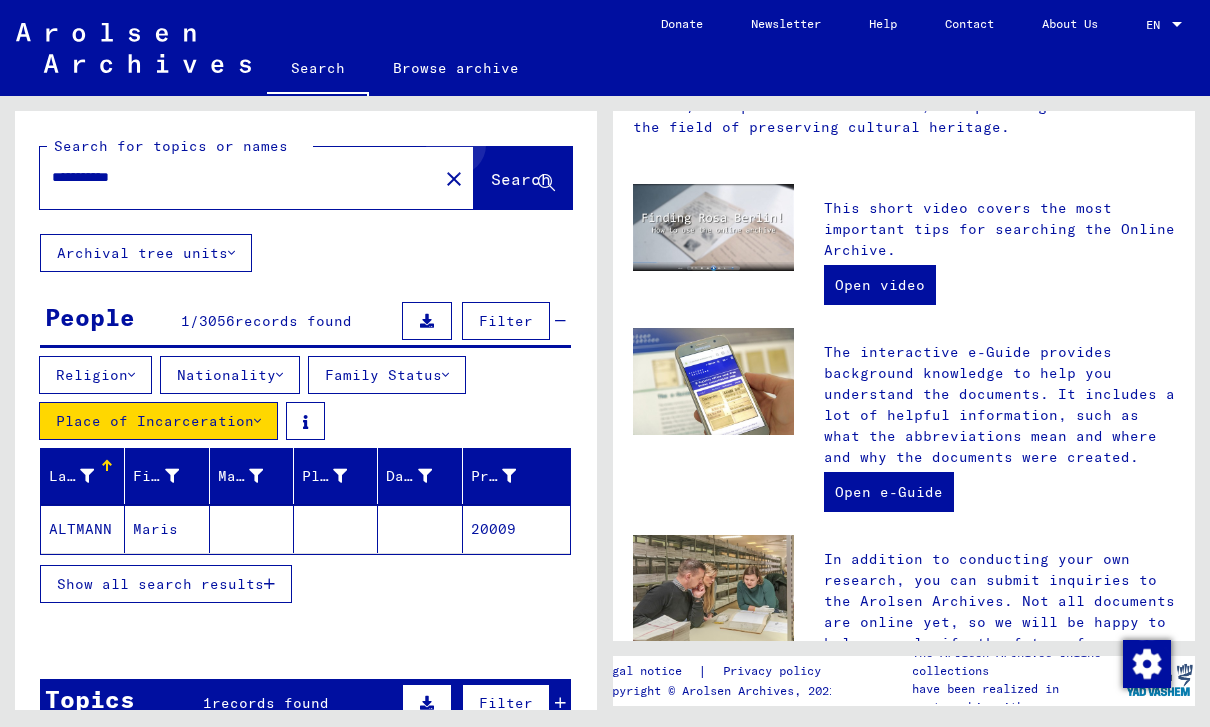 click on "Search" 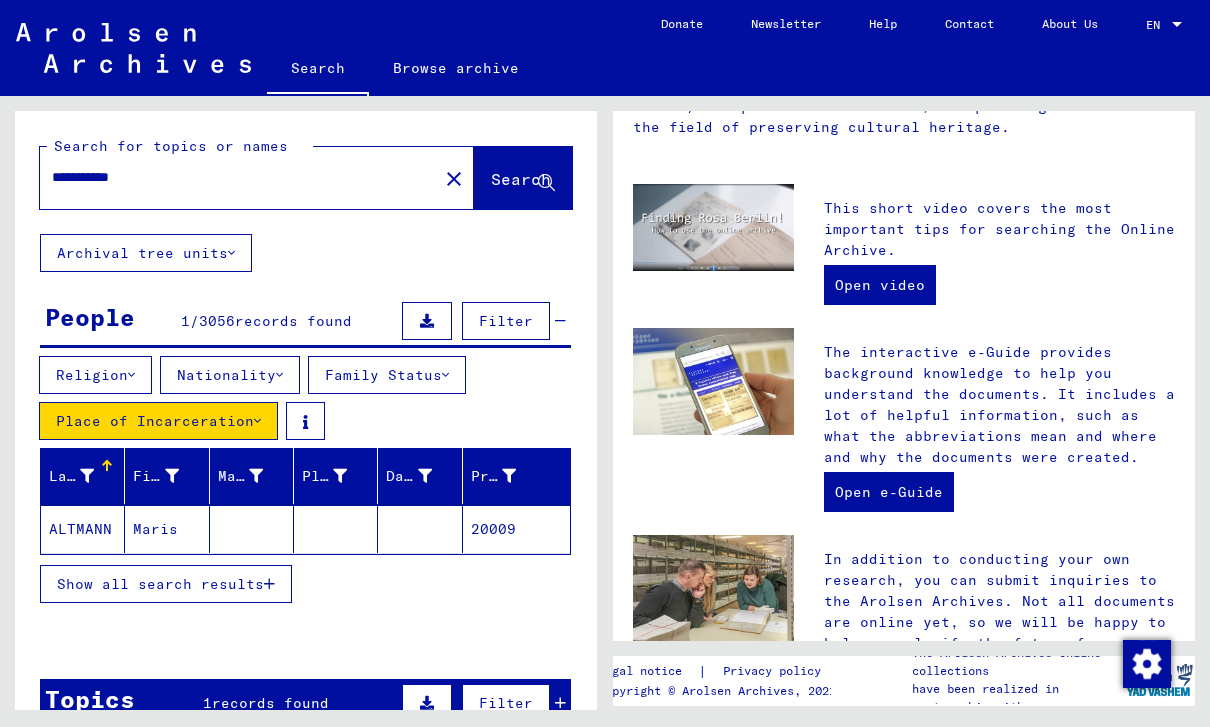 click on "Place of Incarceration" at bounding box center [158, 421] 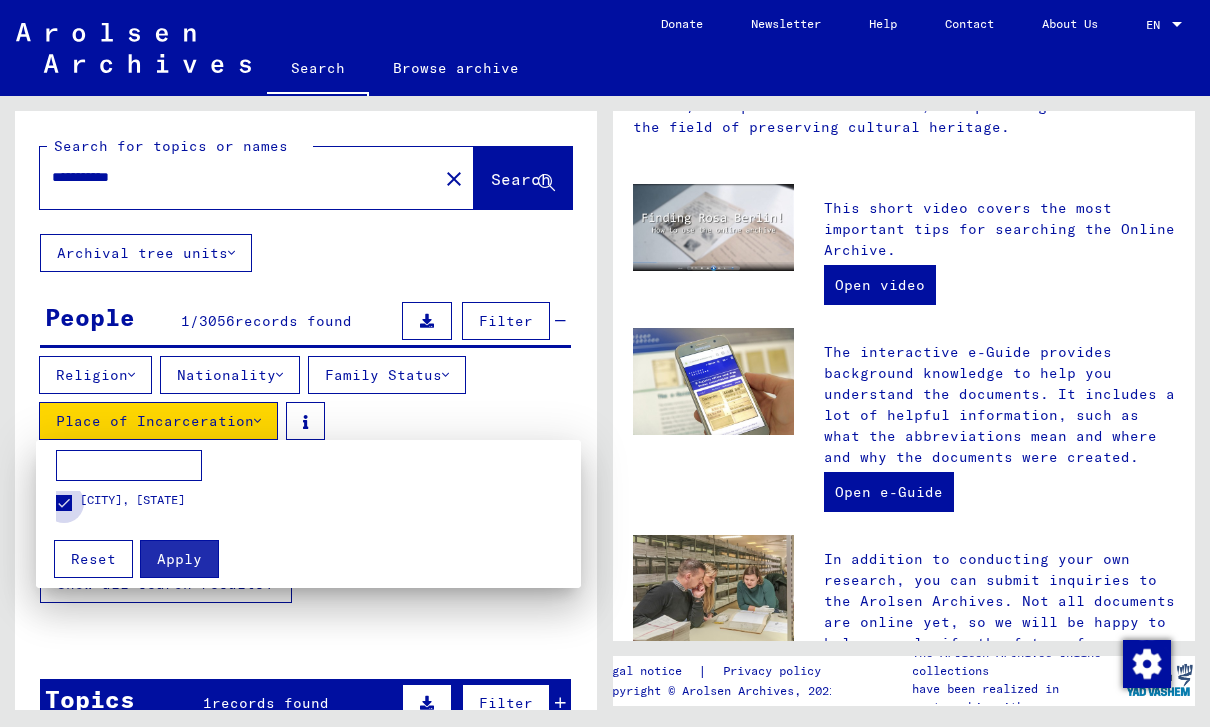 click on "[CITY], [STATE]" at bounding box center (120, 501) 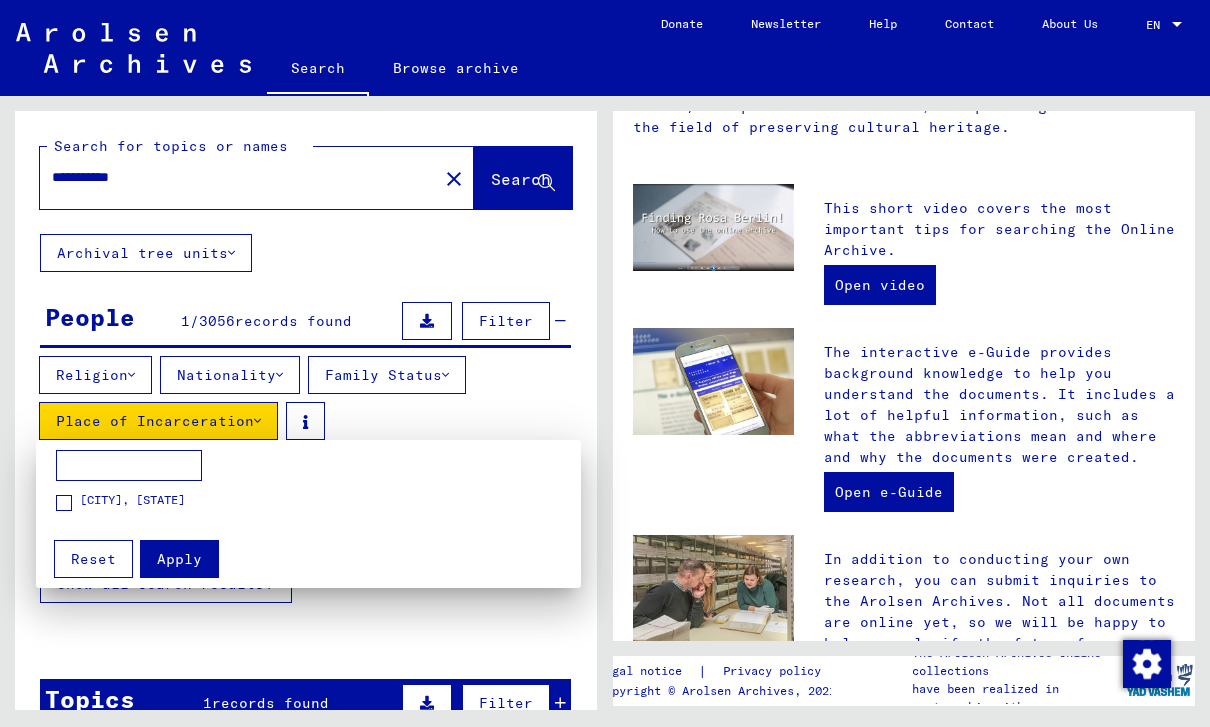 click on "Apply" at bounding box center [179, 559] 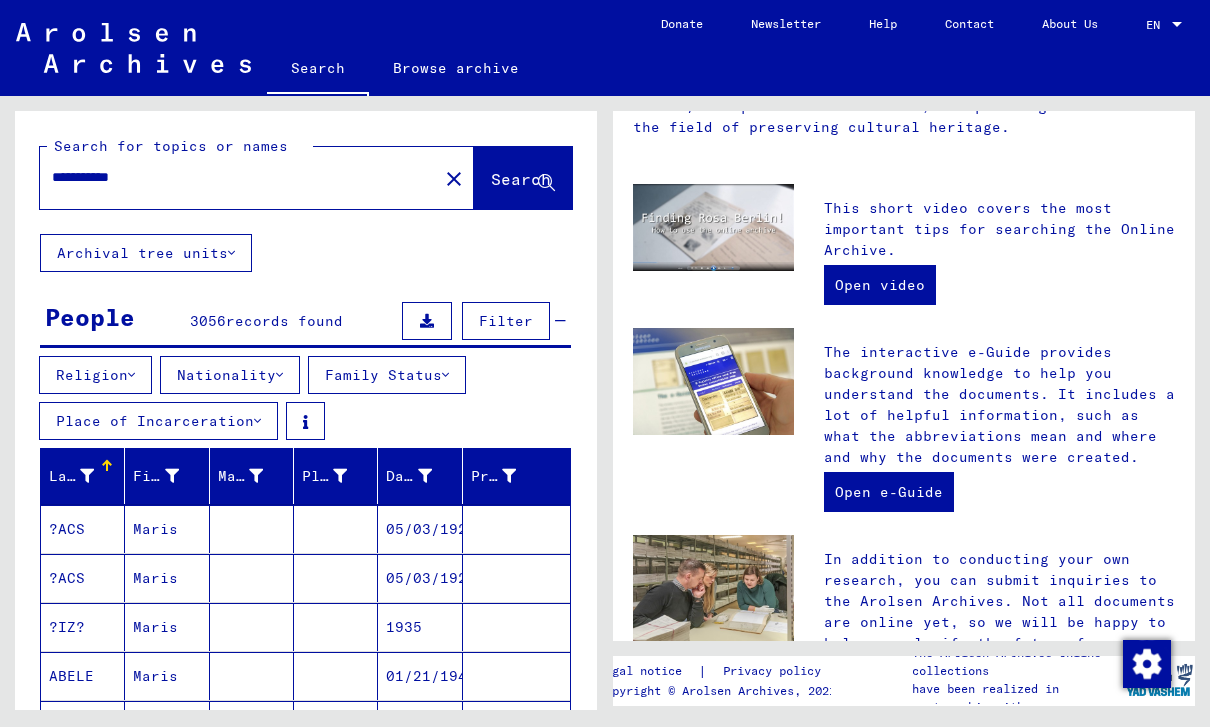 click on "Maris" at bounding box center [167, 578] 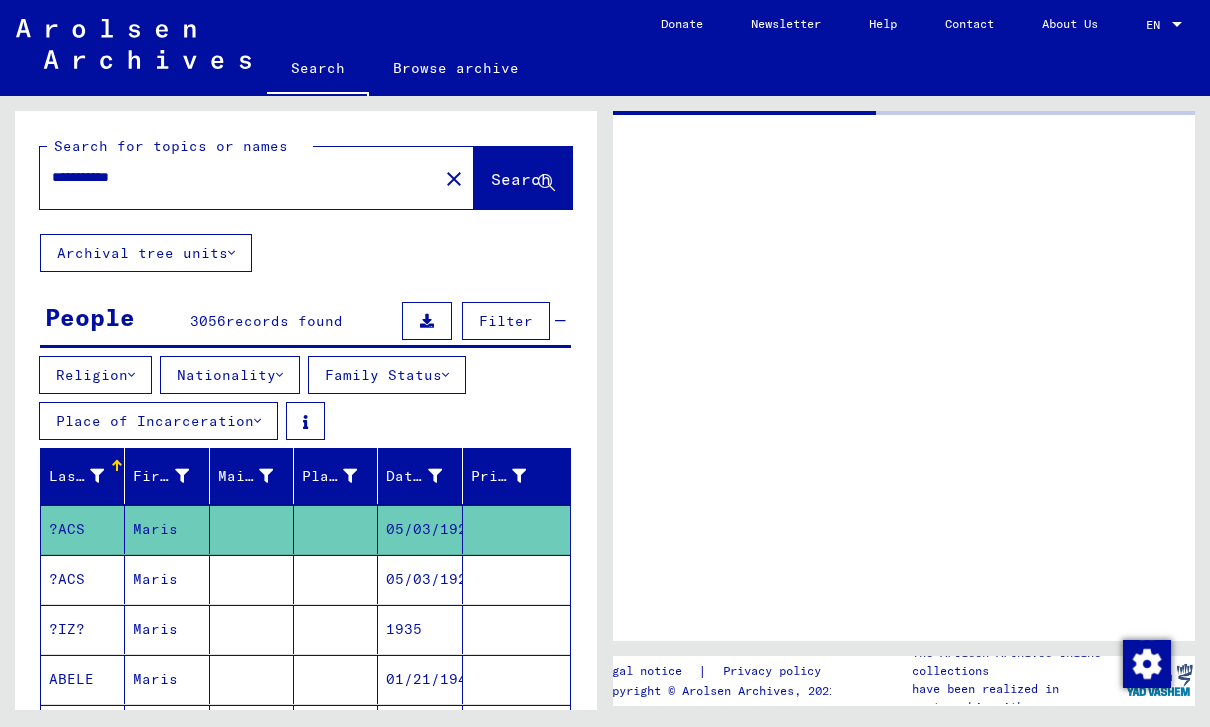 scroll, scrollTop: 0, scrollLeft: 0, axis: both 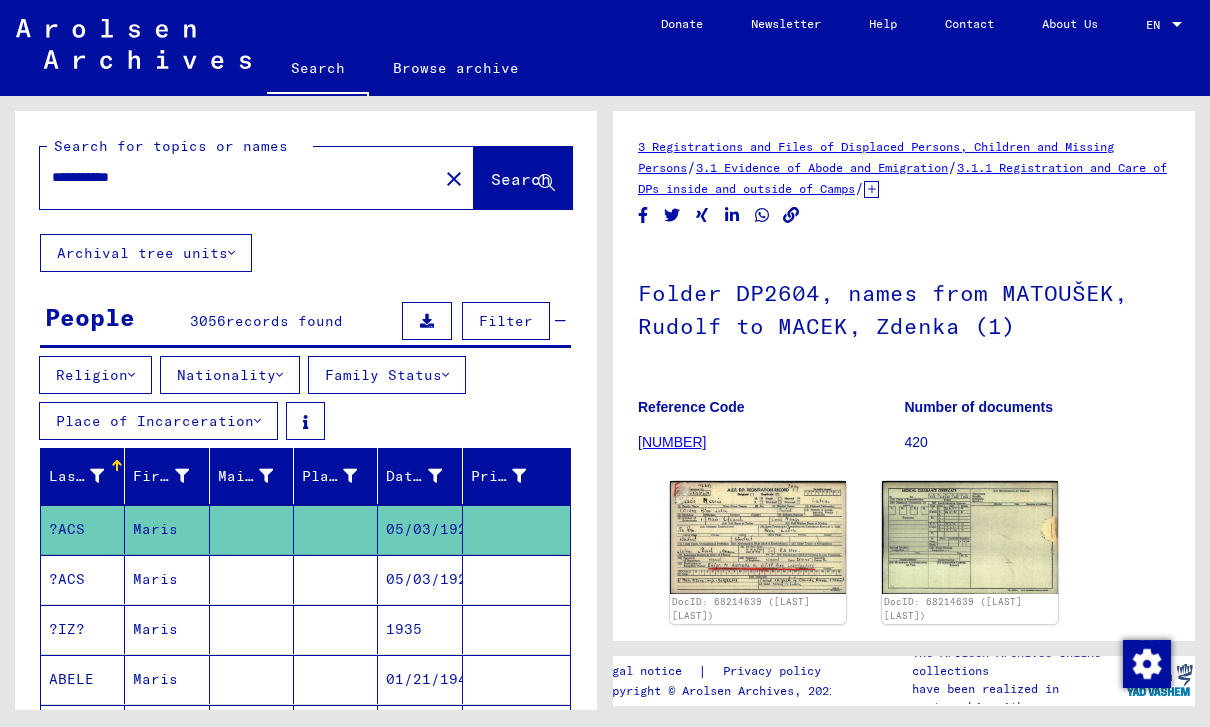 click 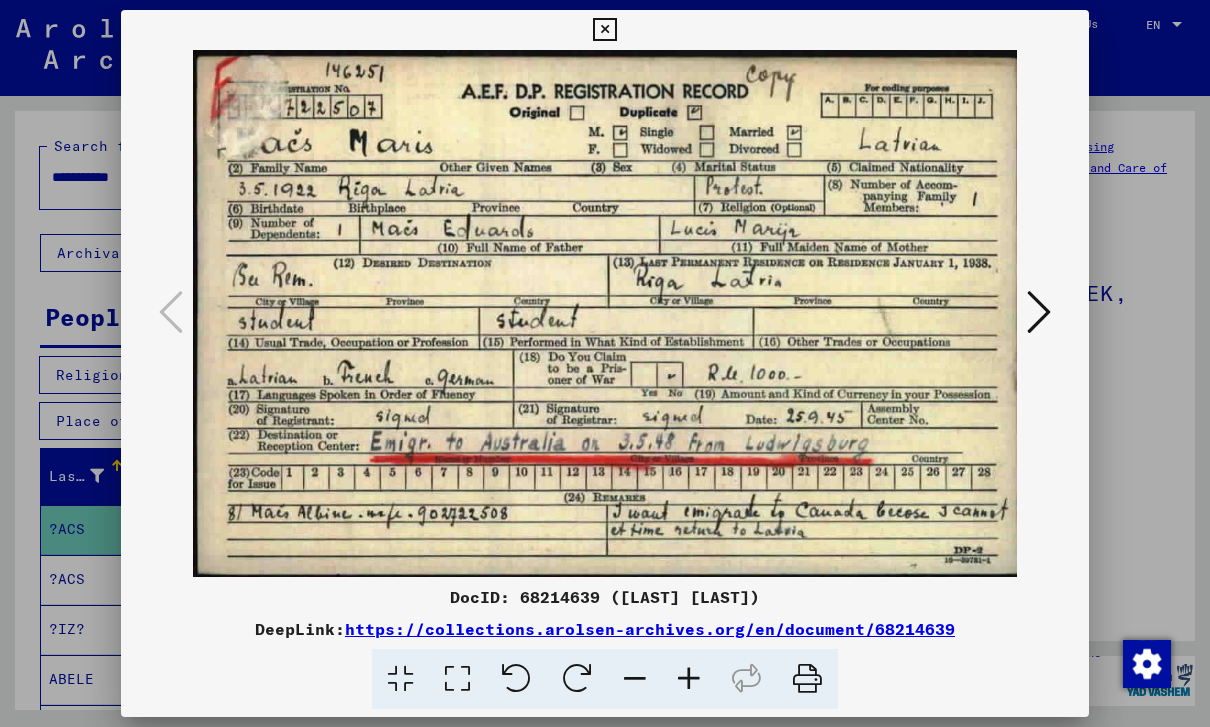 click at bounding box center (604, 30) 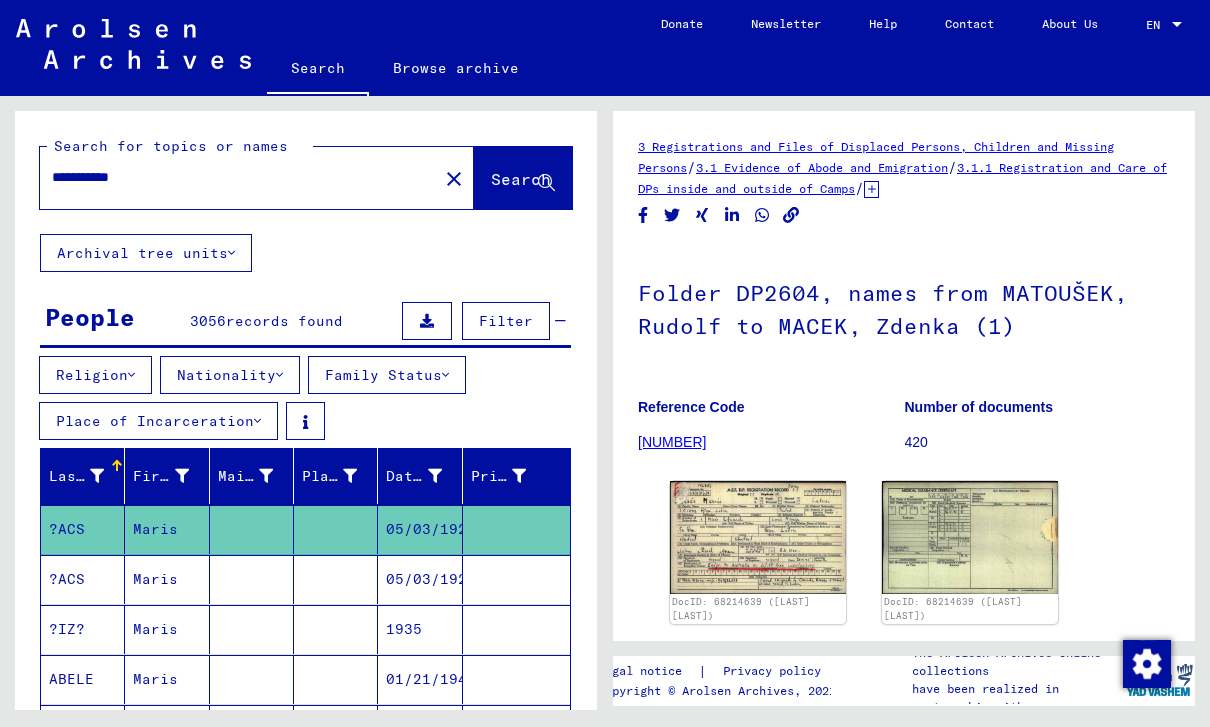 click on "**********" at bounding box center [239, 177] 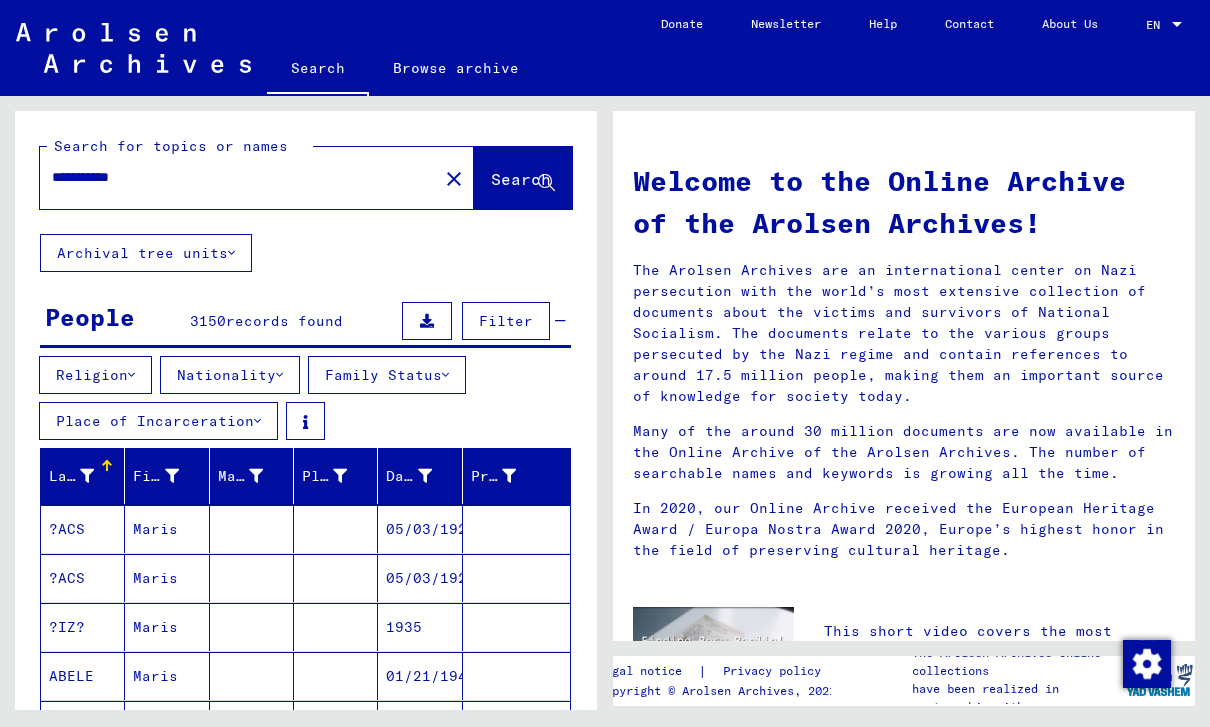 click on "**********" at bounding box center (233, 177) 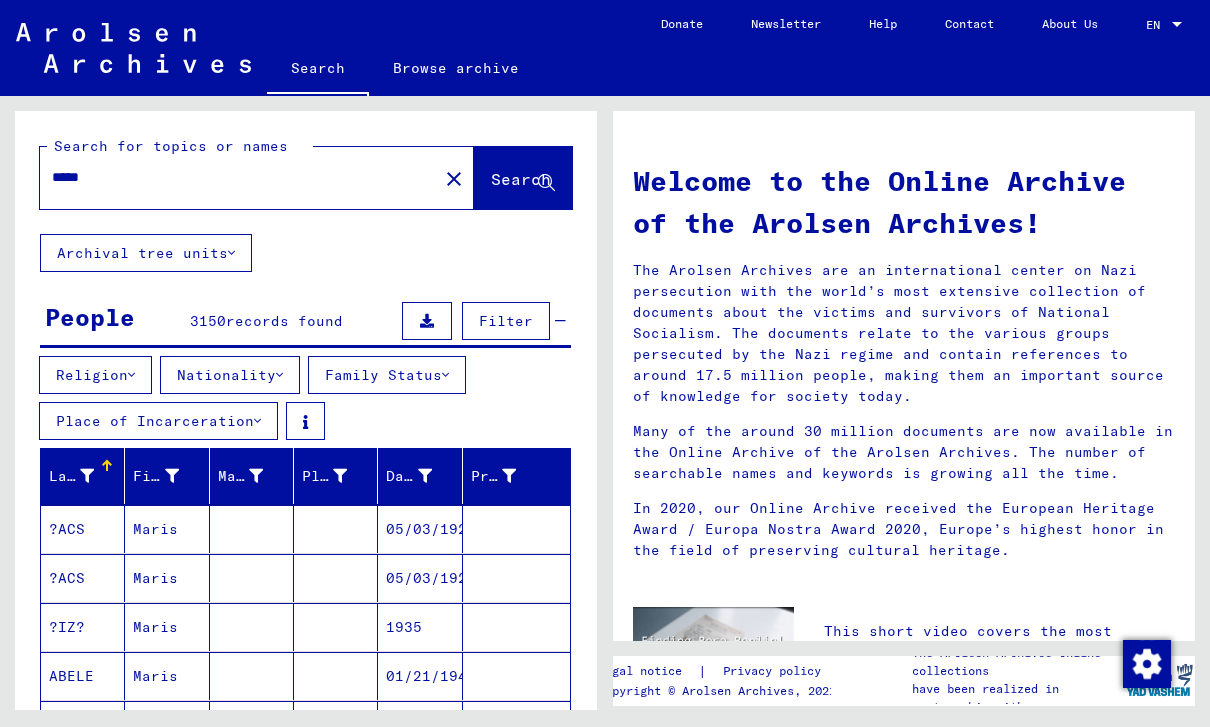 click on "Search" 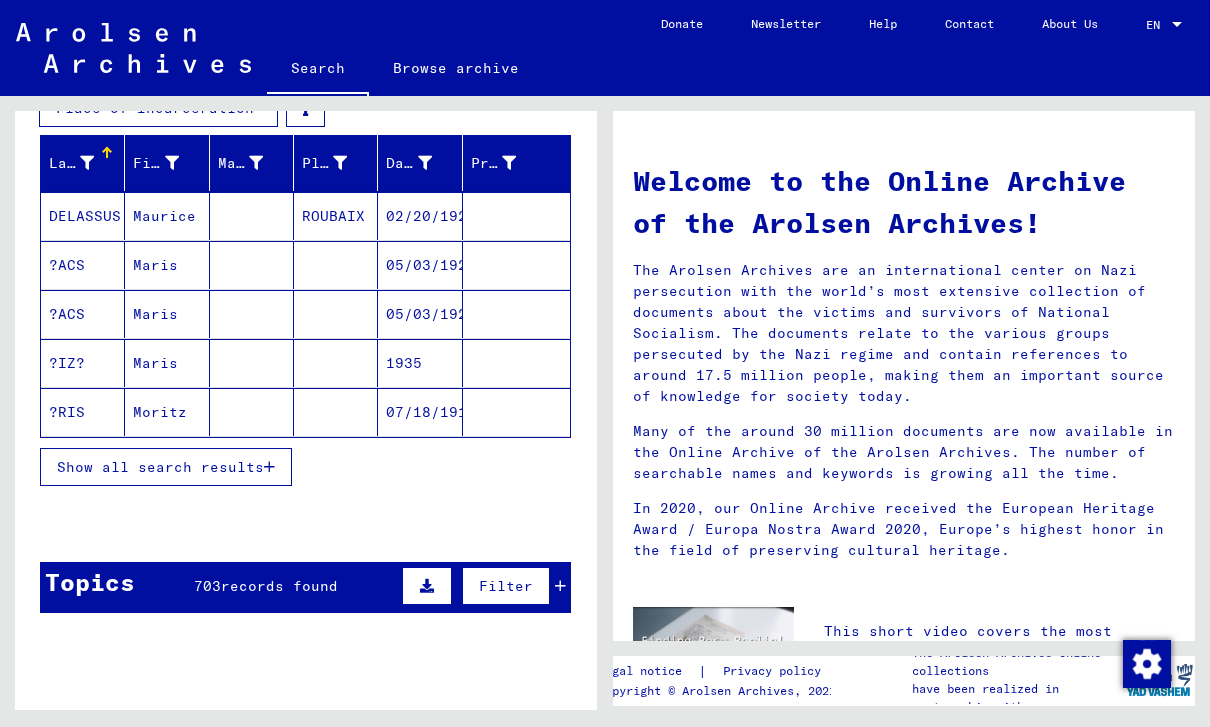 scroll, scrollTop: 329, scrollLeft: 0, axis: vertical 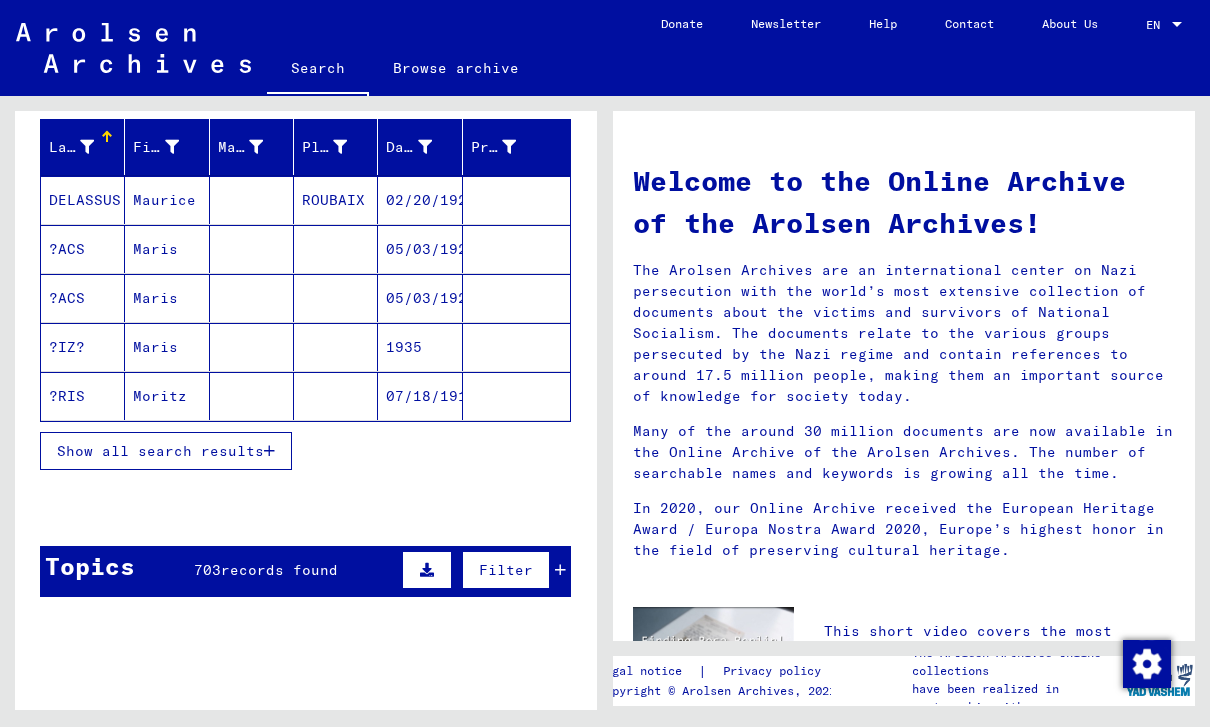 click on "Show all search results" at bounding box center (160, 451) 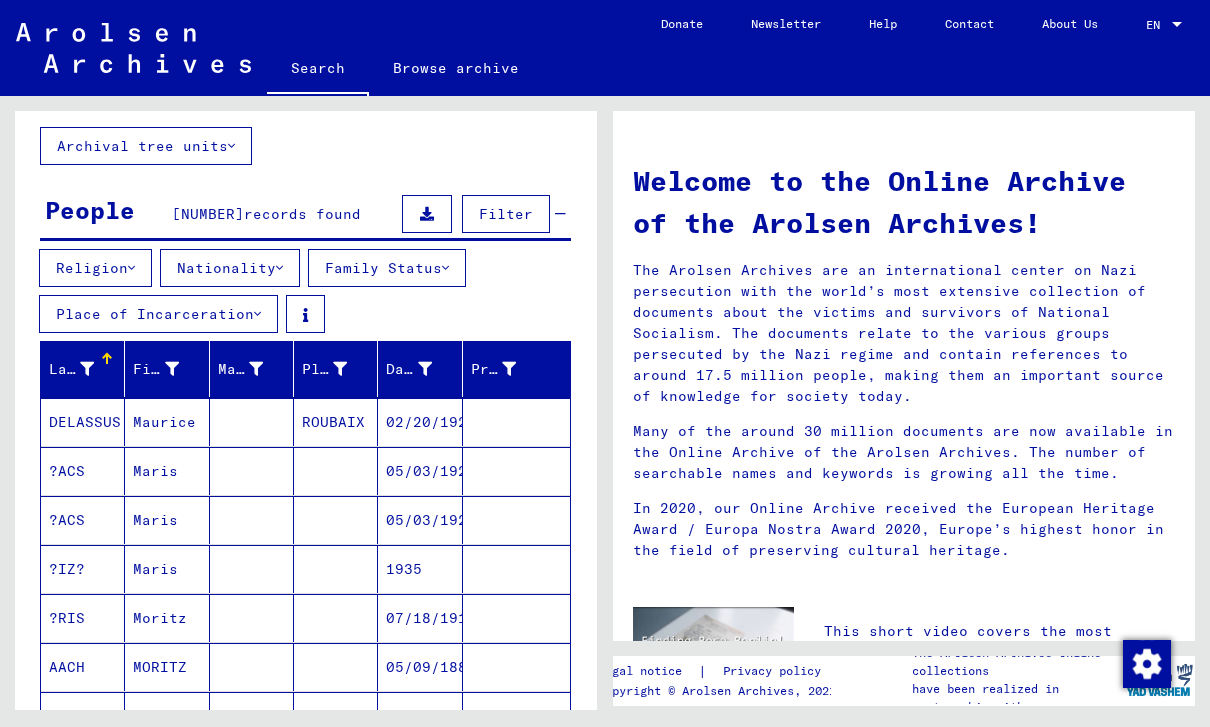 scroll, scrollTop: 88, scrollLeft: 0, axis: vertical 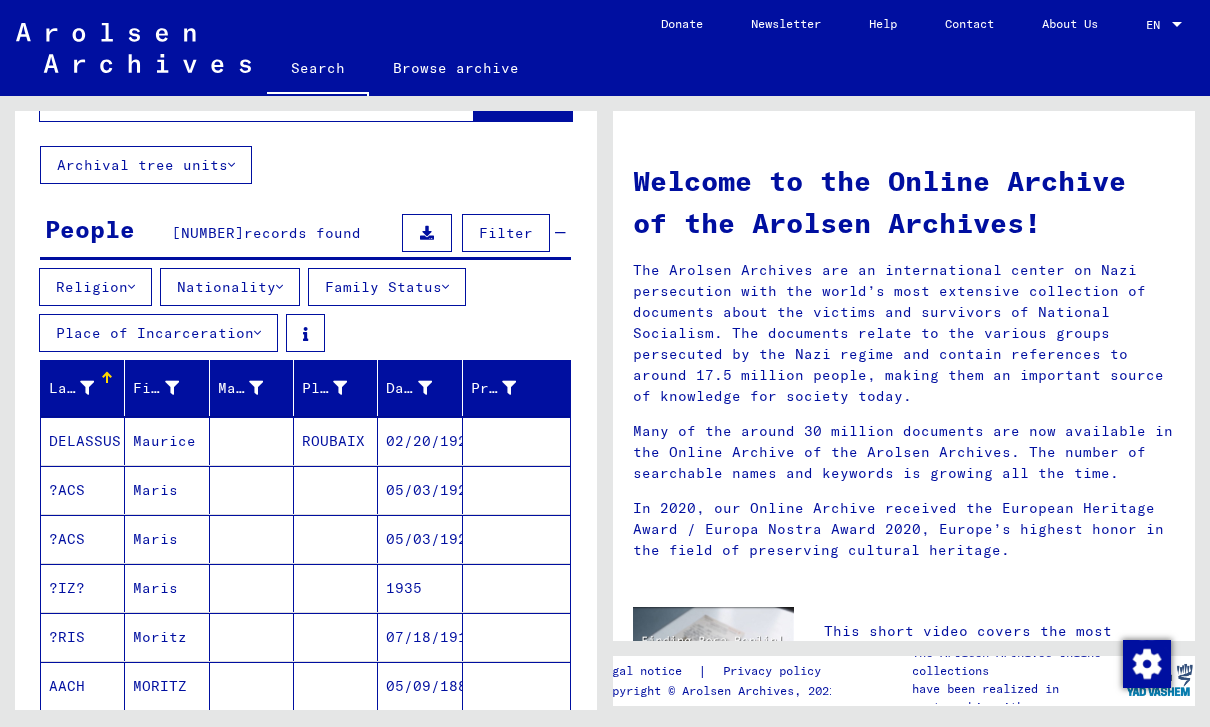 click at bounding box center [87, 388] 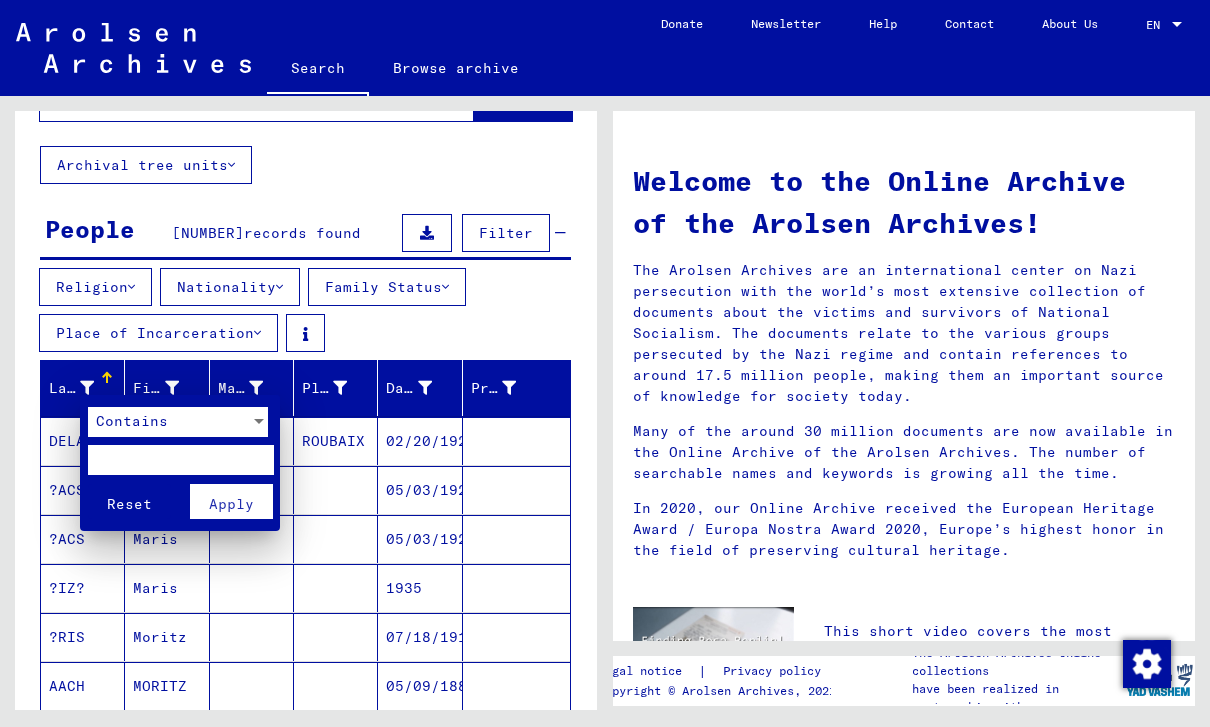 click at bounding box center [605, 363] 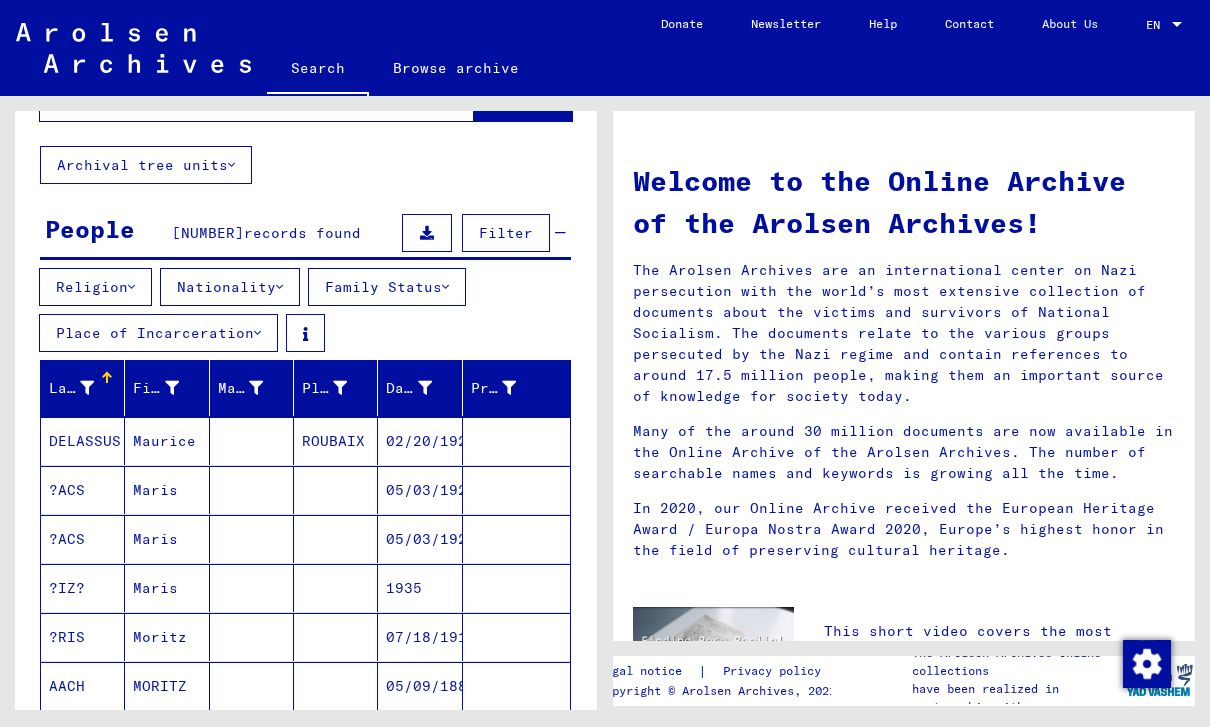 click on "First Name" at bounding box center [155, 388] 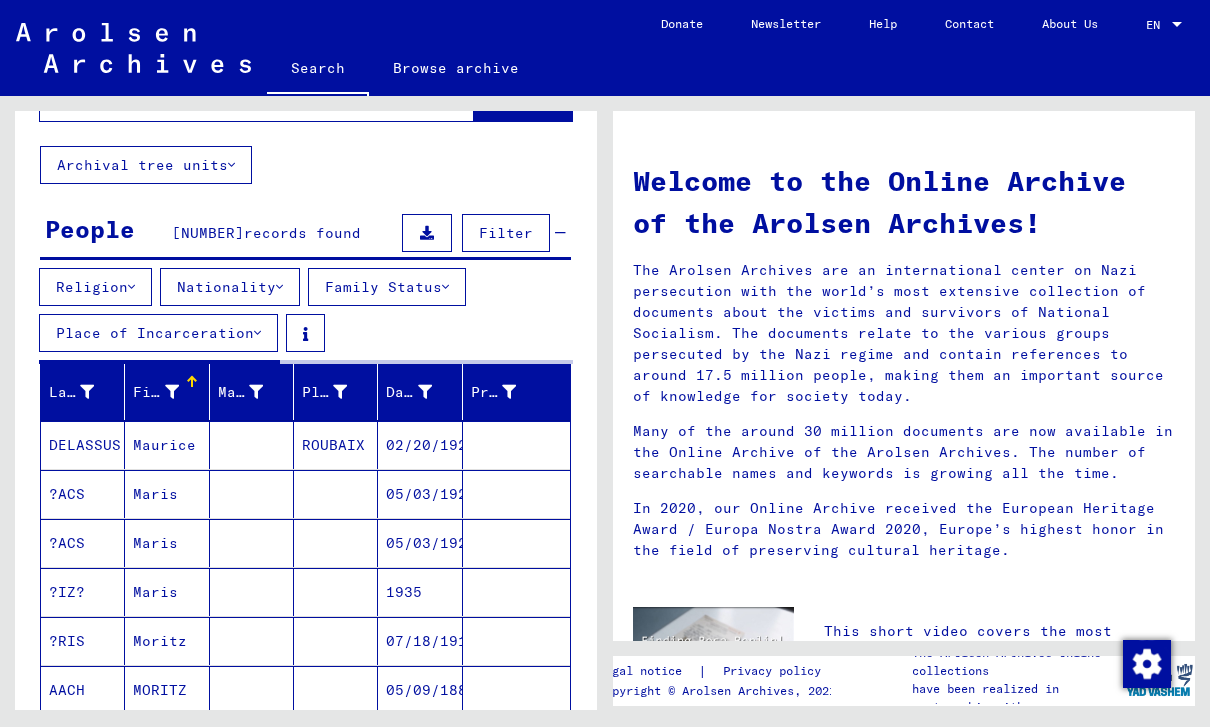 click on "First Name" at bounding box center (155, 392) 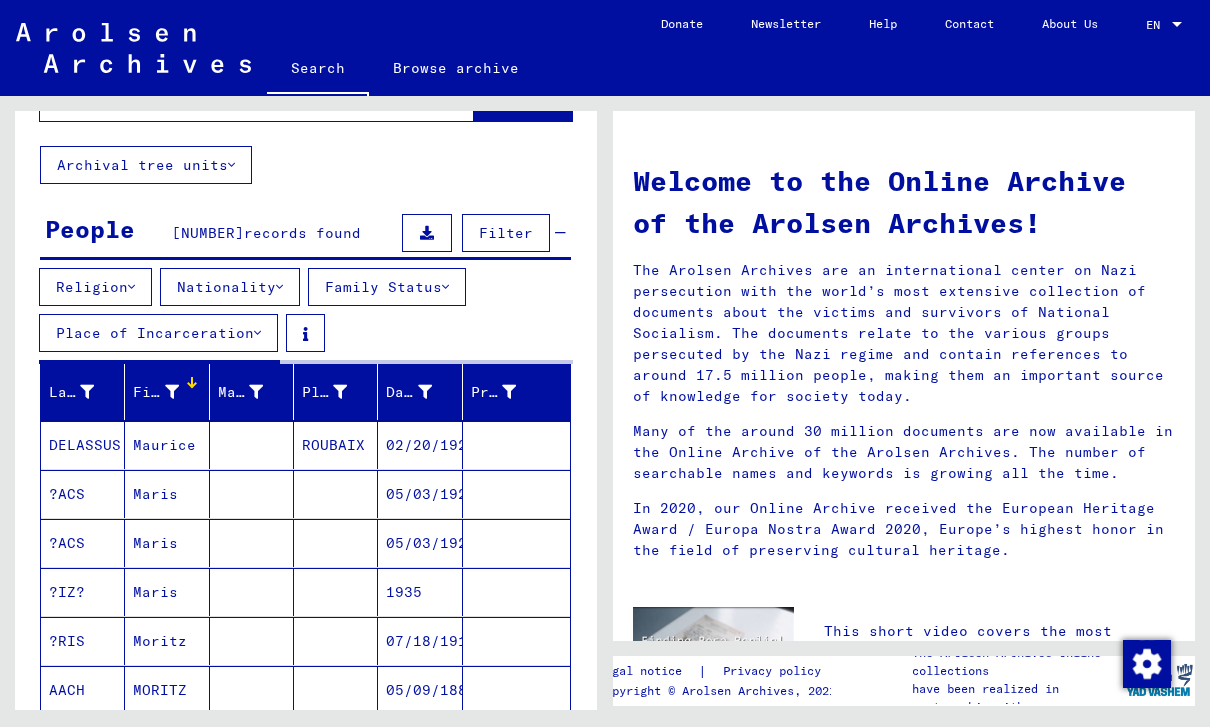 click on "First Name" at bounding box center [170, 392] 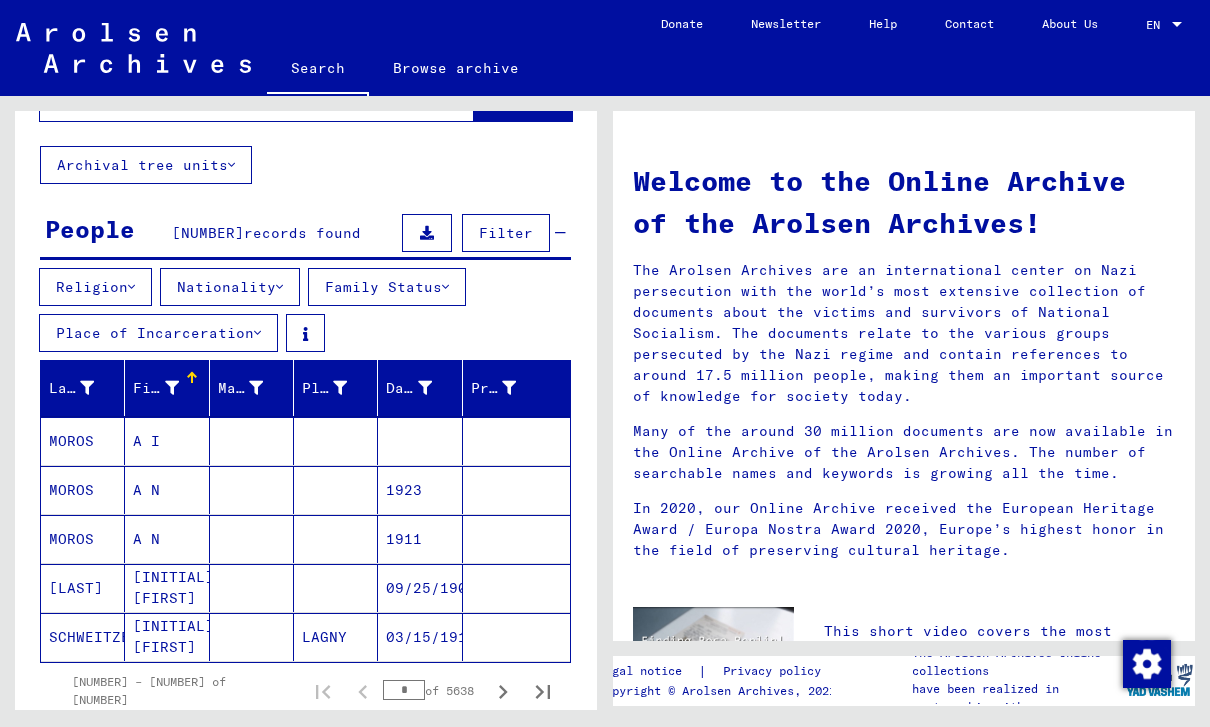 click at bounding box center (172, 388) 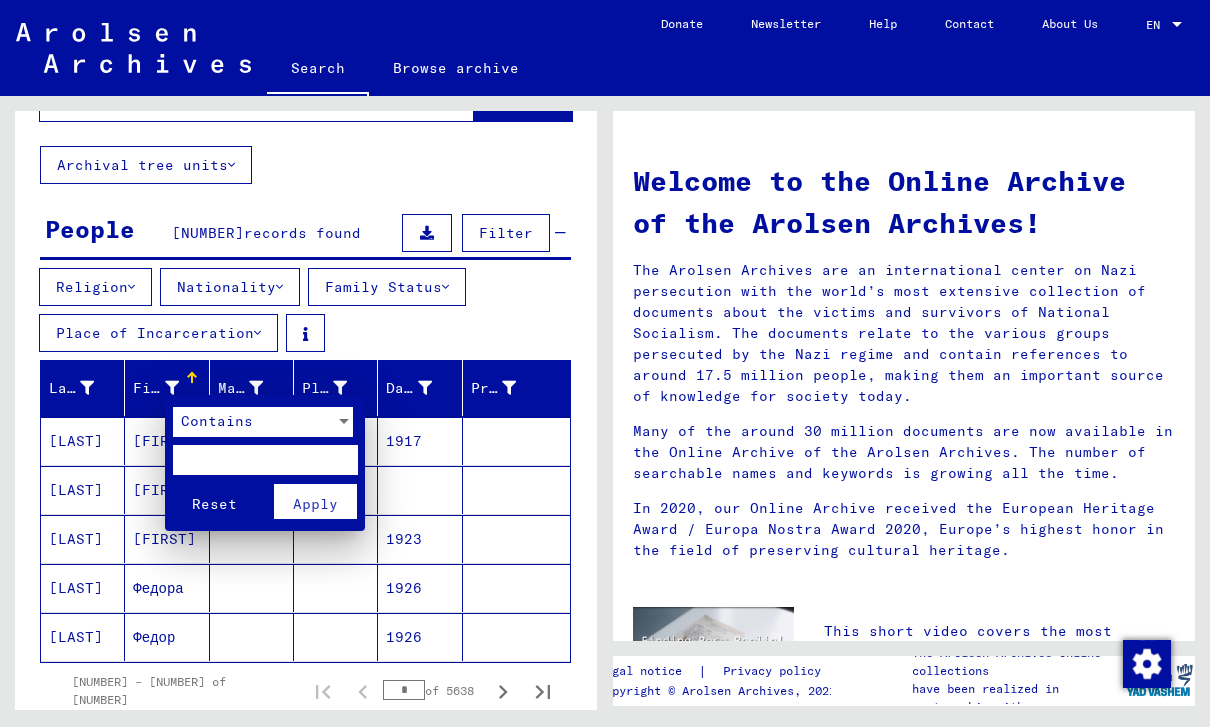 click on "Contains" at bounding box center (254, 422) 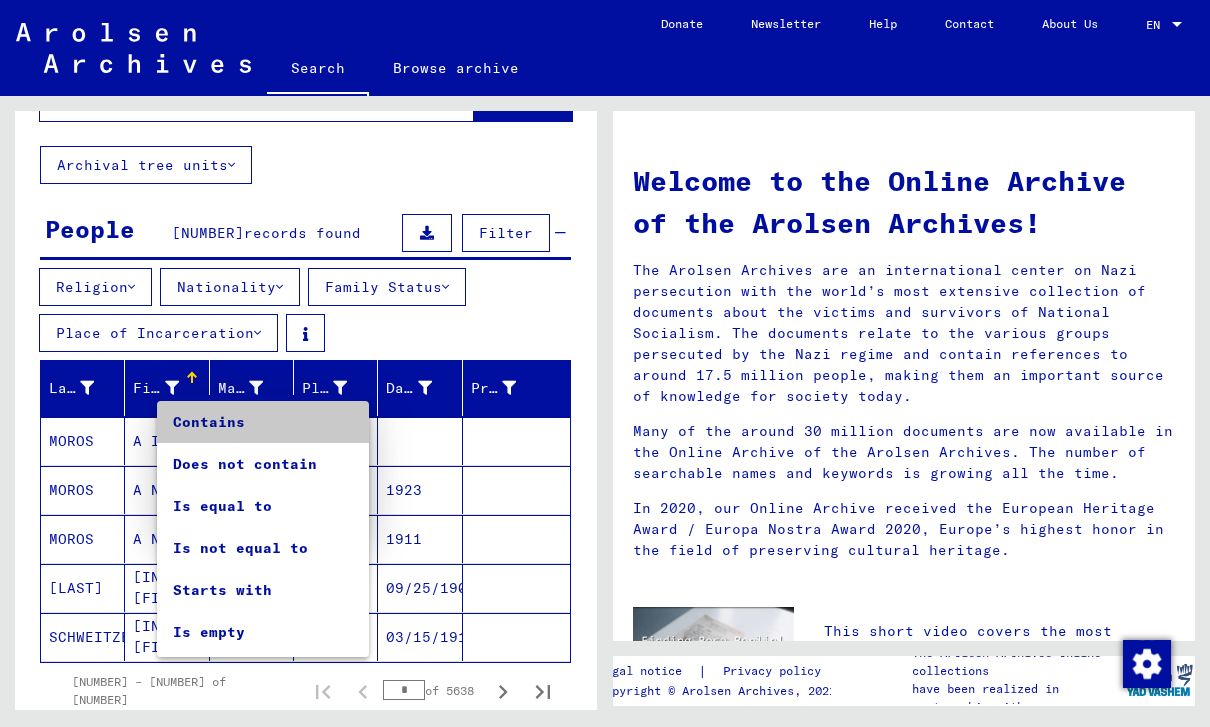 click on "Contains" at bounding box center [263, 422] 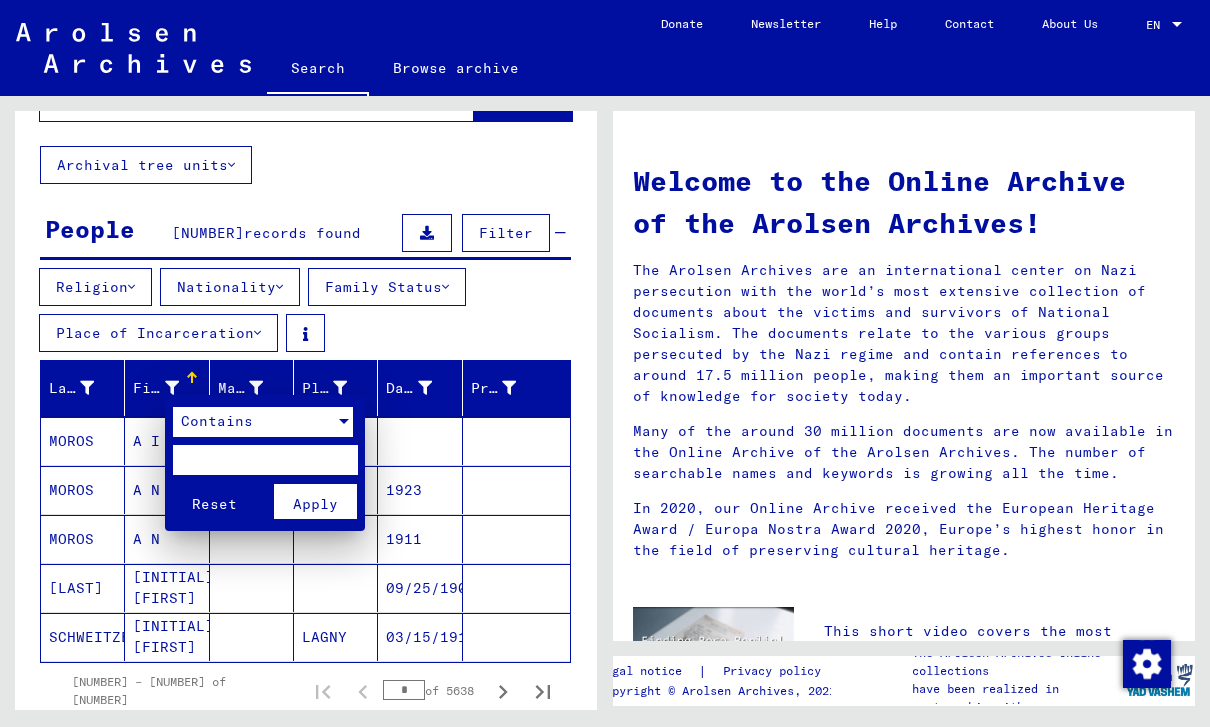 click at bounding box center (265, 460) 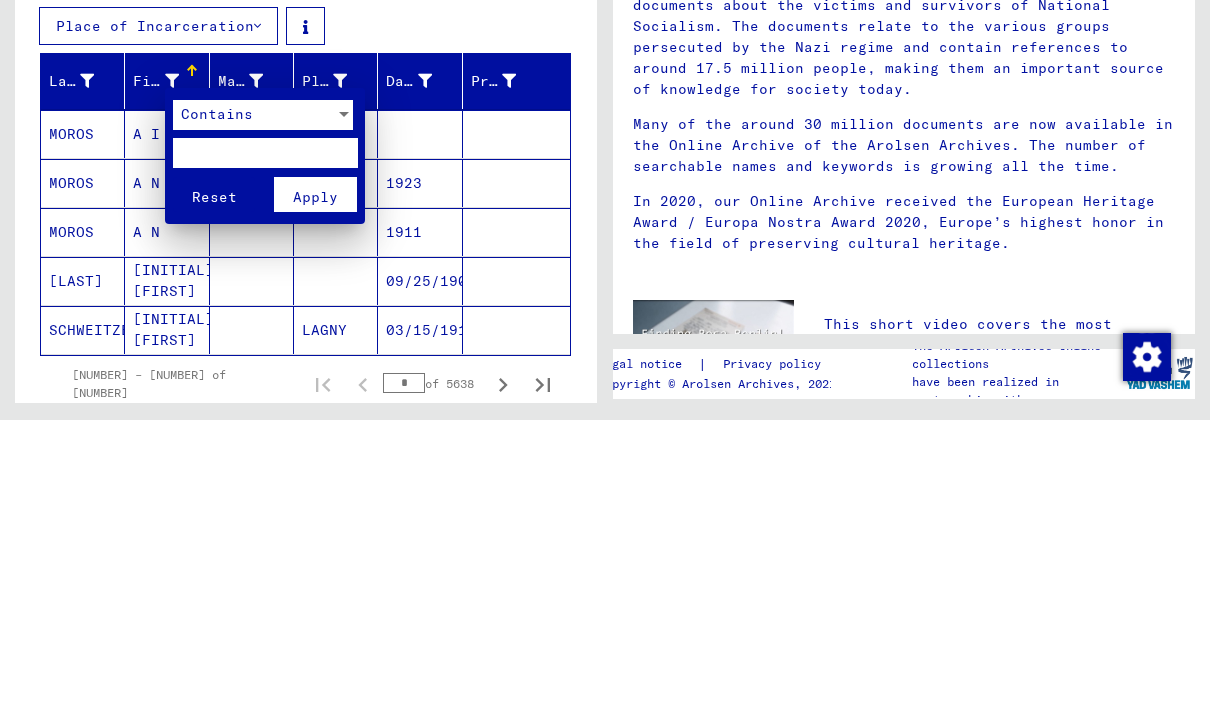 click on "Apply" at bounding box center (315, 504) 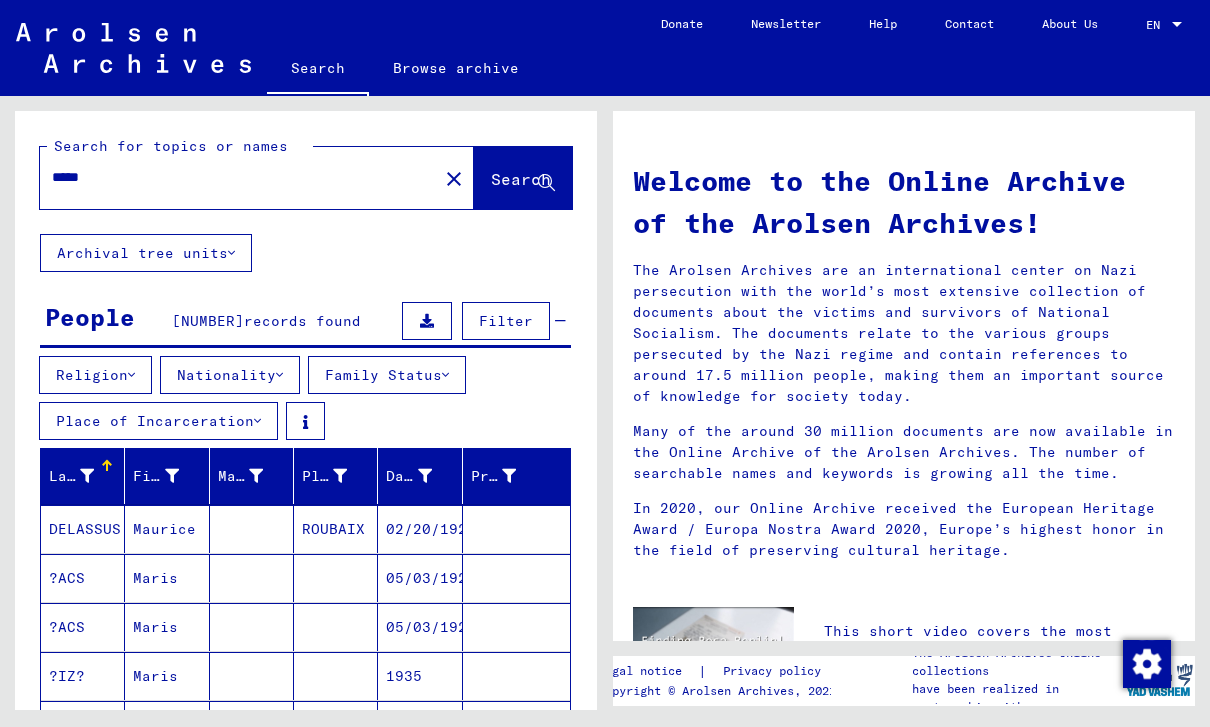 scroll, scrollTop: 0, scrollLeft: 0, axis: both 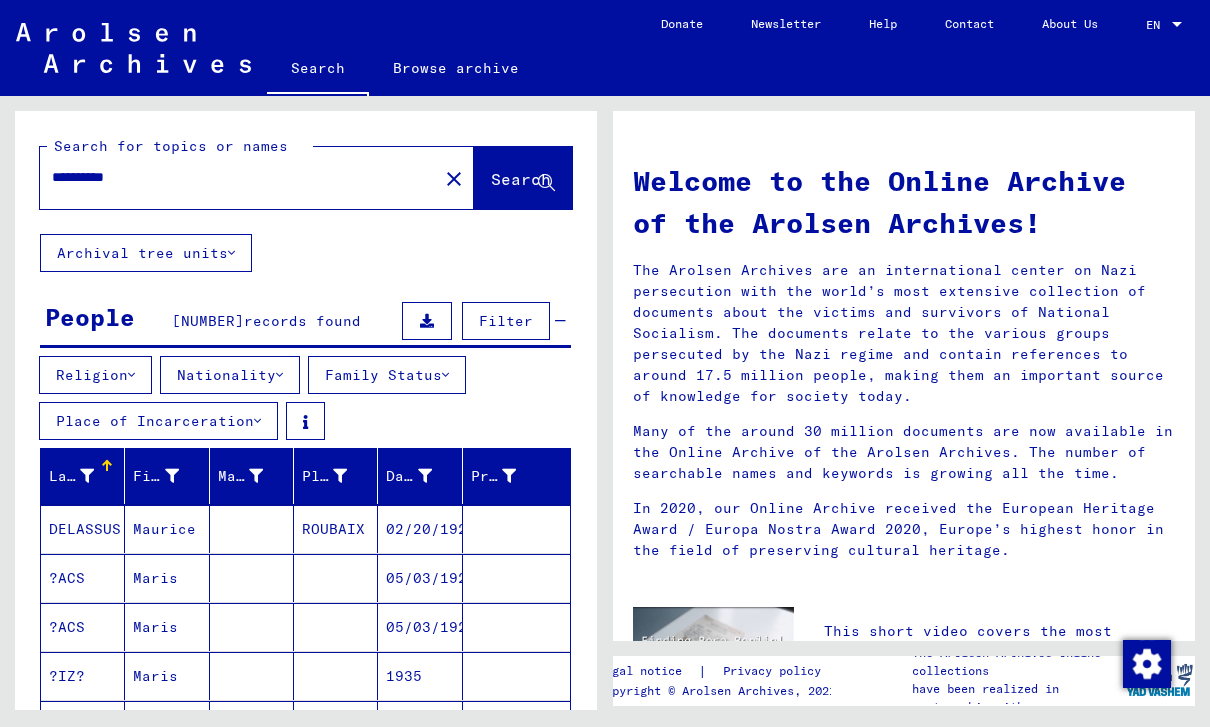 type on "**********" 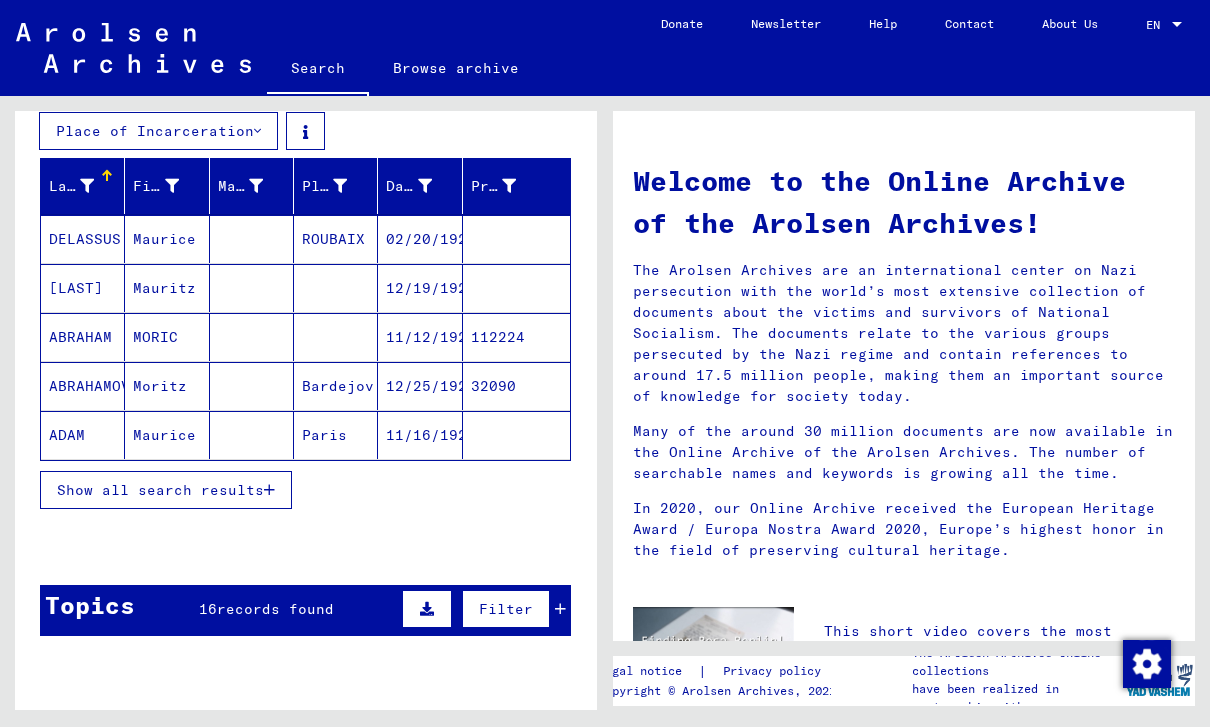 scroll, scrollTop: 305, scrollLeft: 0, axis: vertical 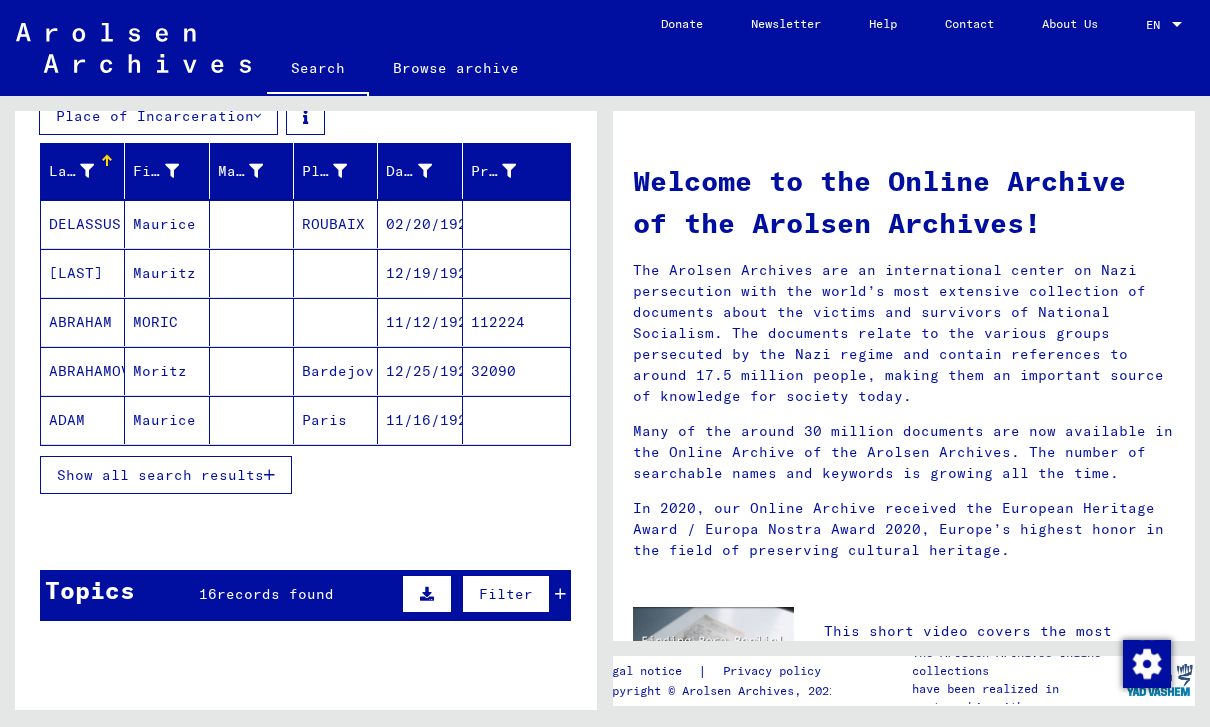 click on "Show all search results" at bounding box center [160, 475] 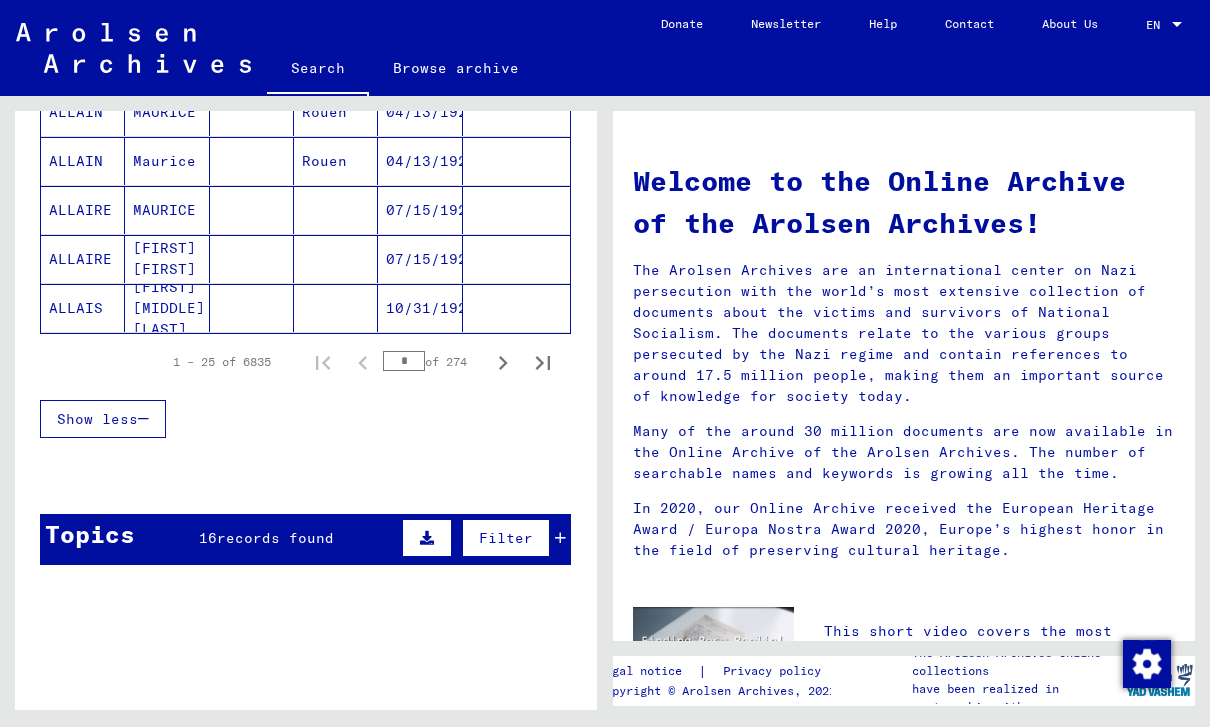 scroll, scrollTop: 1394, scrollLeft: 0, axis: vertical 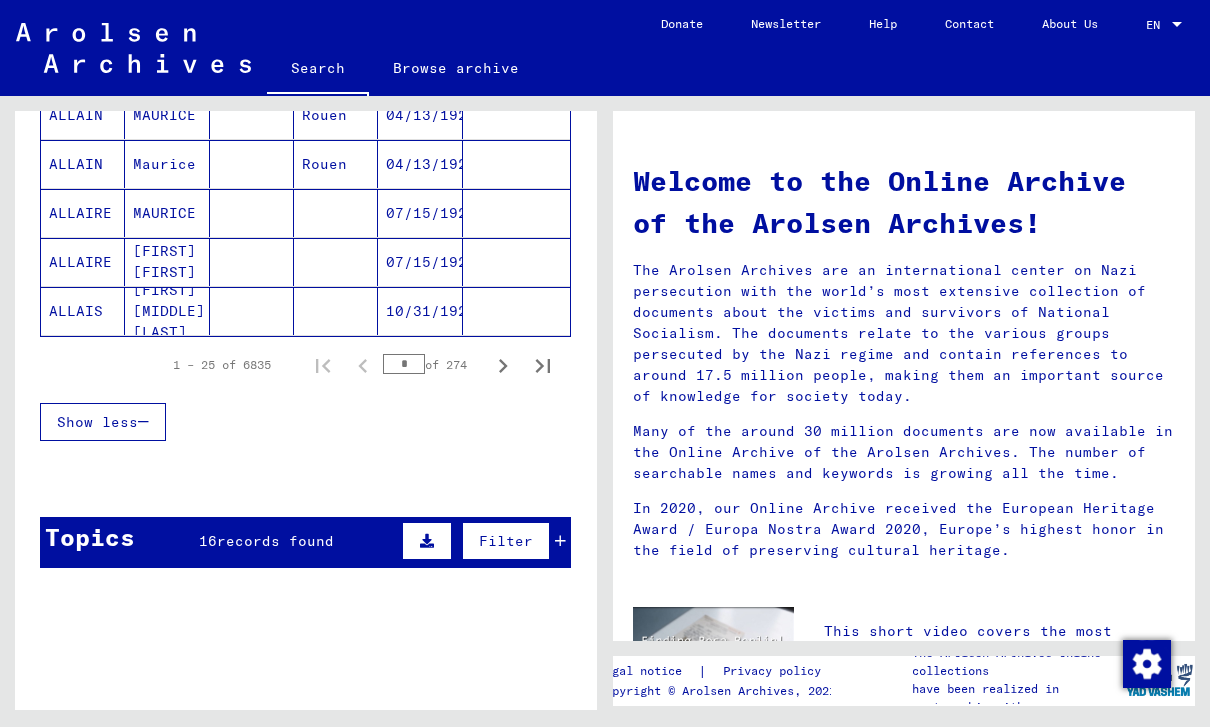 click 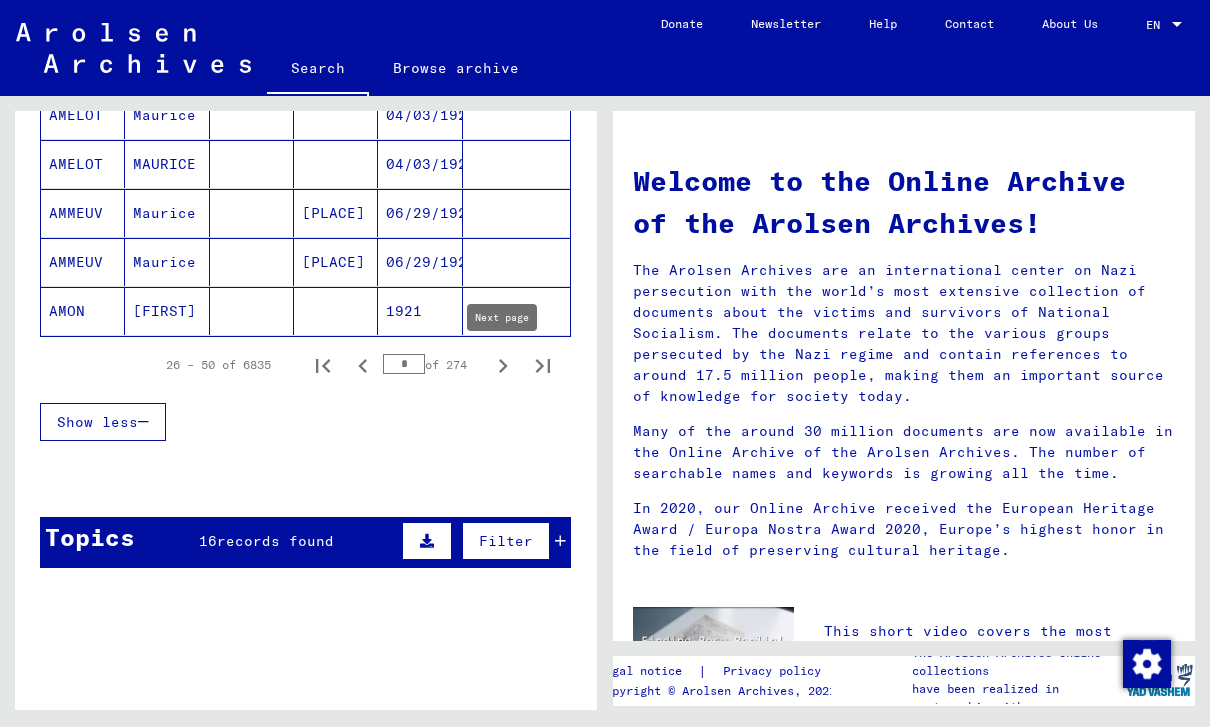 click 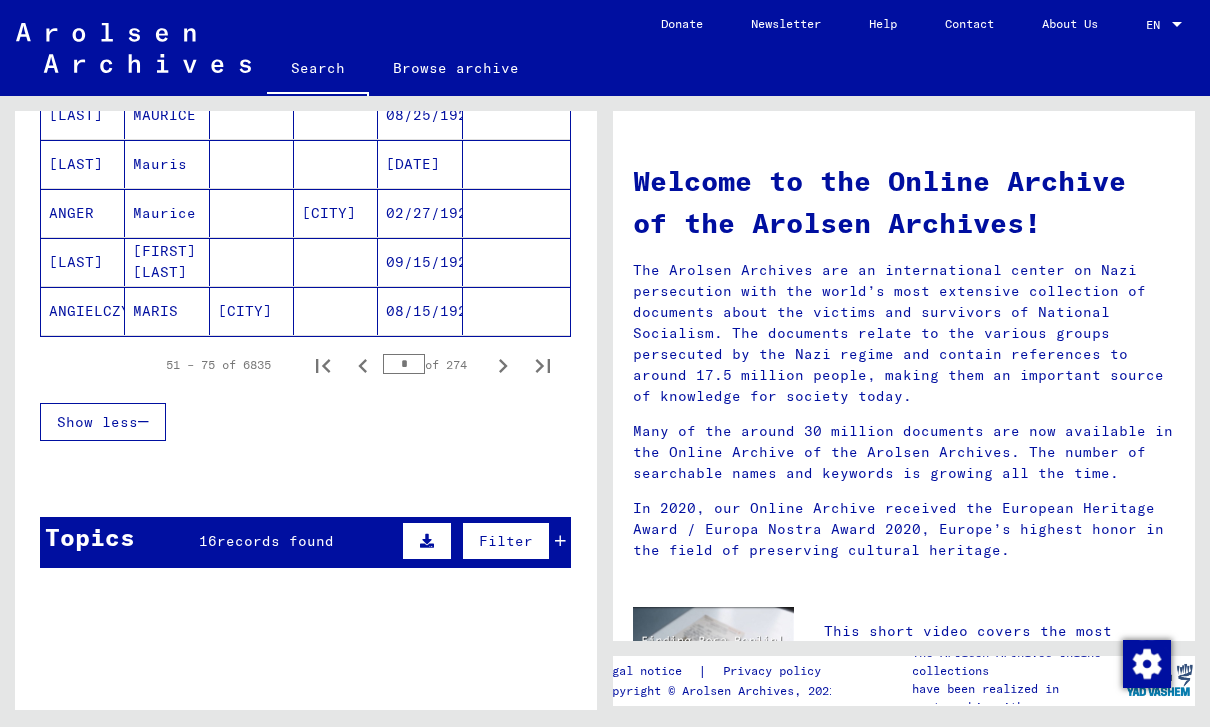 click 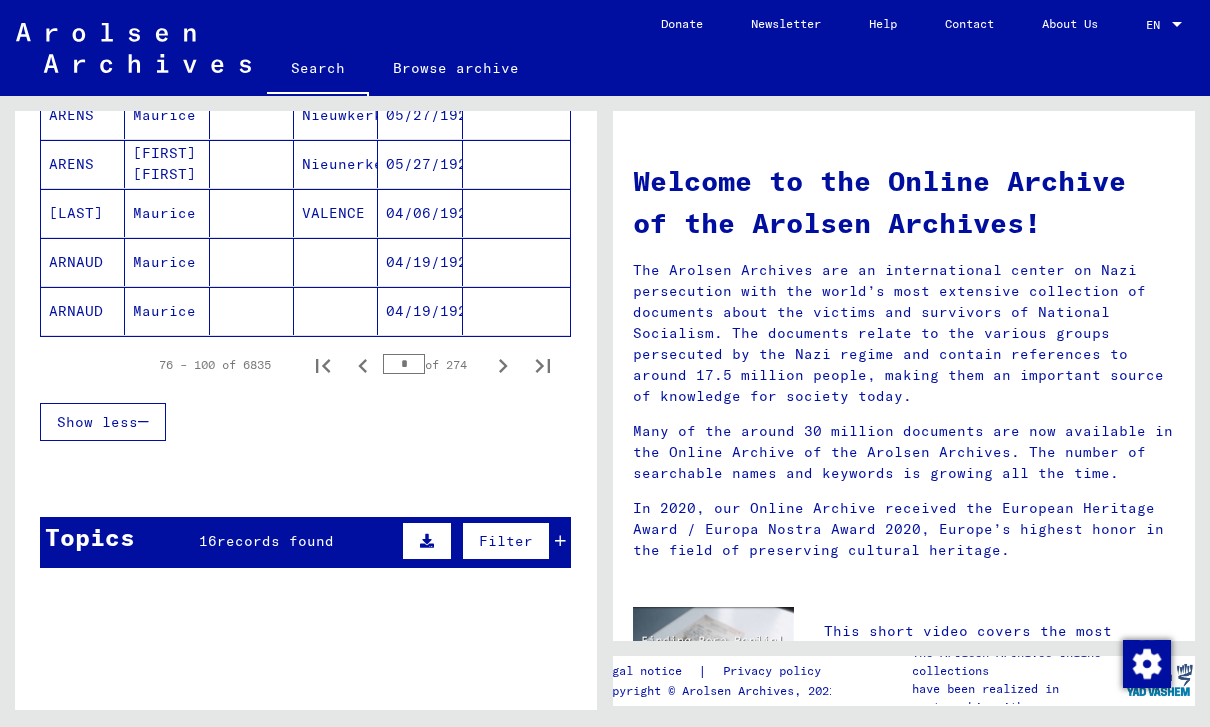 click 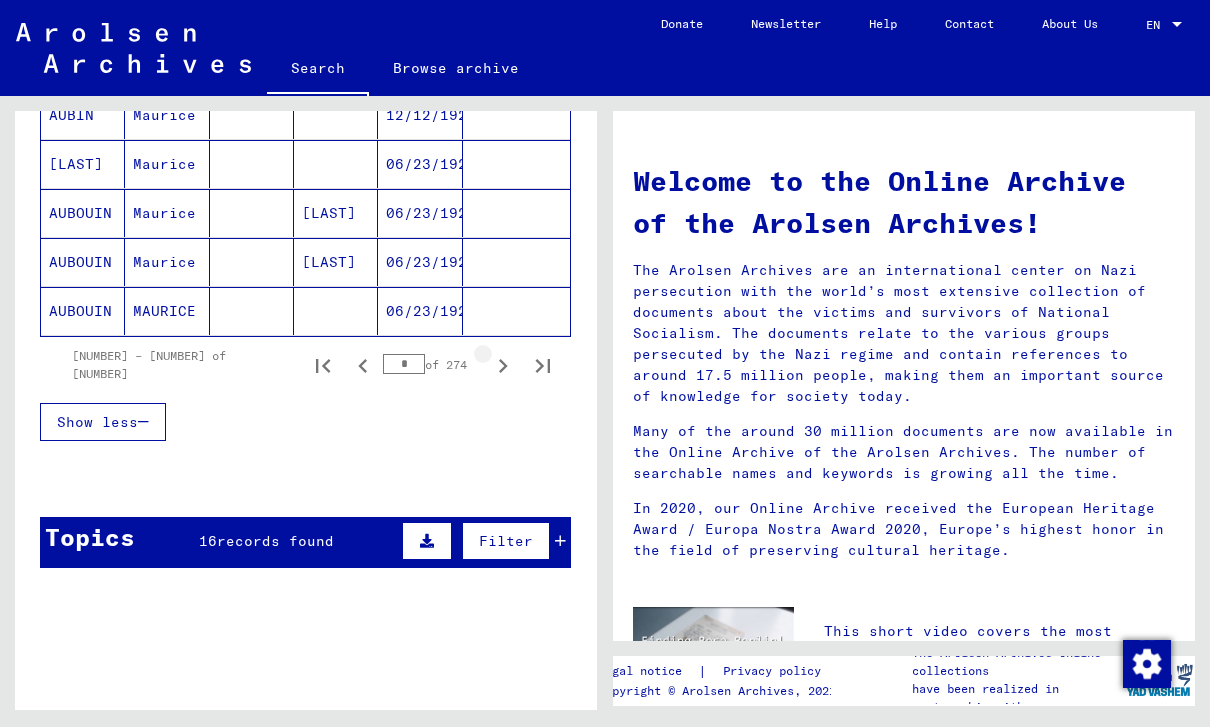 click 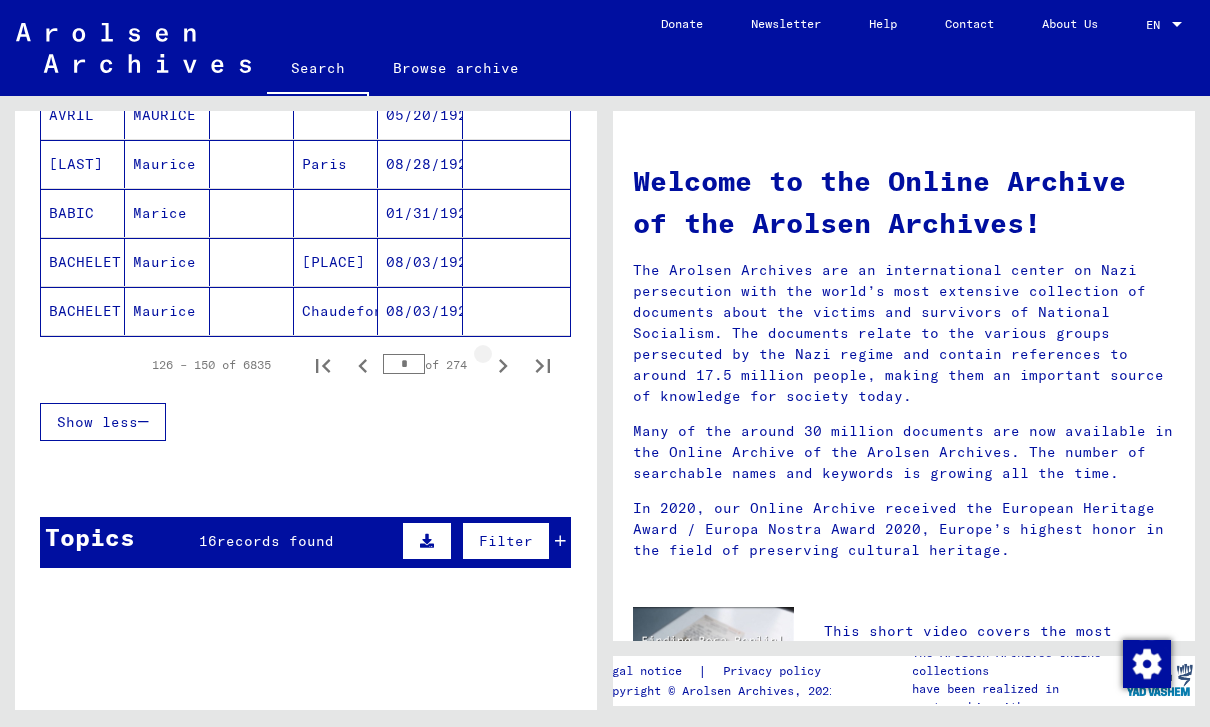 click 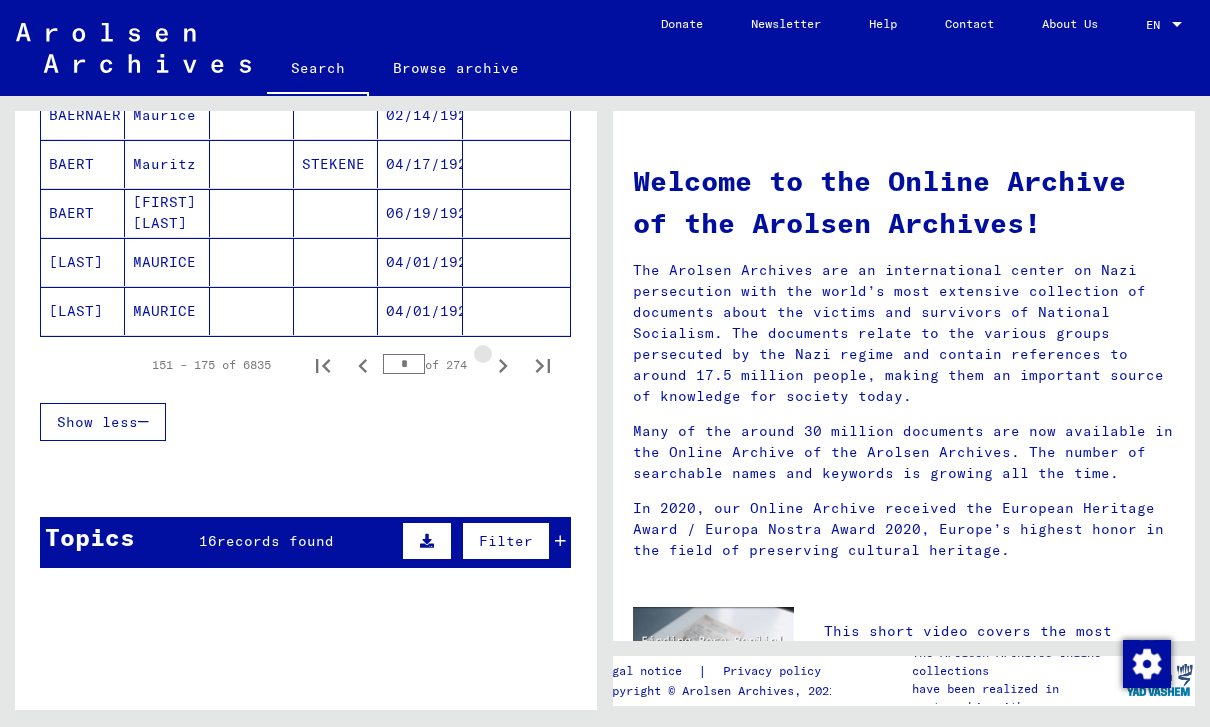 click 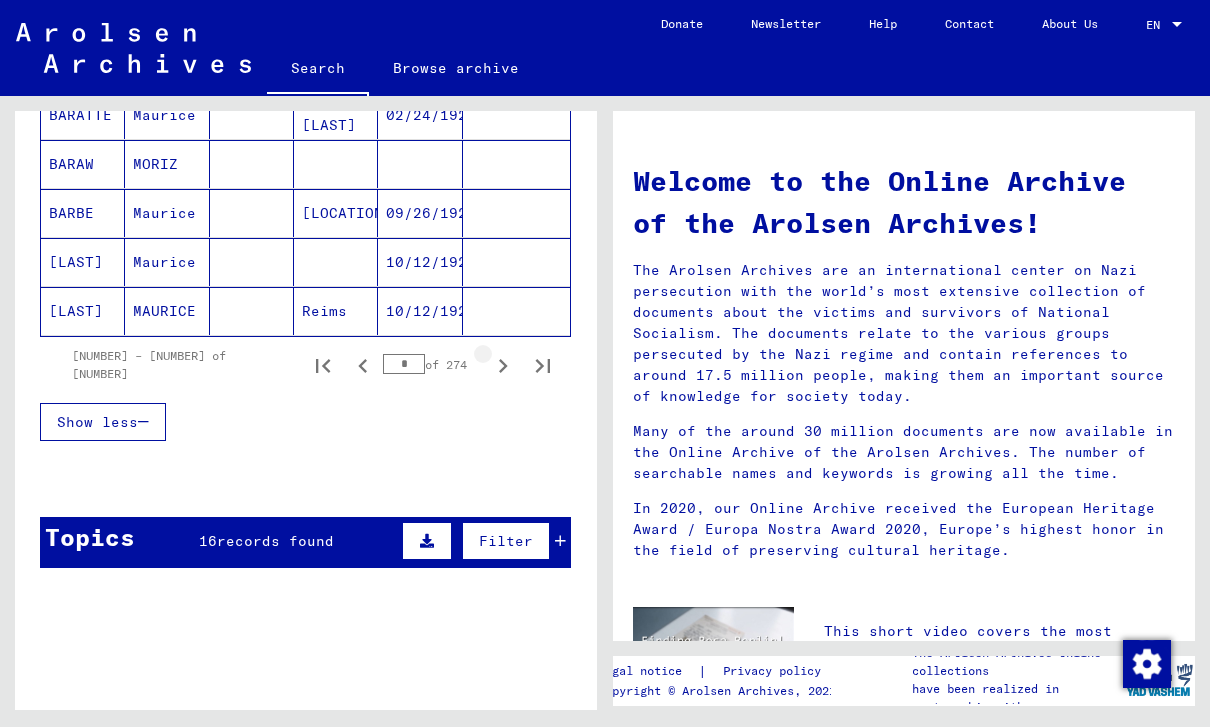 click 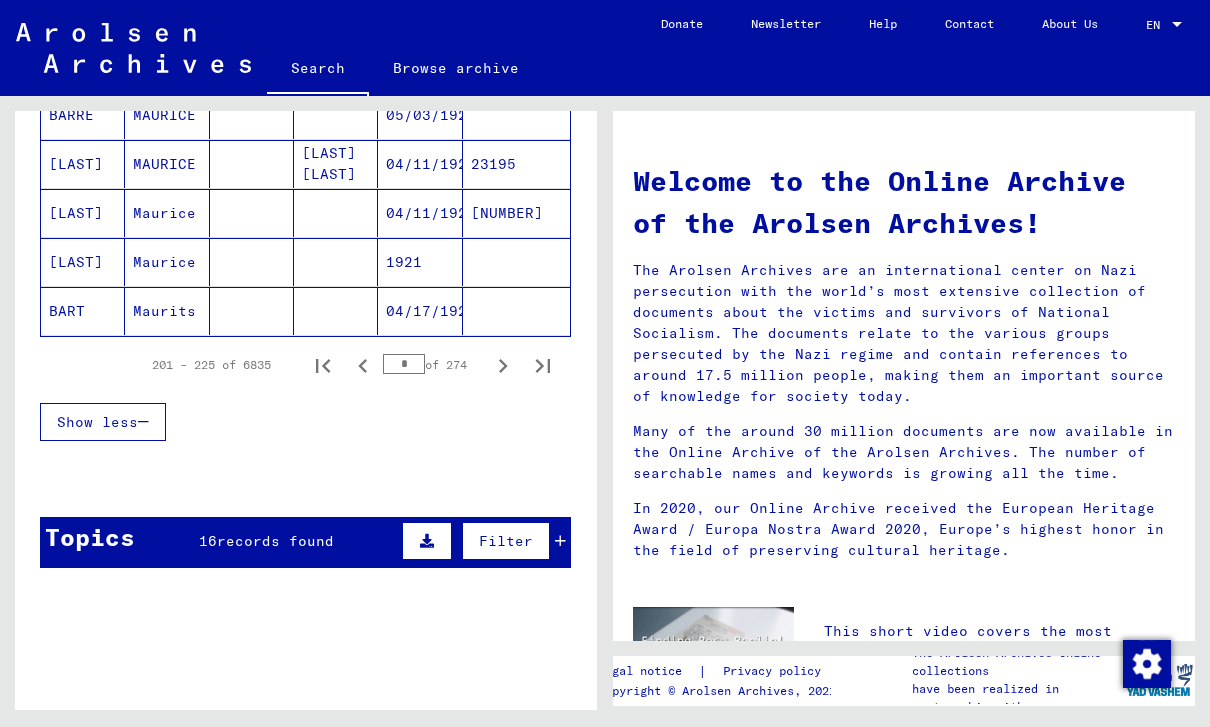 click 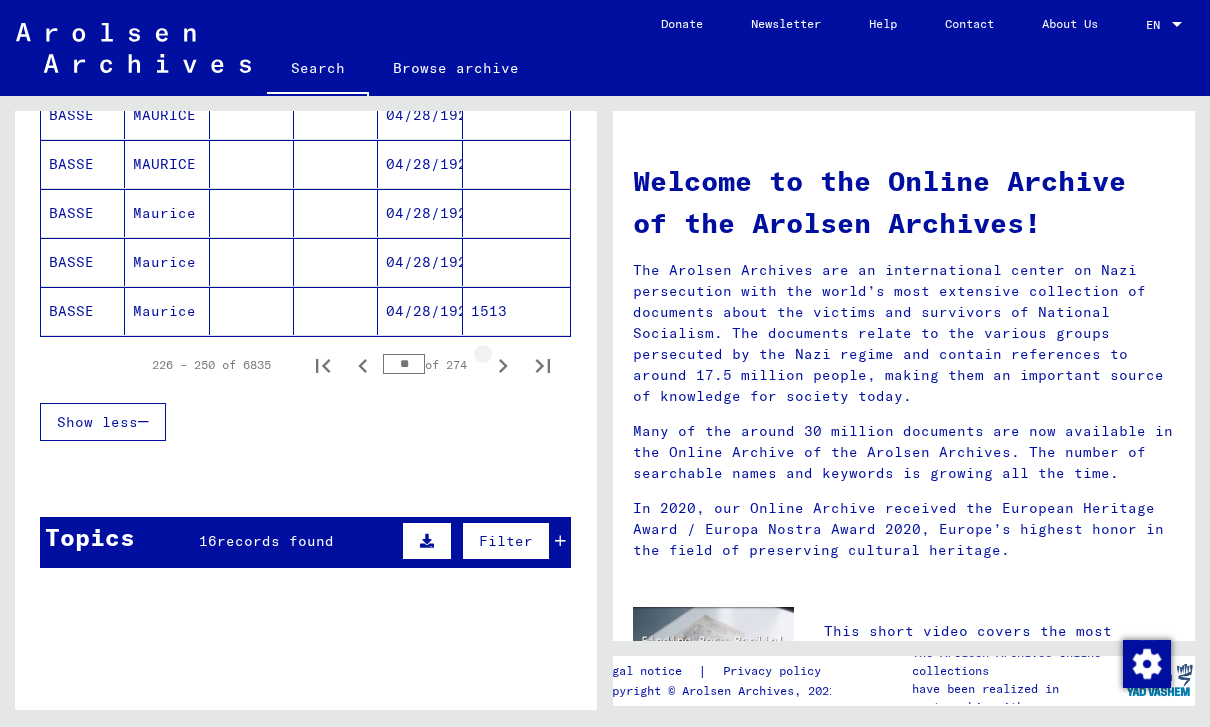 click 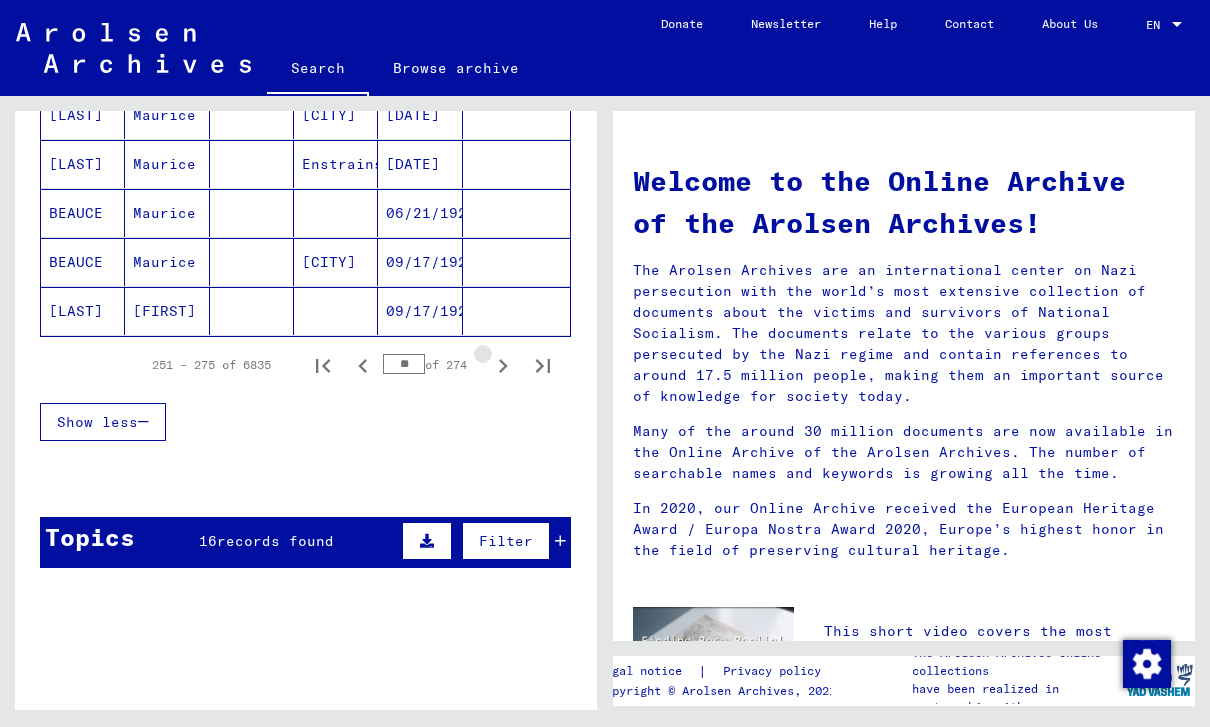 click 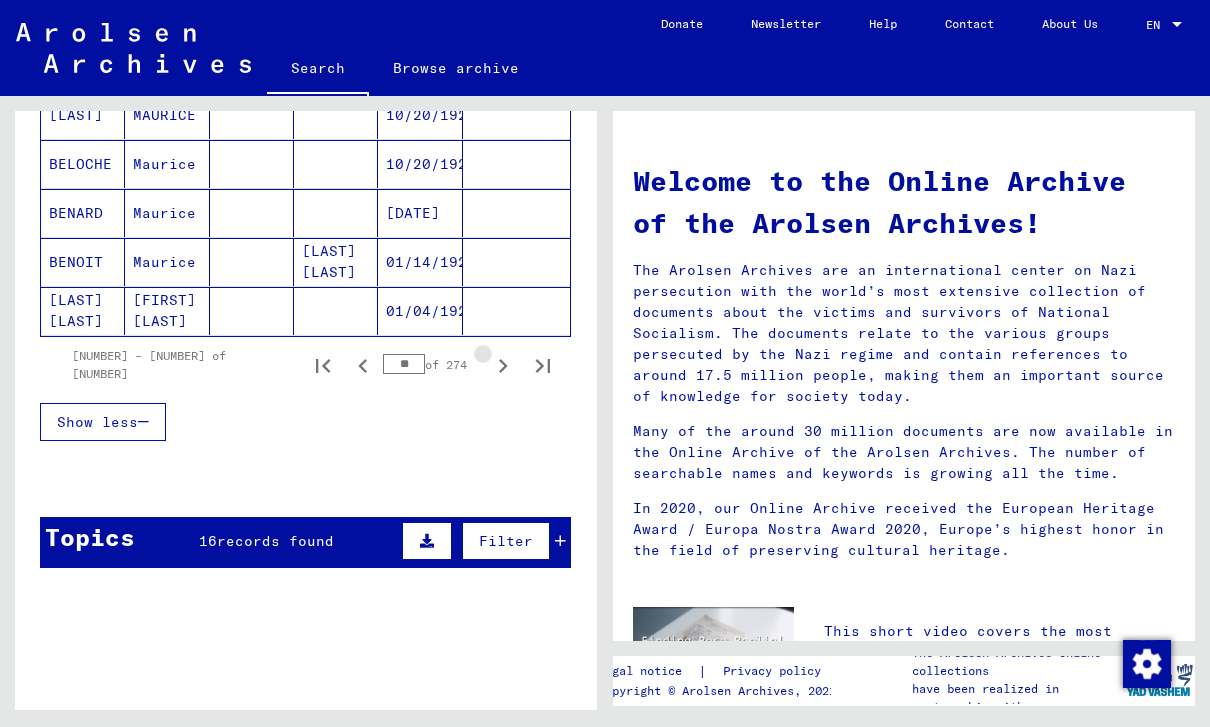 click 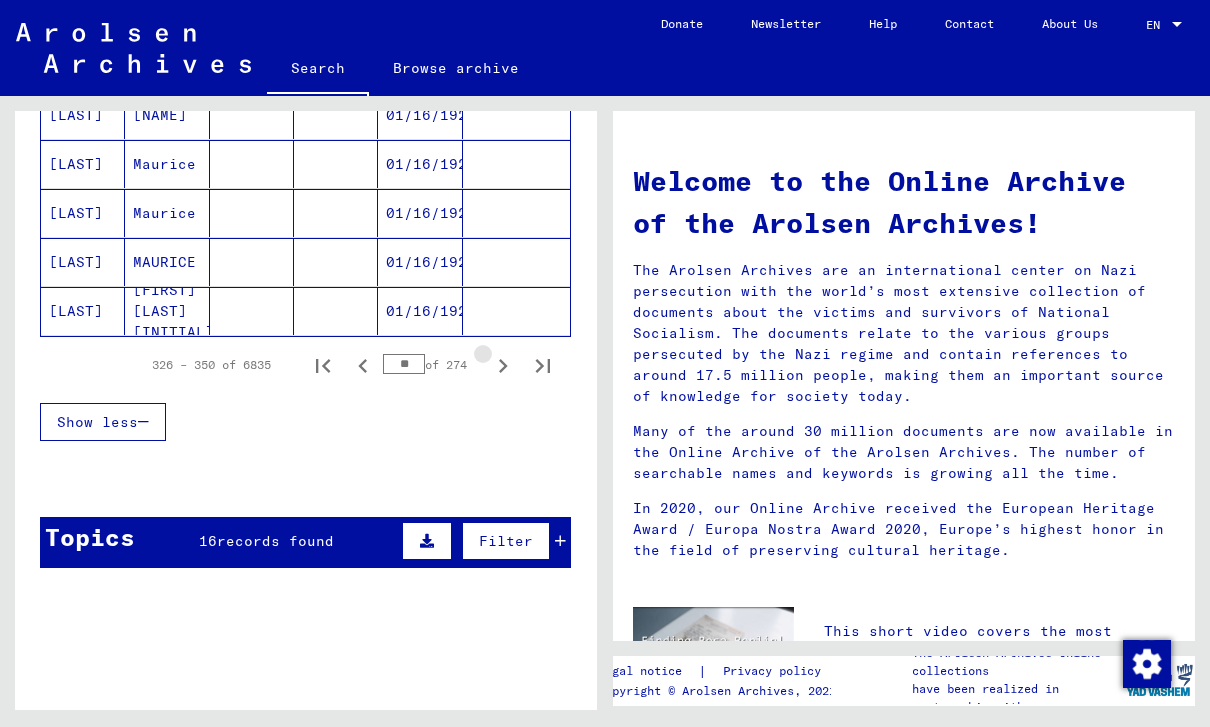click 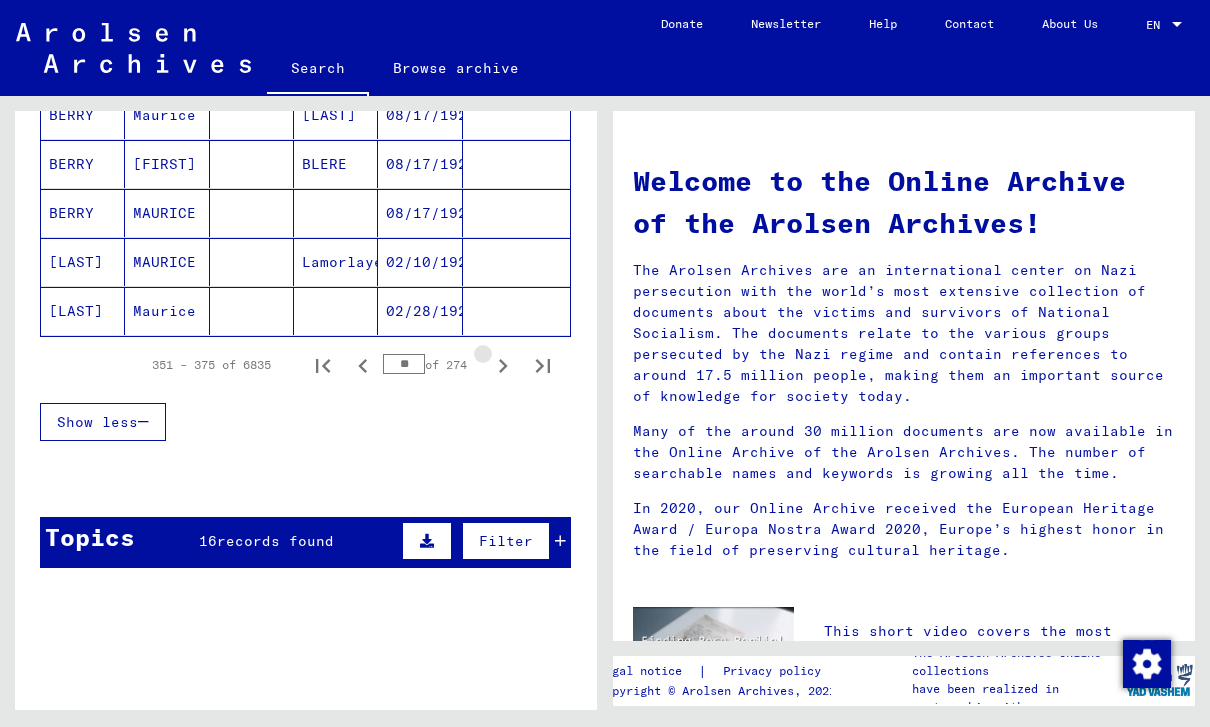 click 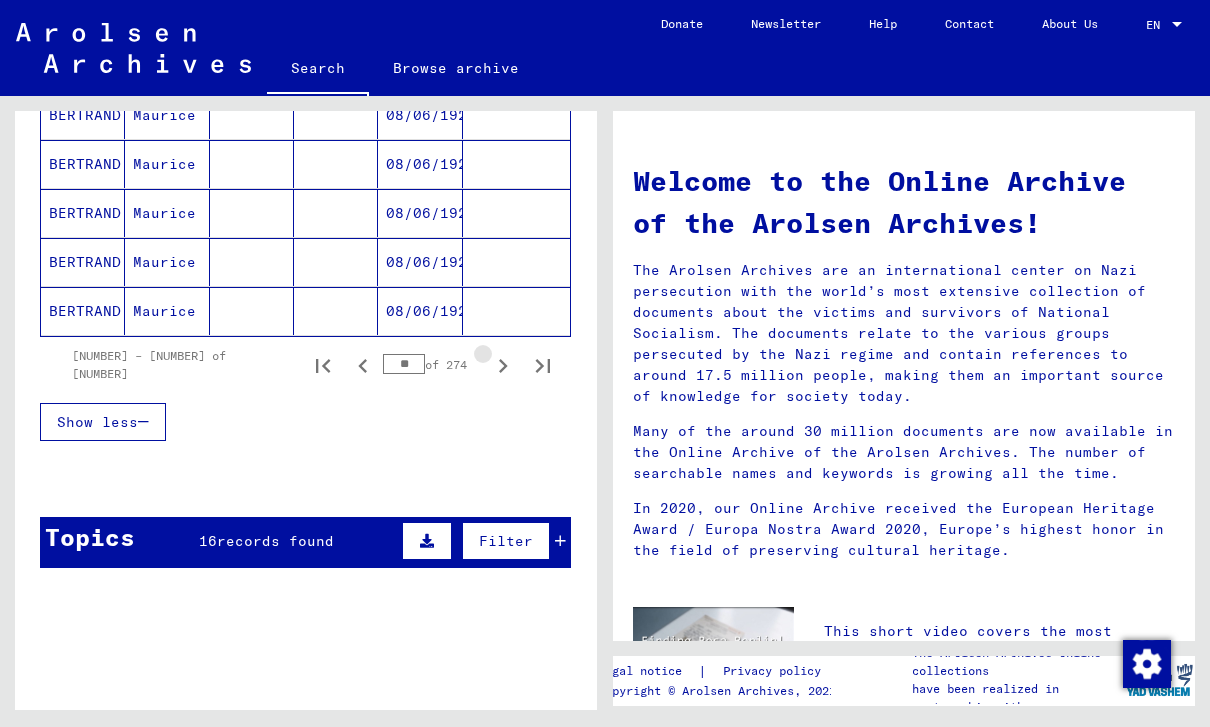 click 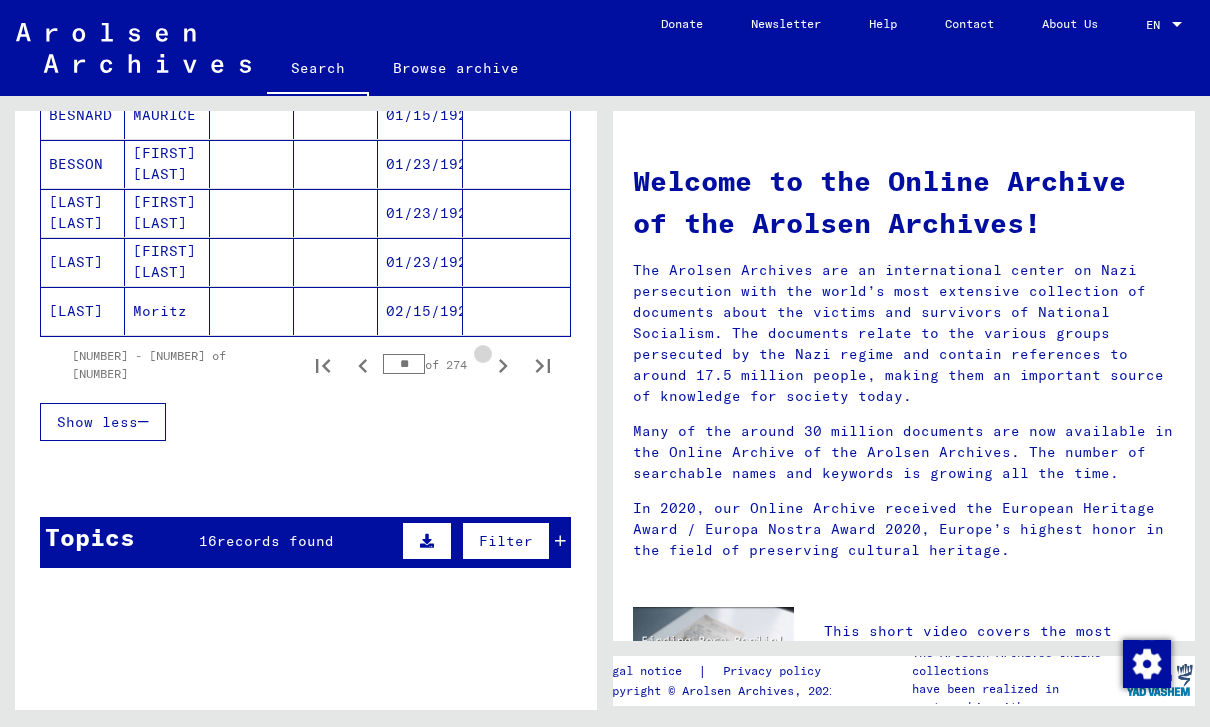 click 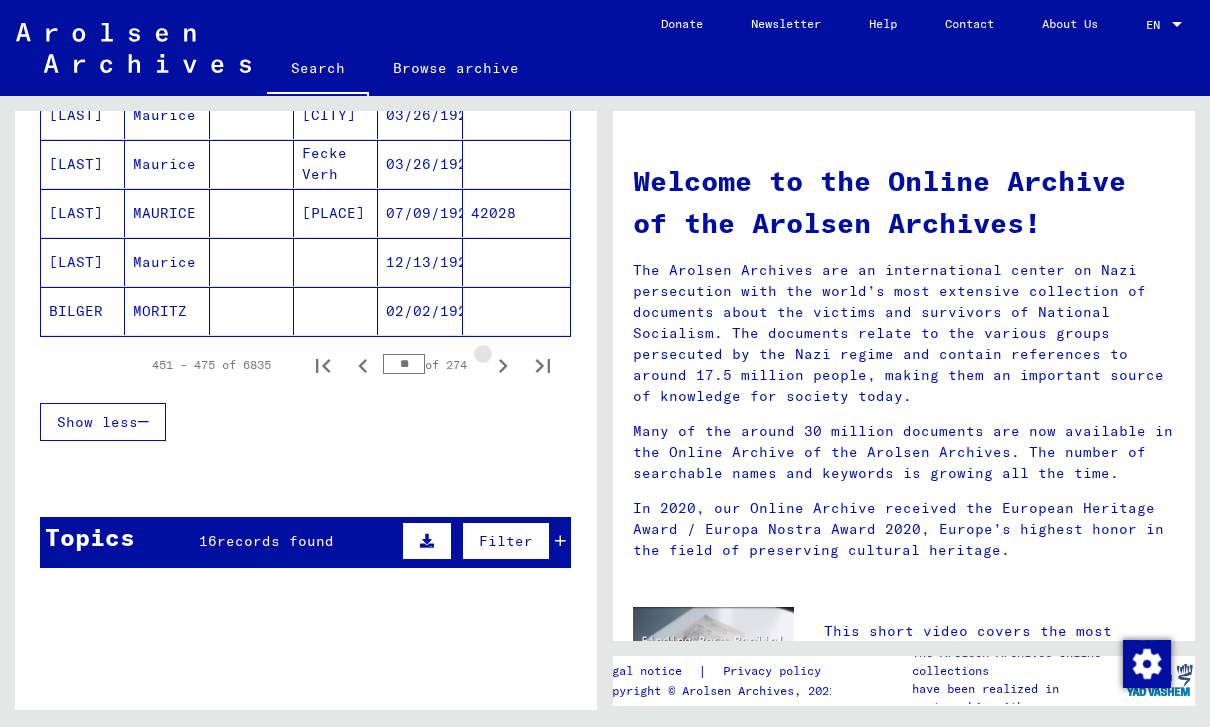 click 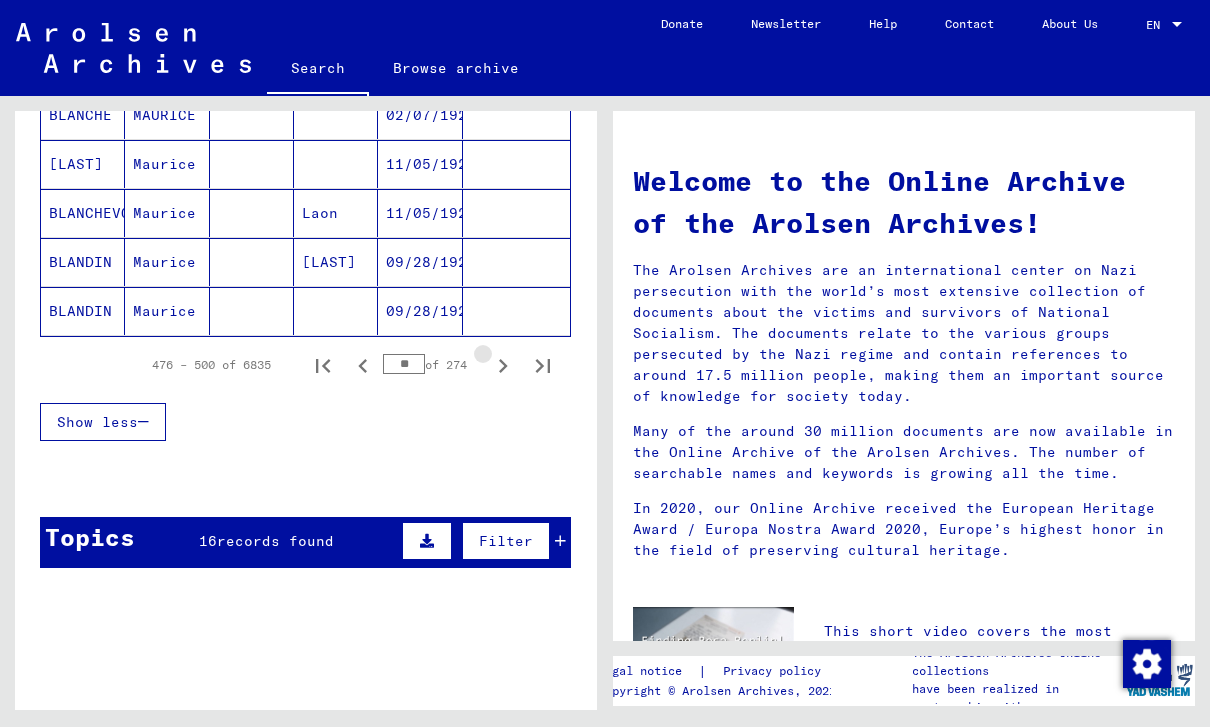click 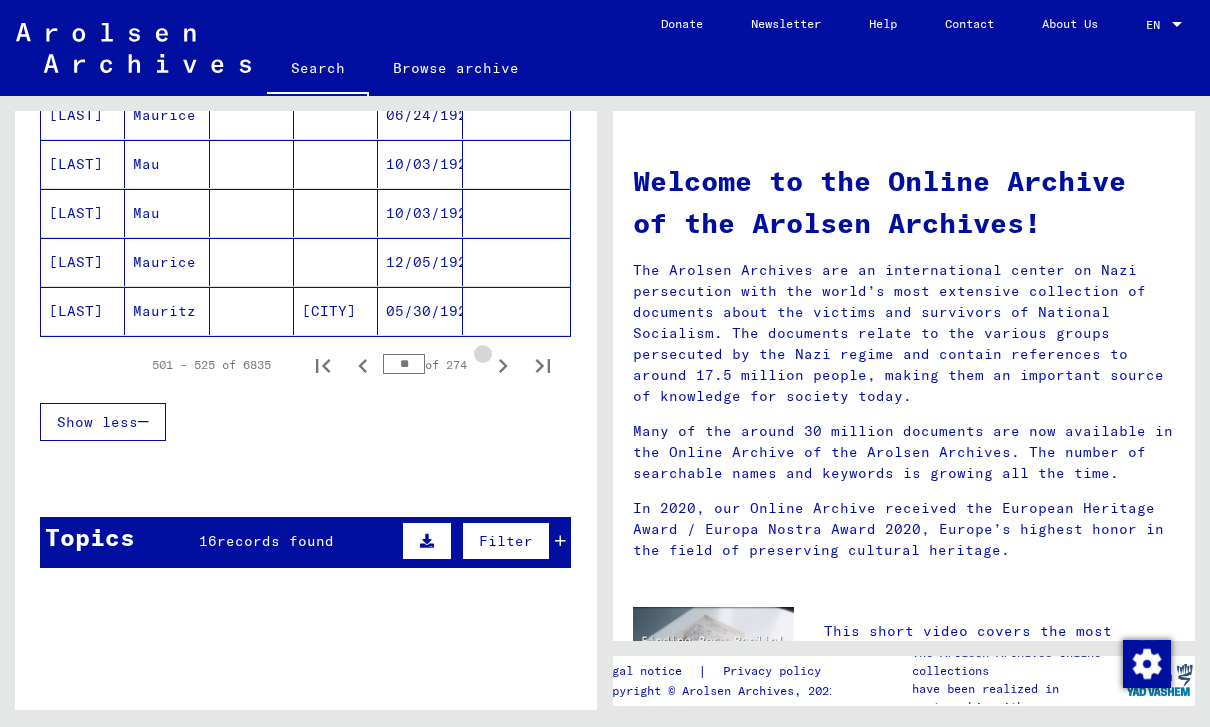 click 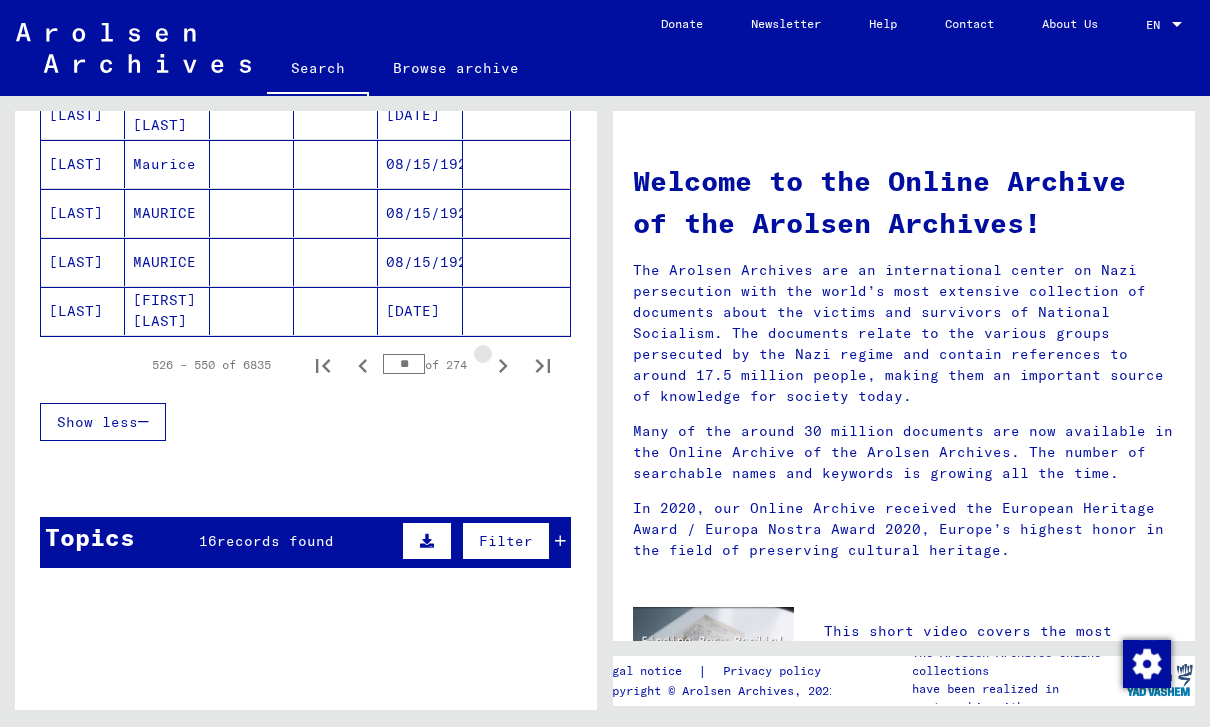 click 